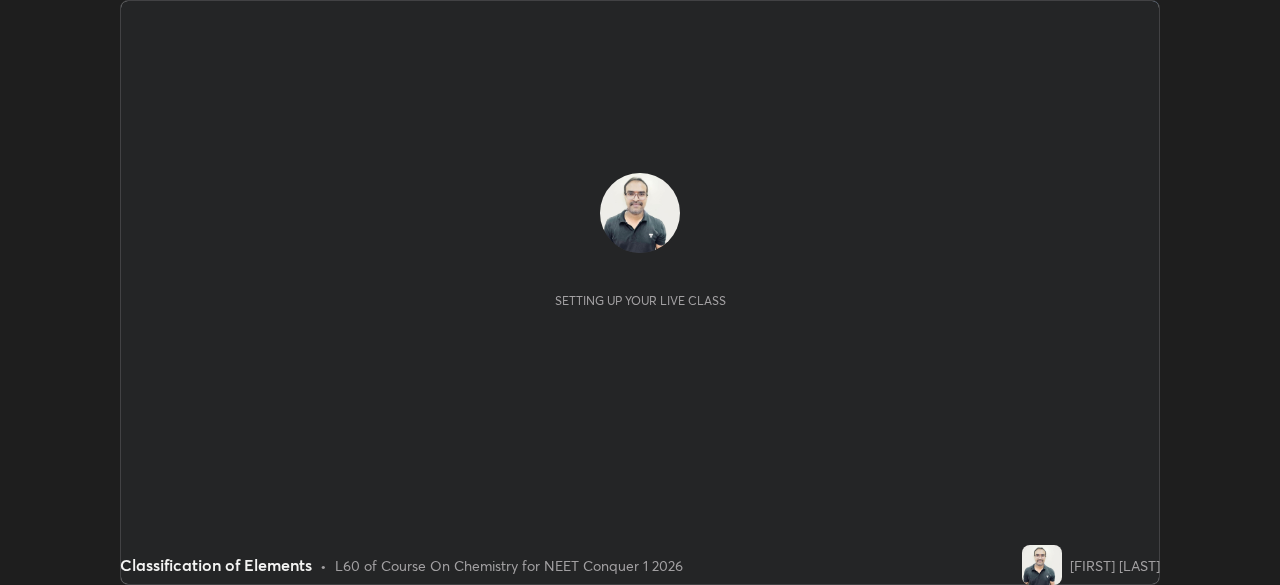 scroll, scrollTop: 0, scrollLeft: 0, axis: both 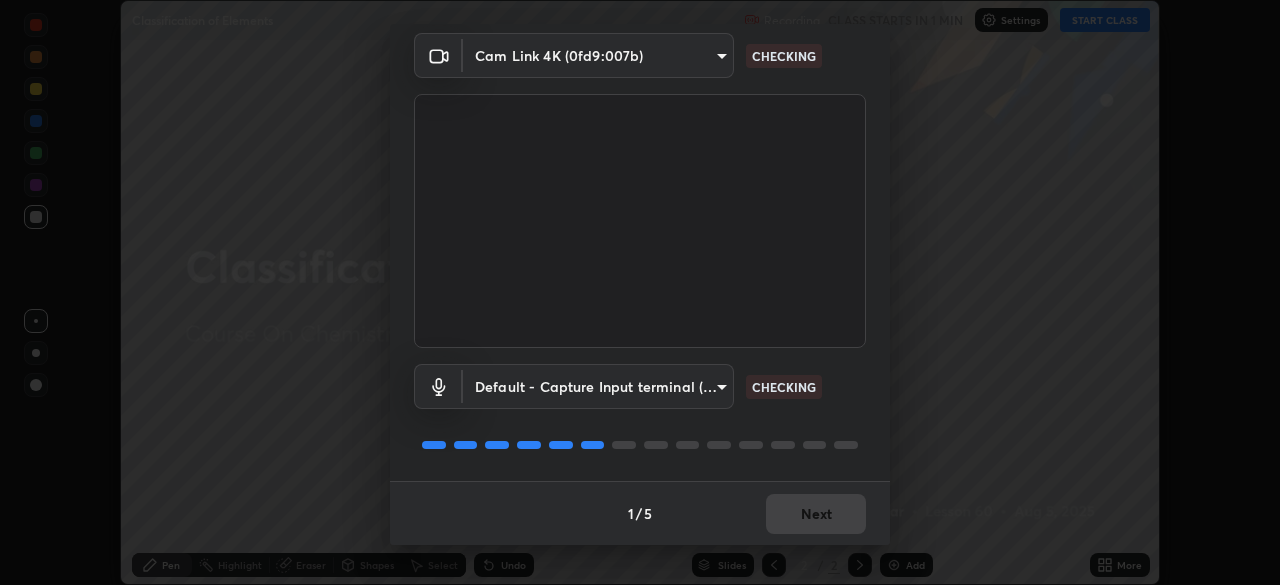 click on "Next" at bounding box center (816, 514) 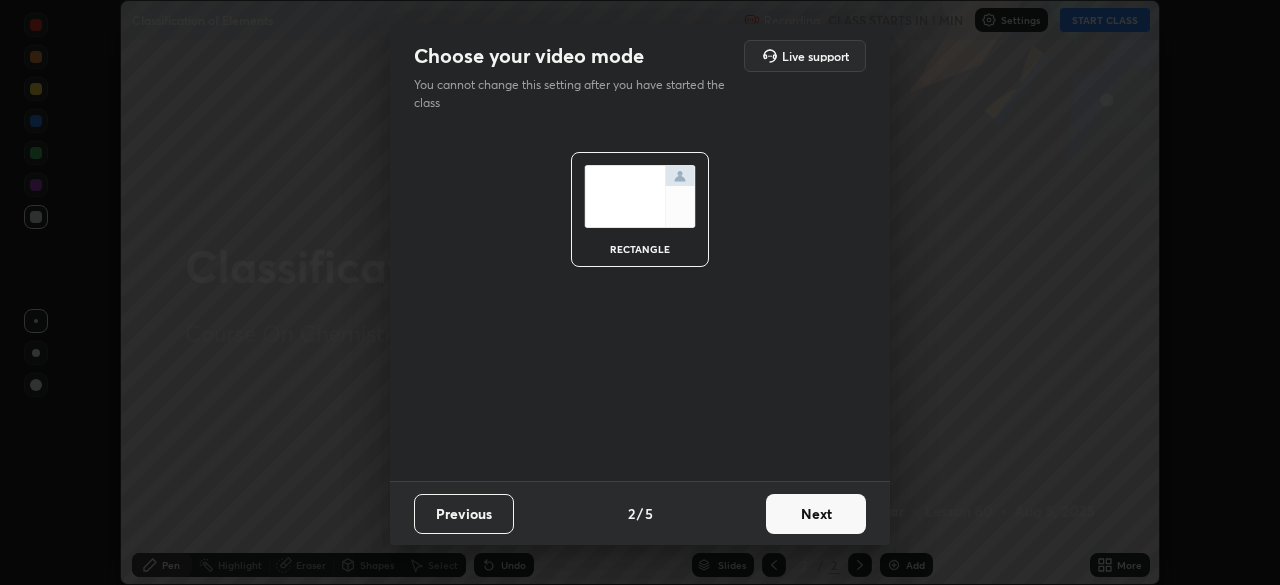 scroll, scrollTop: 0, scrollLeft: 0, axis: both 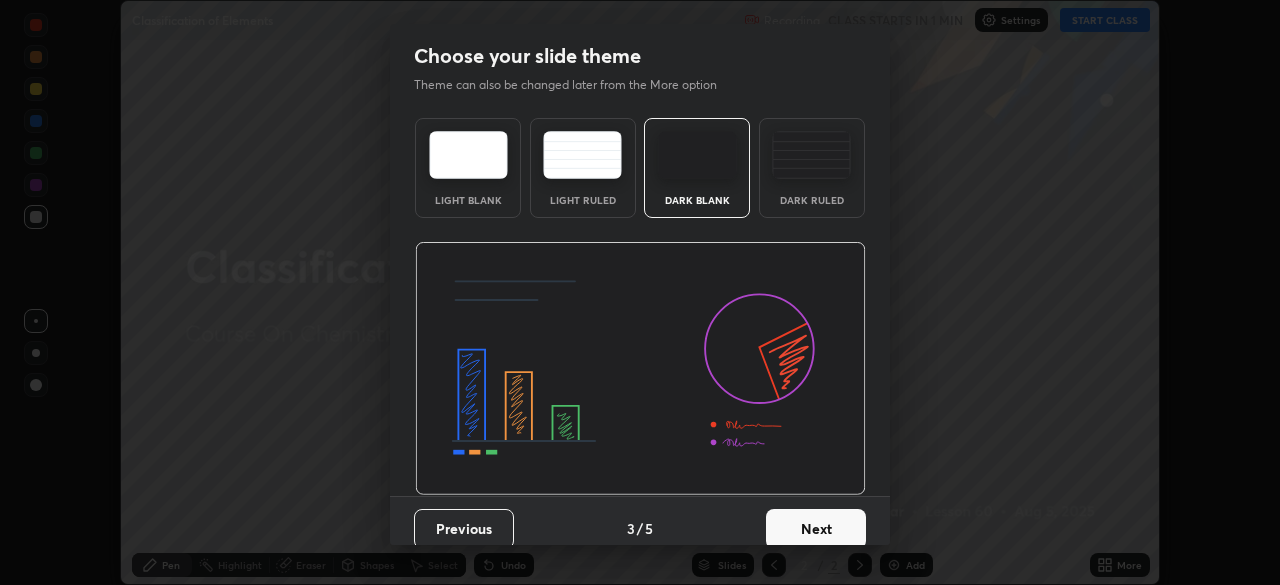click on "Next" at bounding box center (816, 529) 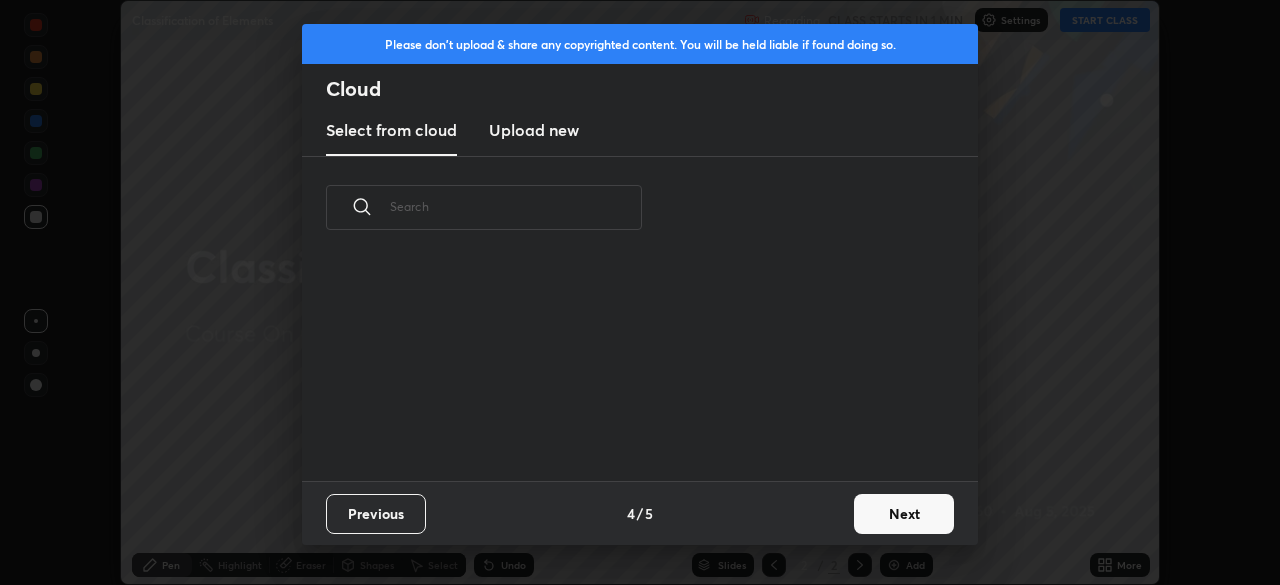 click on "Next" at bounding box center [904, 514] 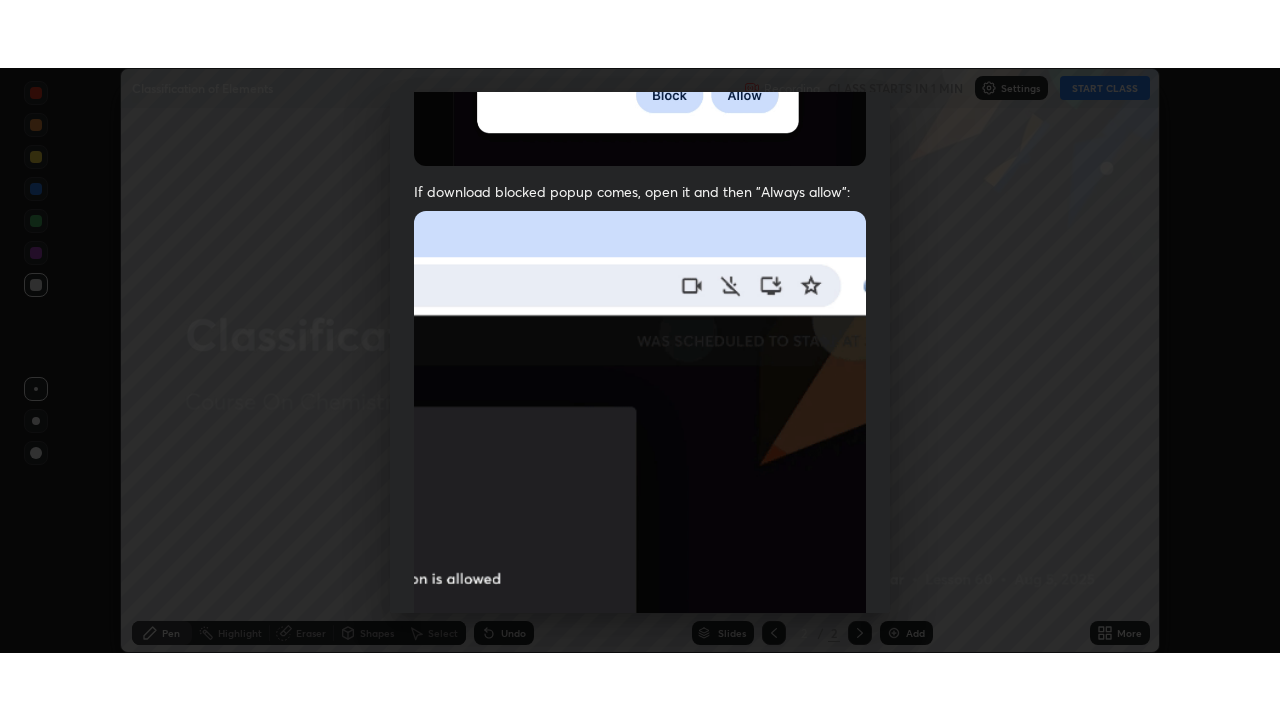 scroll, scrollTop: 461, scrollLeft: 0, axis: vertical 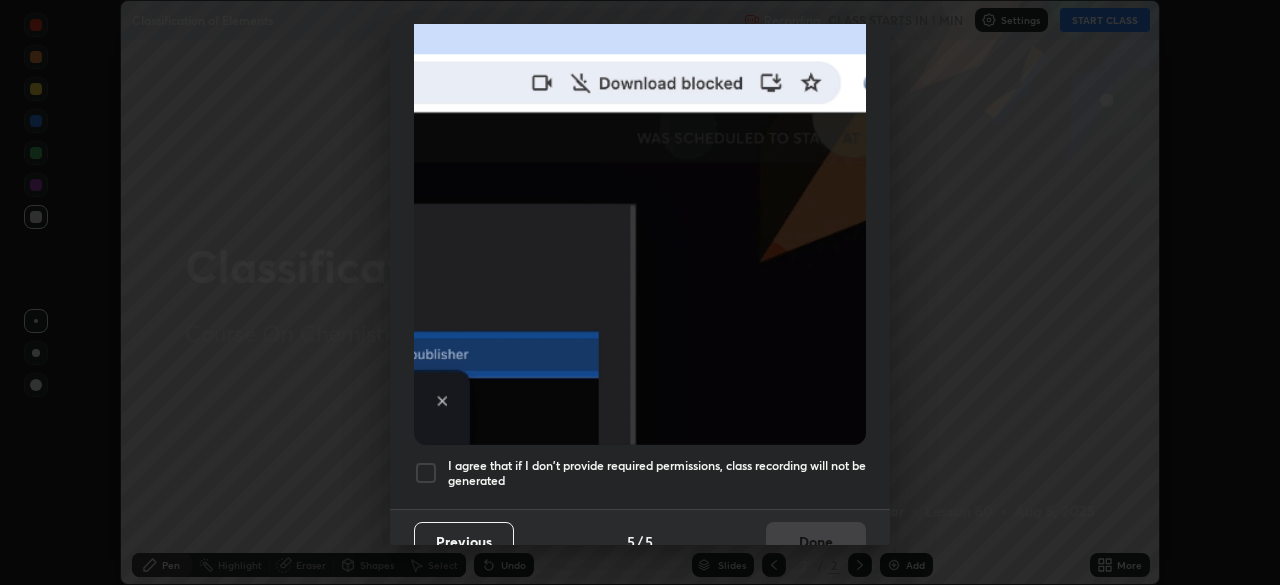 click at bounding box center (426, 473) 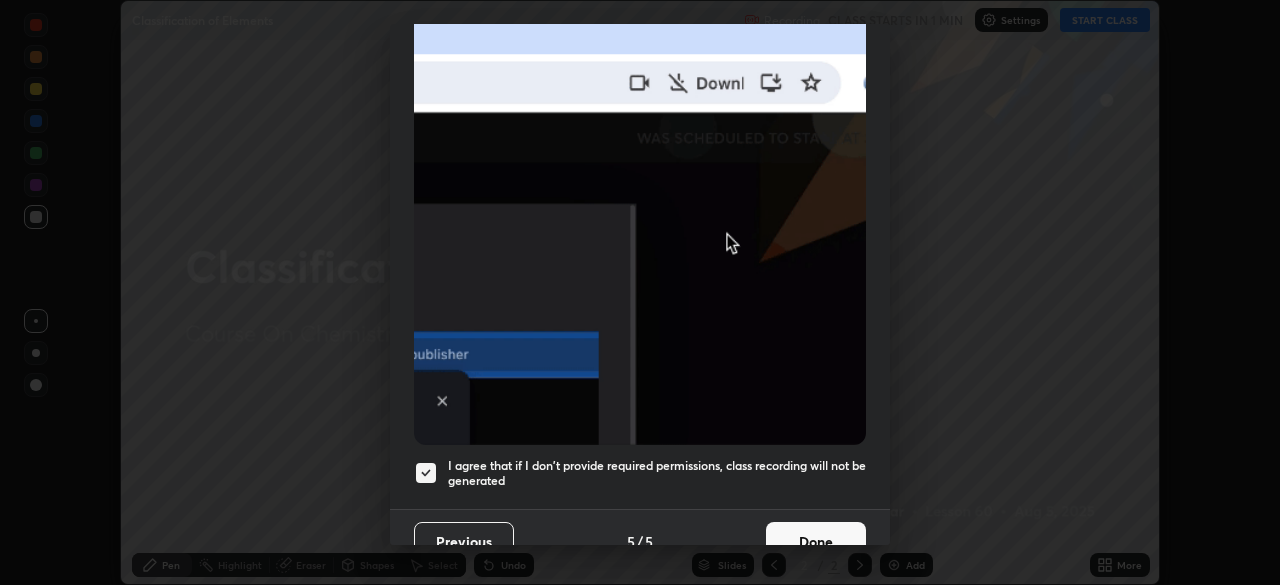 click on "Done" at bounding box center [816, 542] 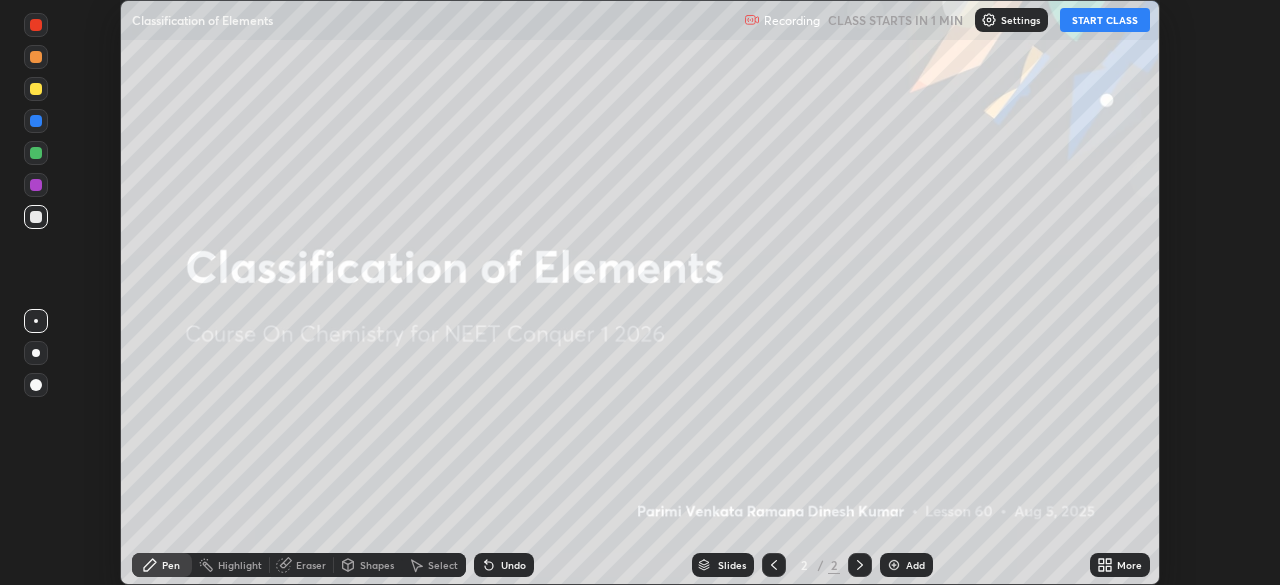click on "START CLASS" at bounding box center (1105, 20) 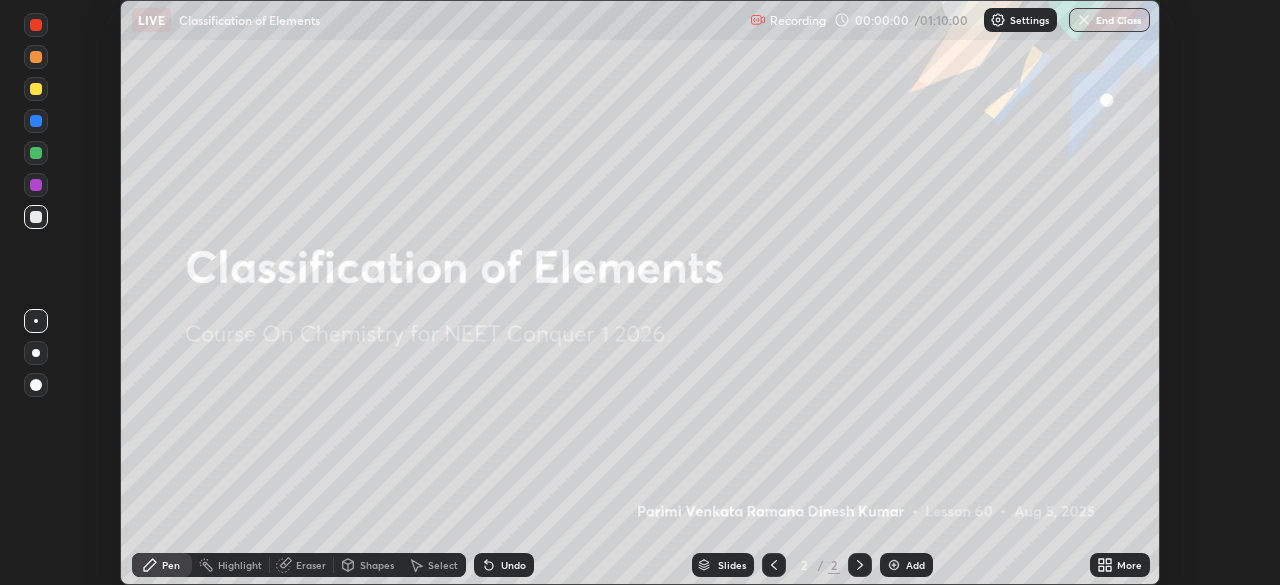 click 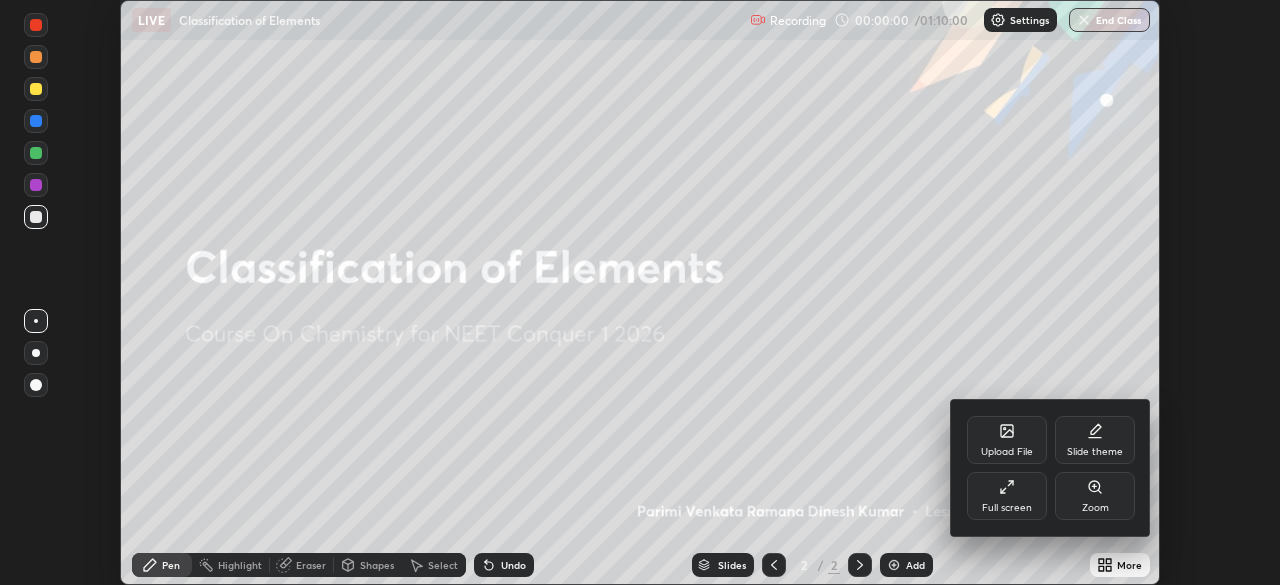 click on "Full screen" at bounding box center [1007, 508] 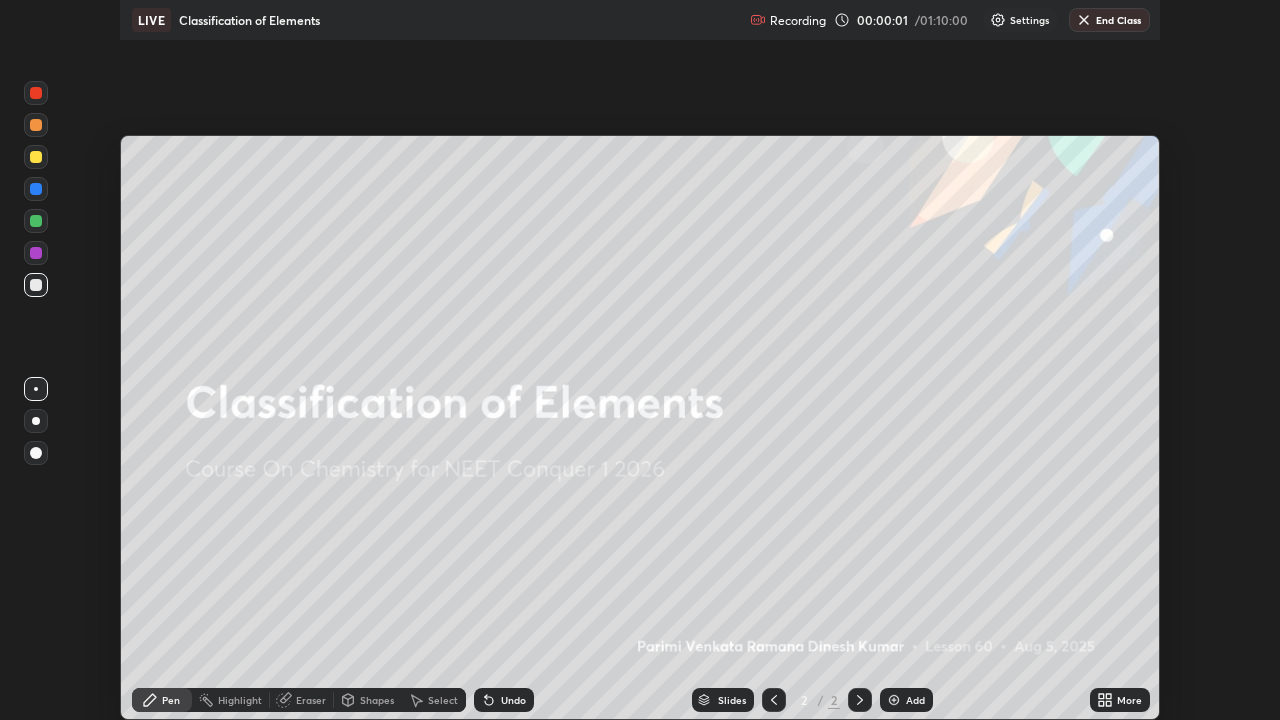 scroll, scrollTop: 99280, scrollLeft: 98720, axis: both 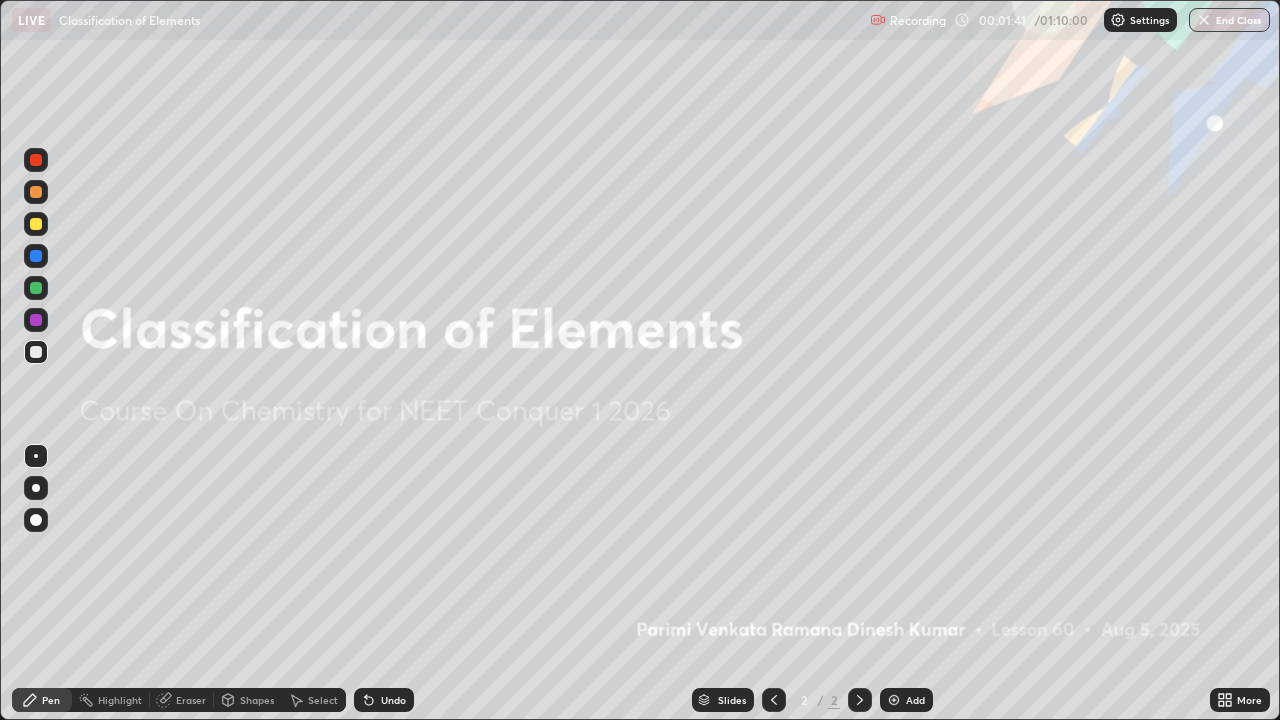 click on "Add" at bounding box center (906, 700) 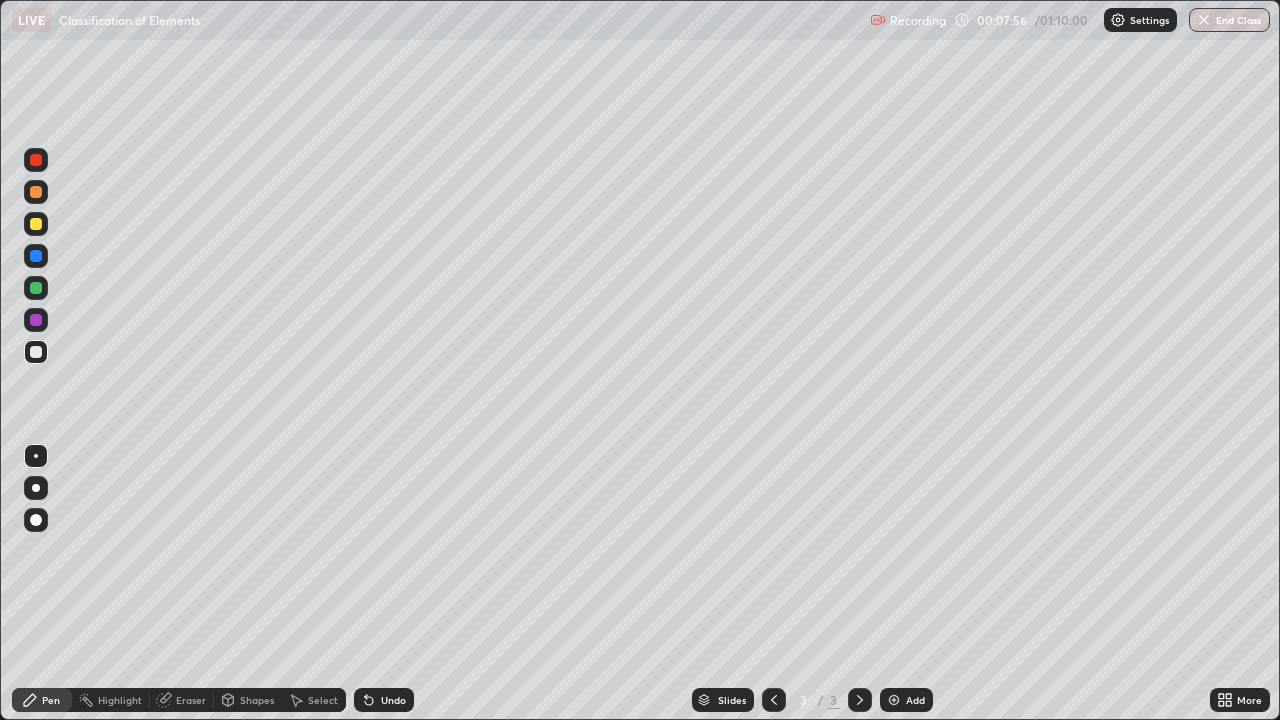 click at bounding box center [36, 320] 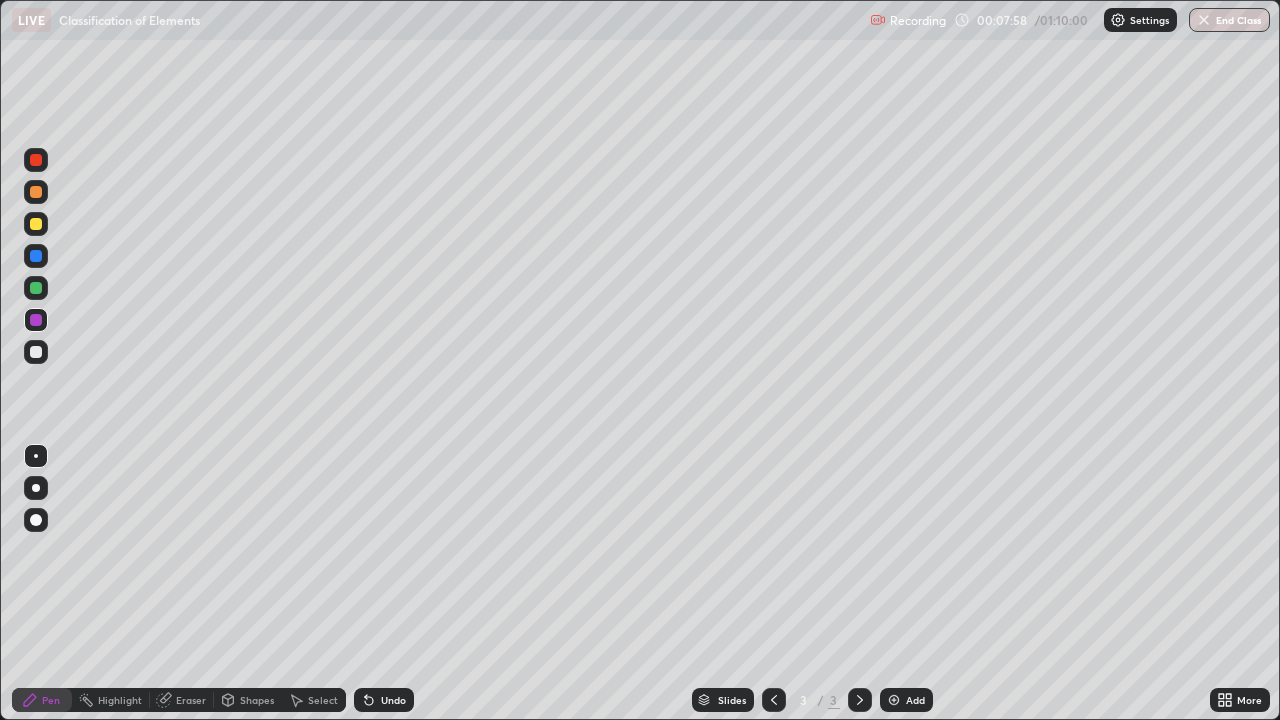 click at bounding box center (36, 488) 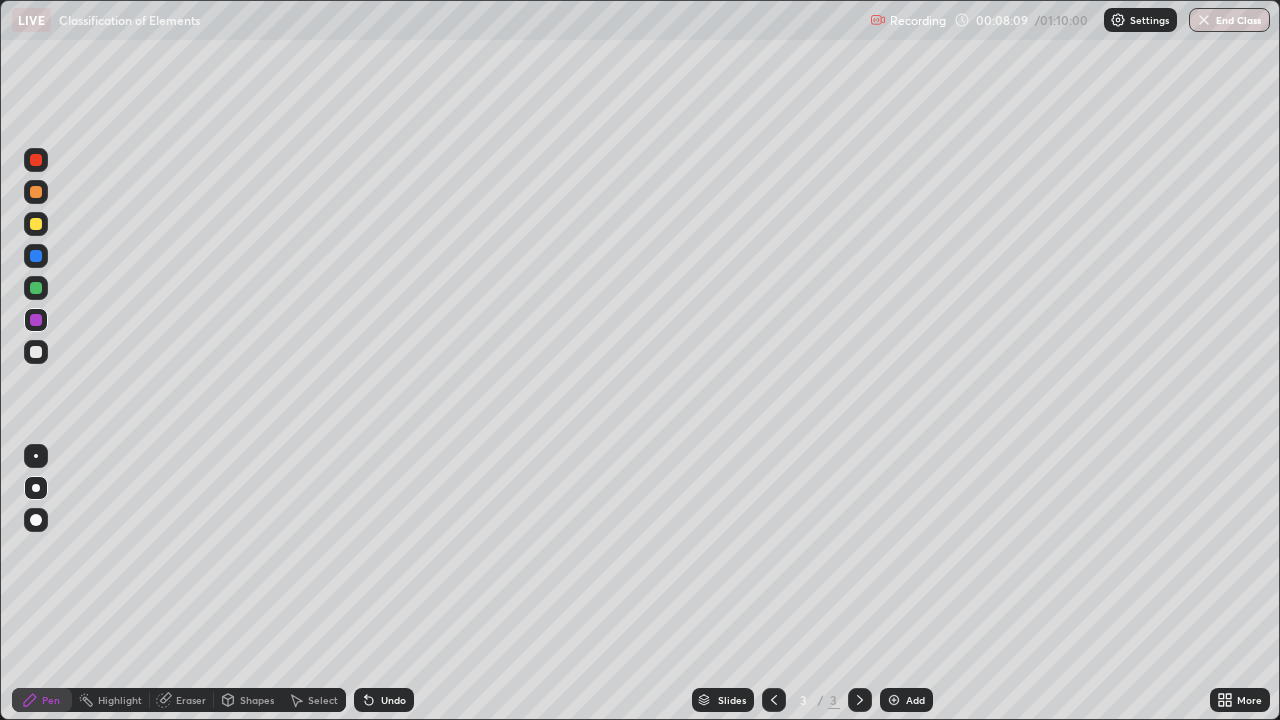 click at bounding box center [36, 352] 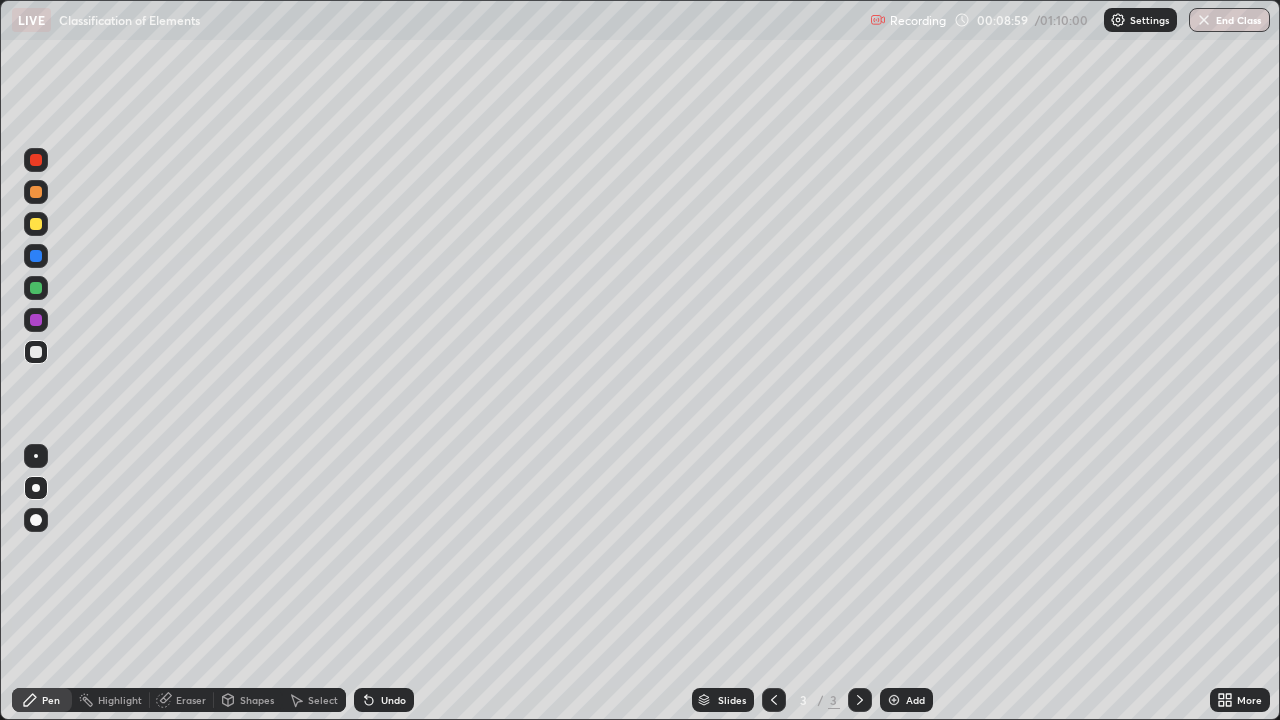 click at bounding box center [36, 320] 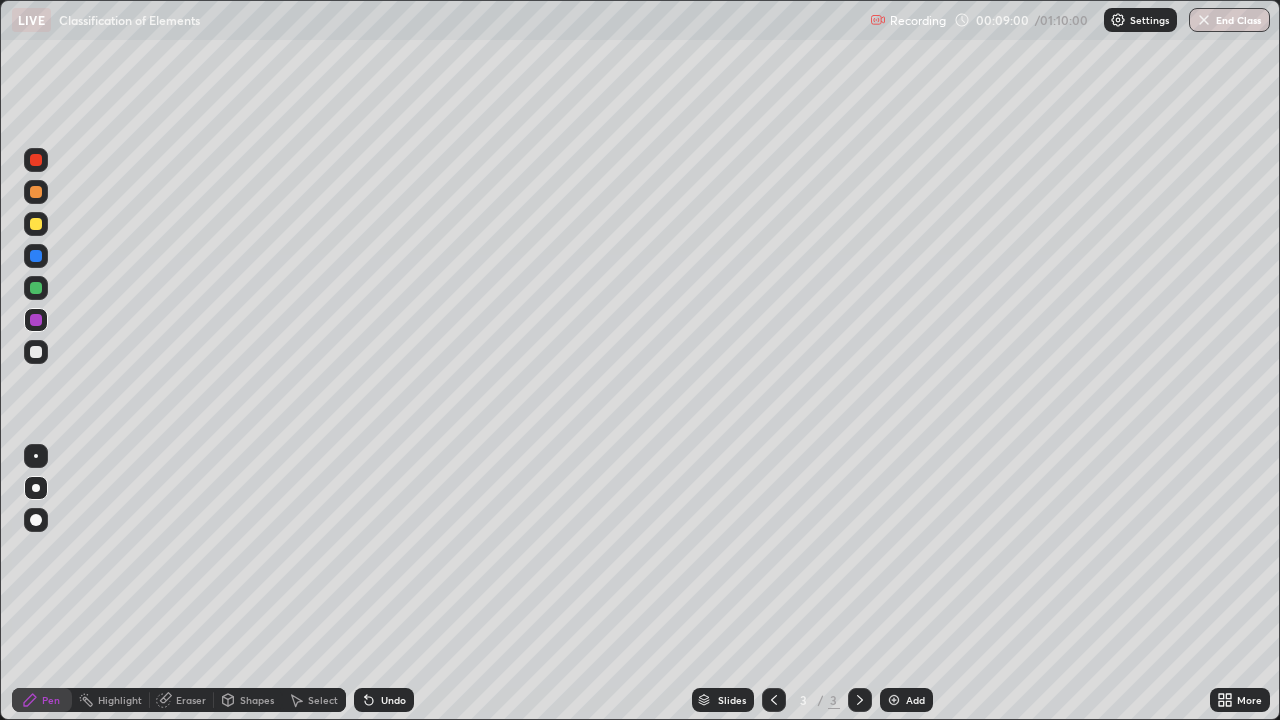 click 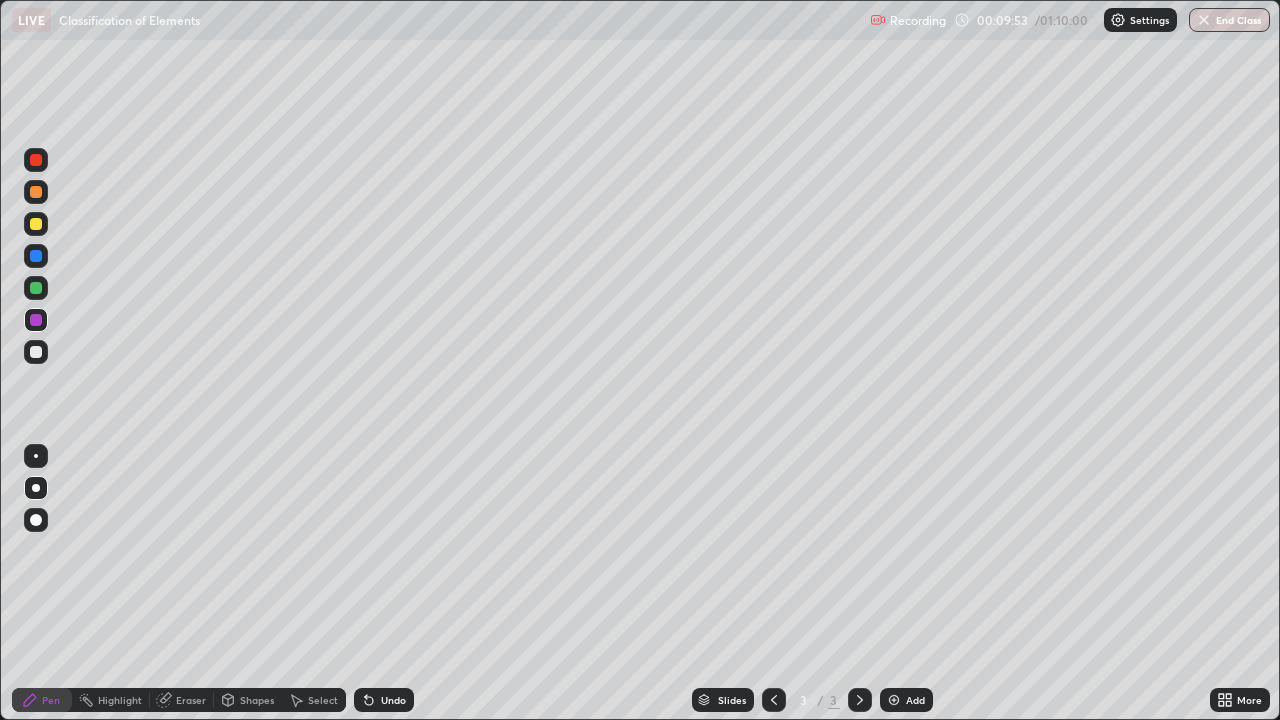 click at bounding box center [36, 352] 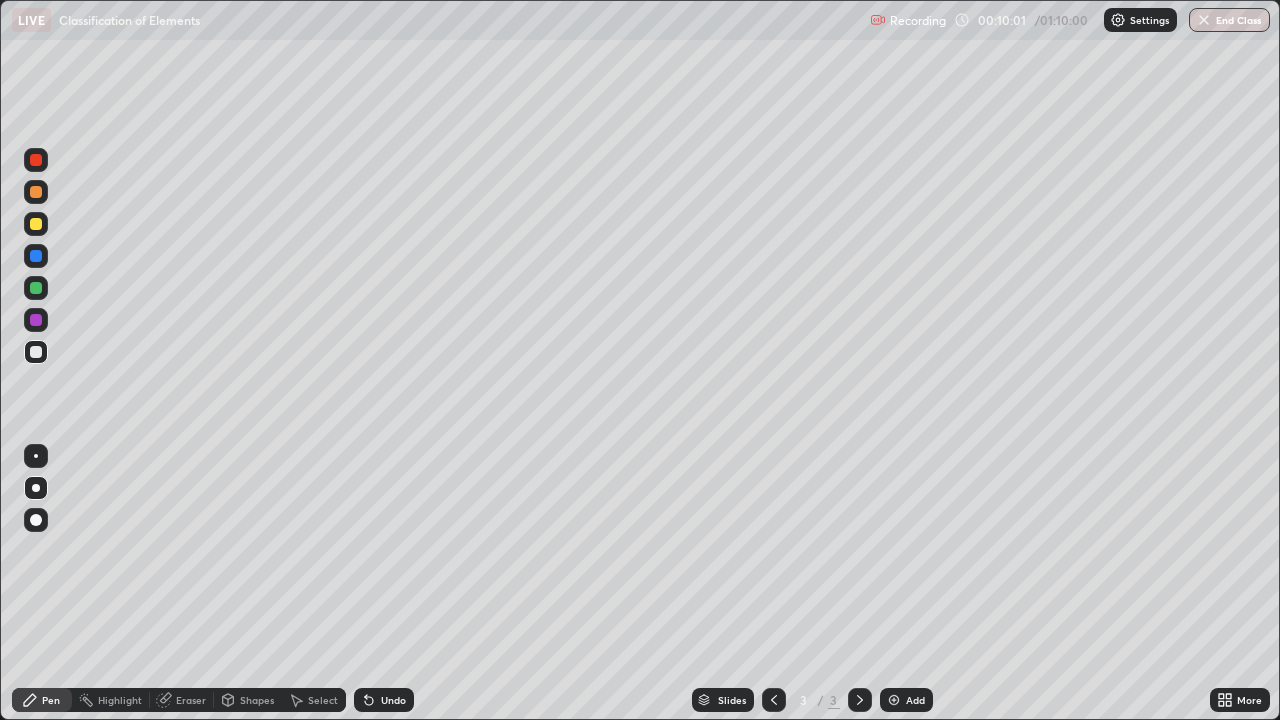 click on "Undo" at bounding box center (393, 700) 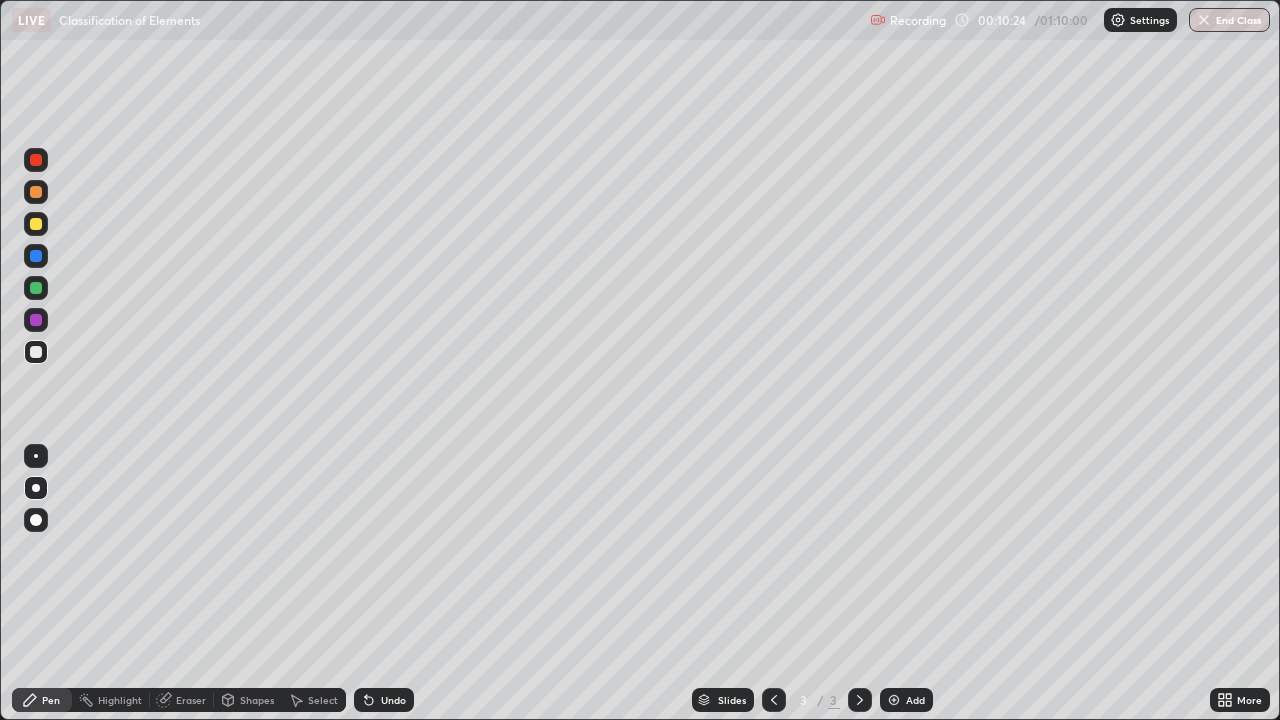 click at bounding box center [36, 320] 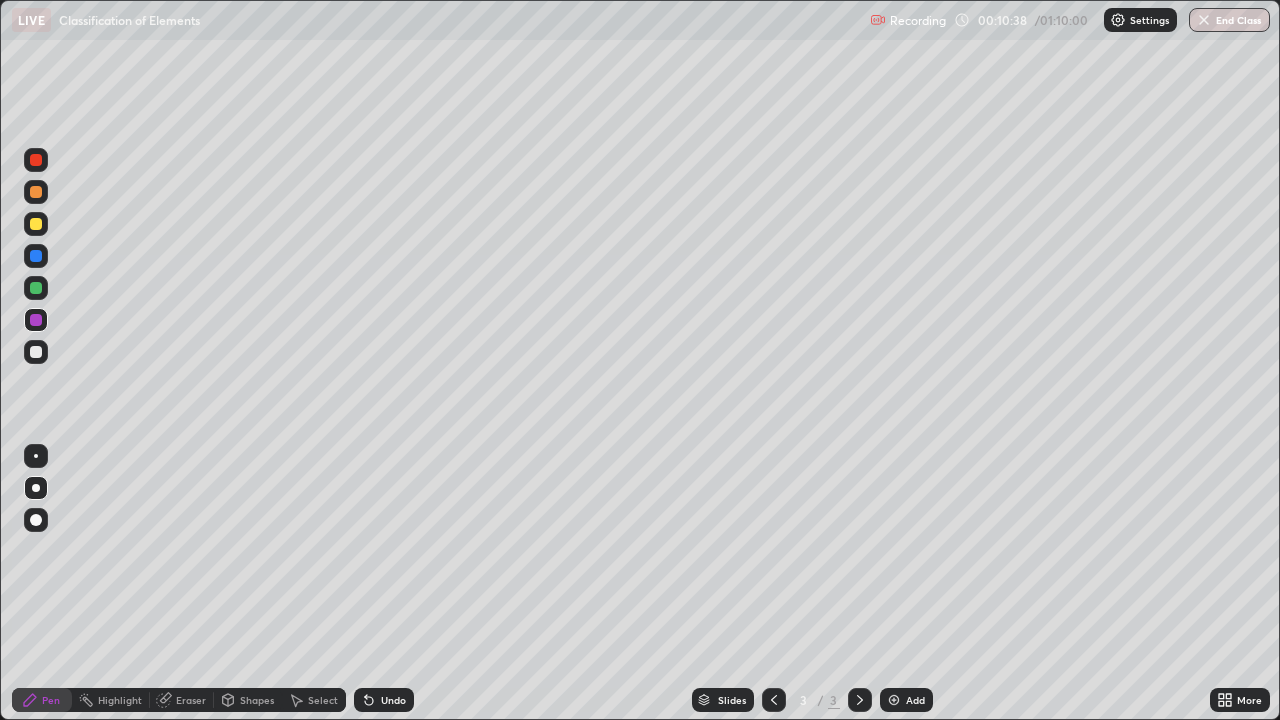 click at bounding box center (36, 352) 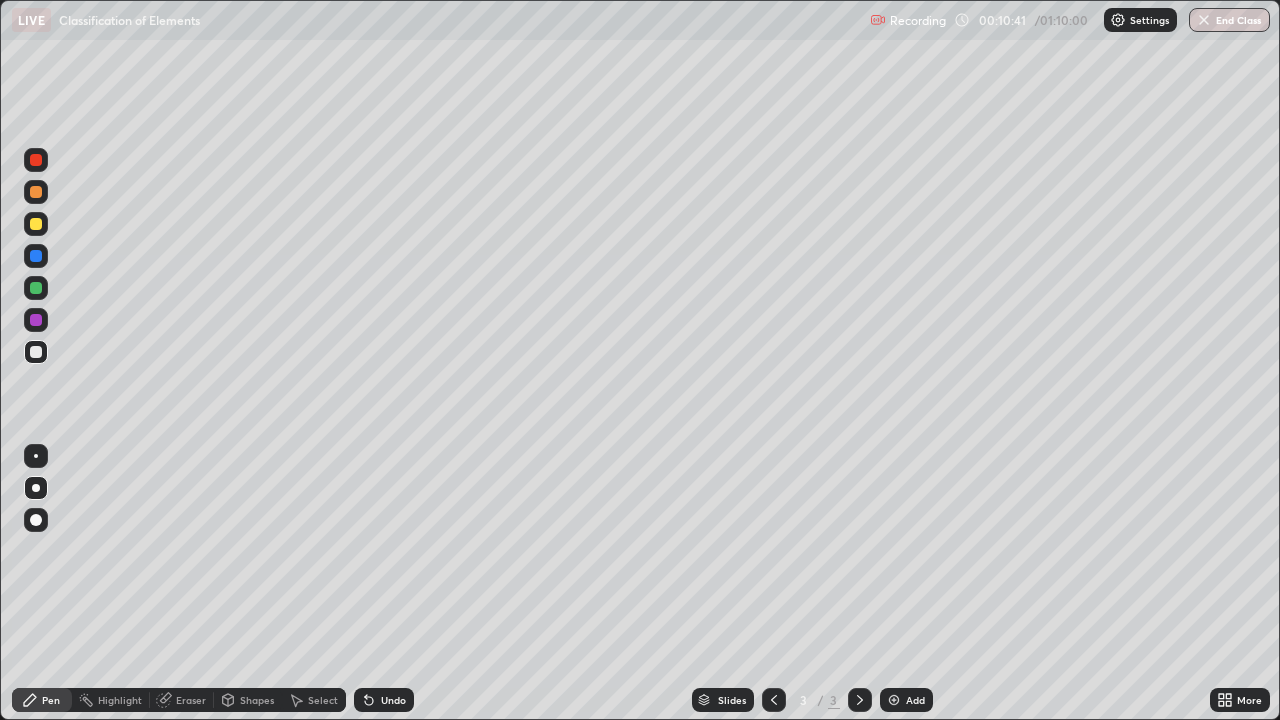 click on "Shapes" at bounding box center [248, 700] 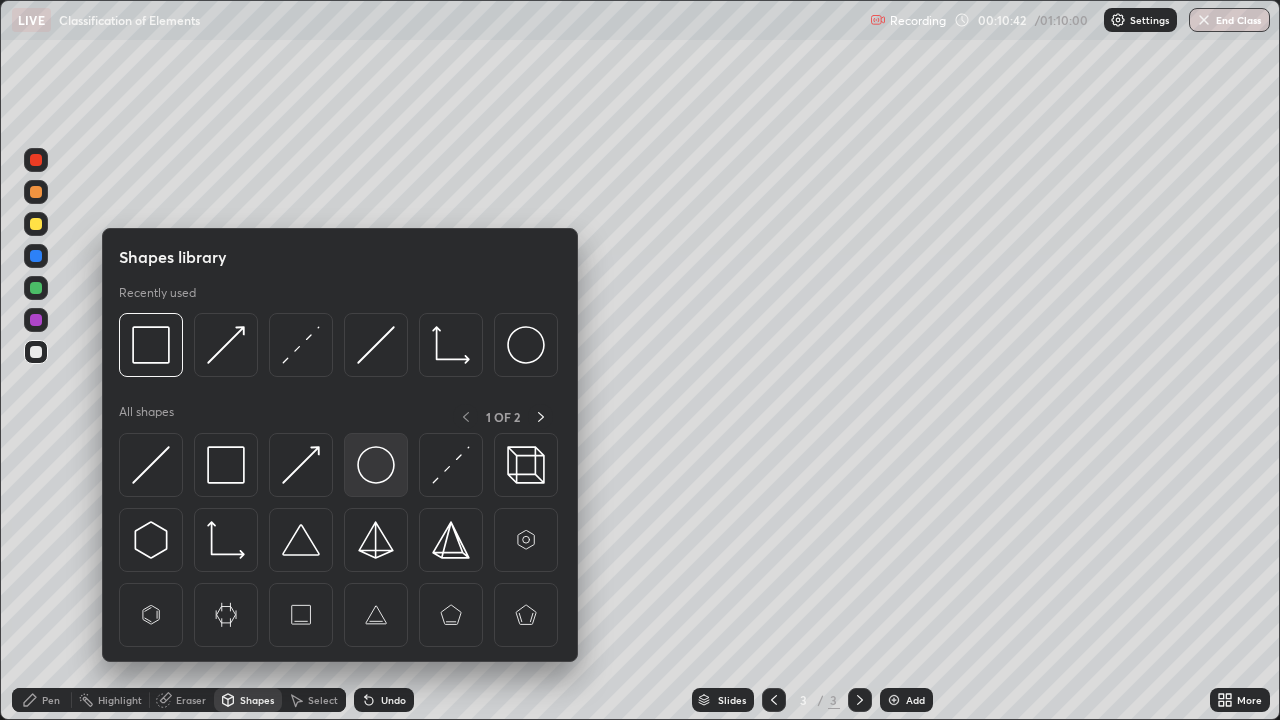 click at bounding box center [376, 465] 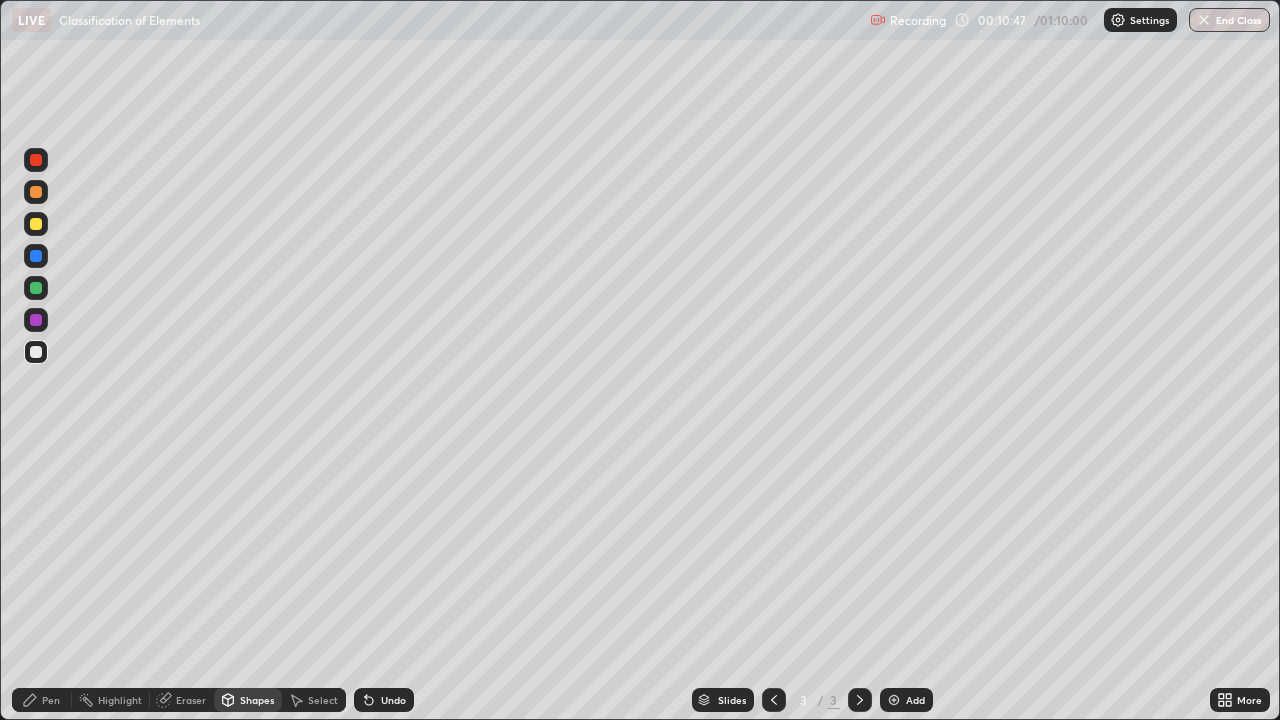 click on "Pen" at bounding box center [42, 700] 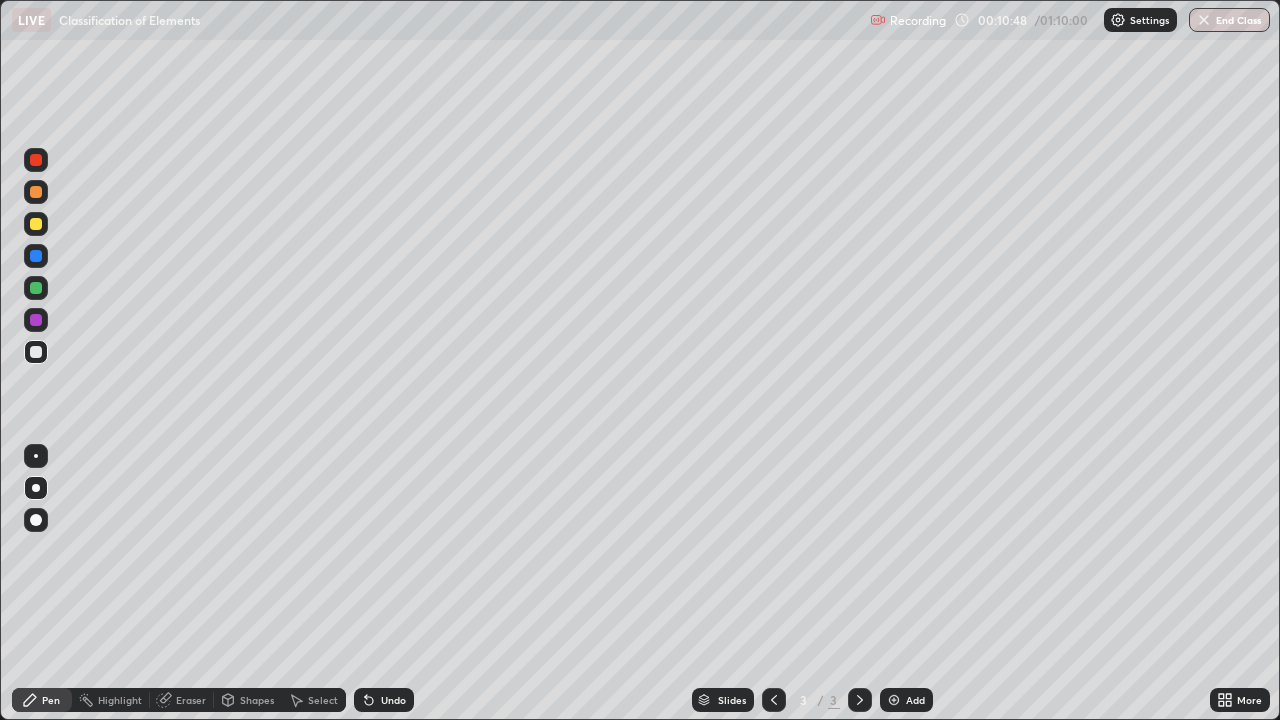 click at bounding box center (36, 352) 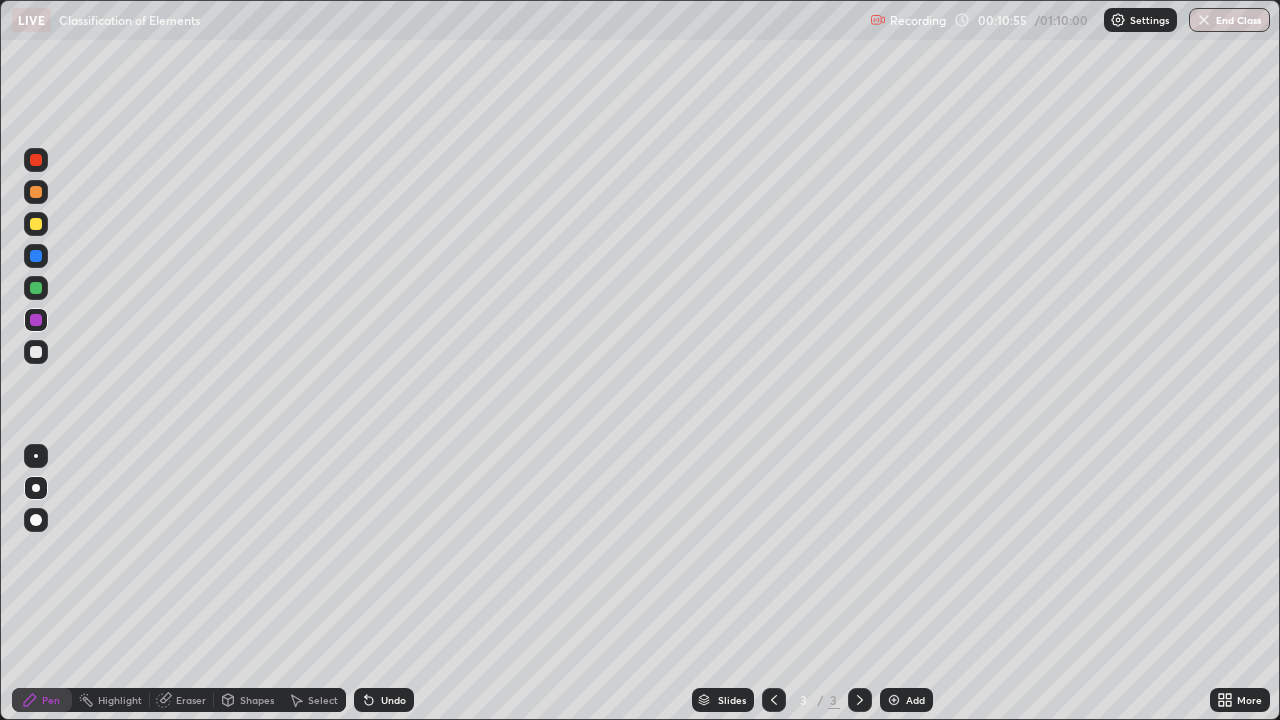 click on "Shapes" at bounding box center (257, 700) 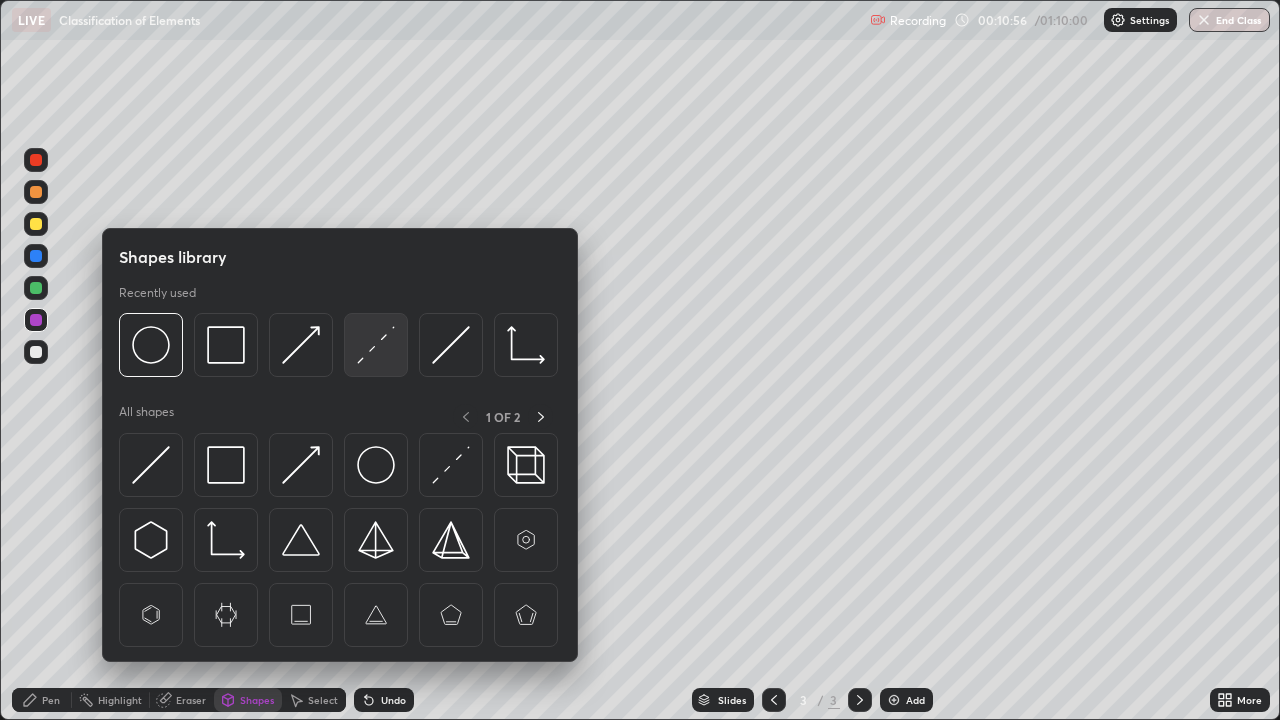 click at bounding box center [376, 345] 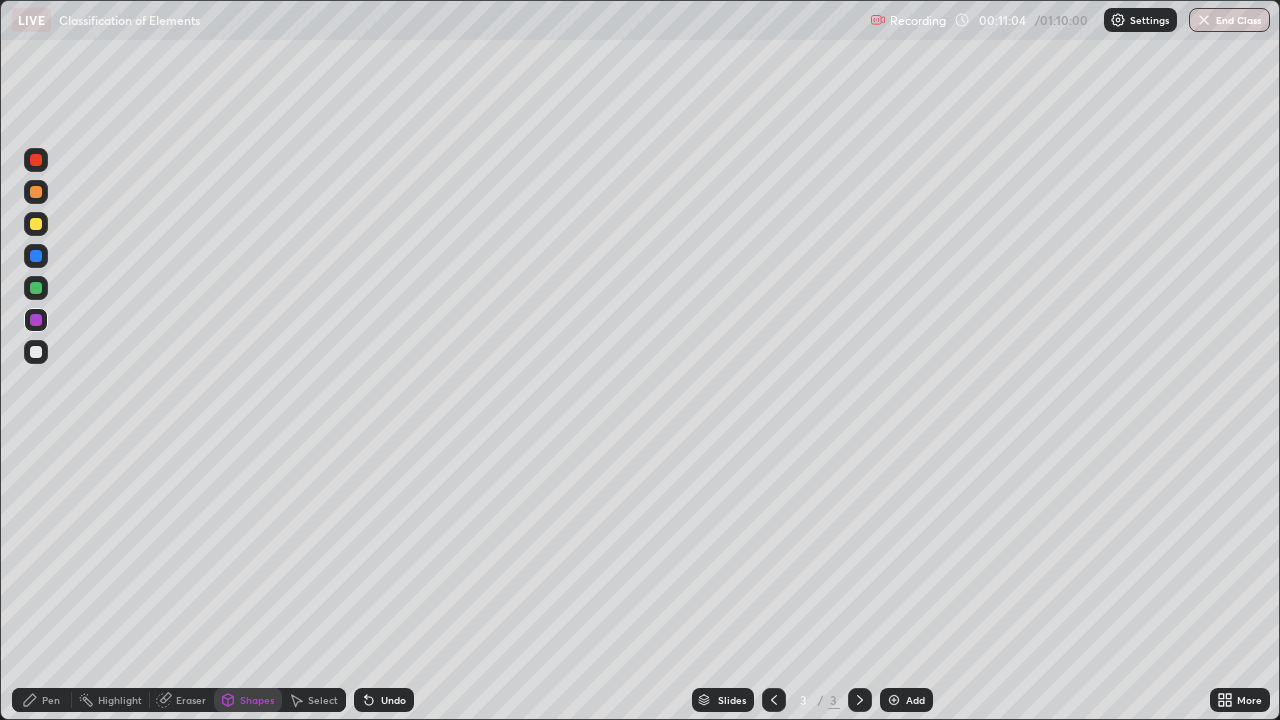 click 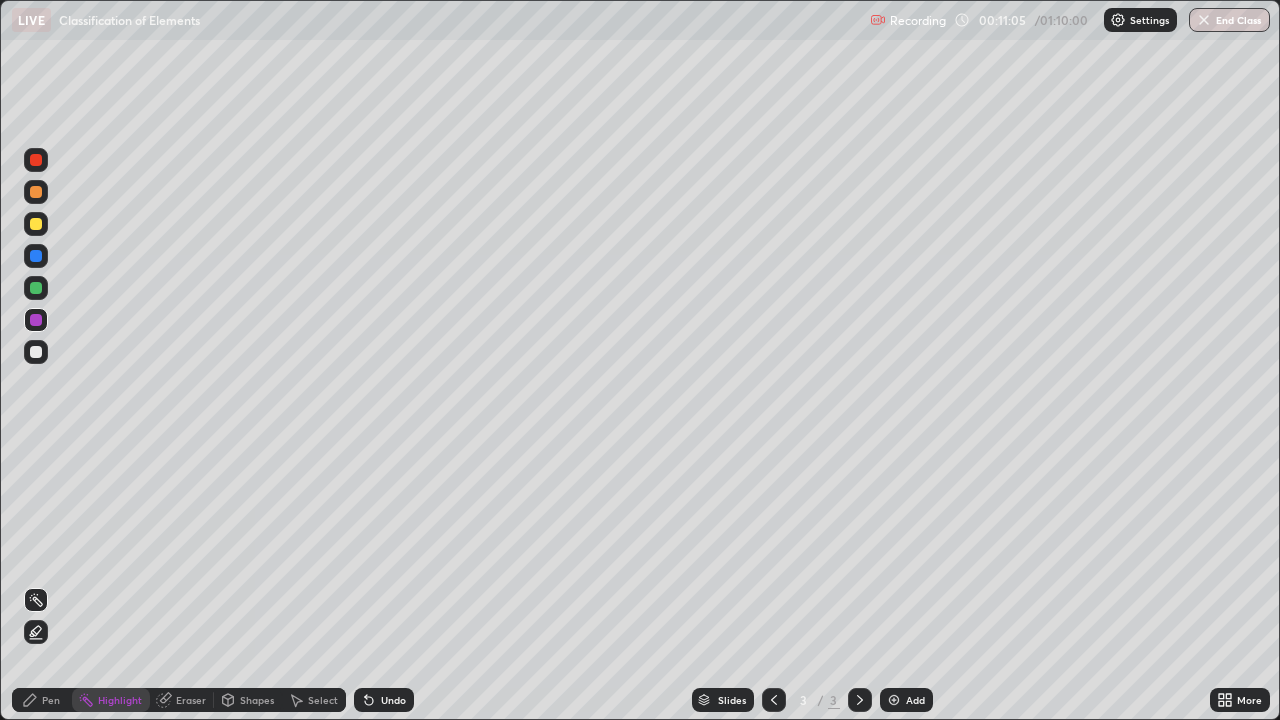 click at bounding box center (36, 288) 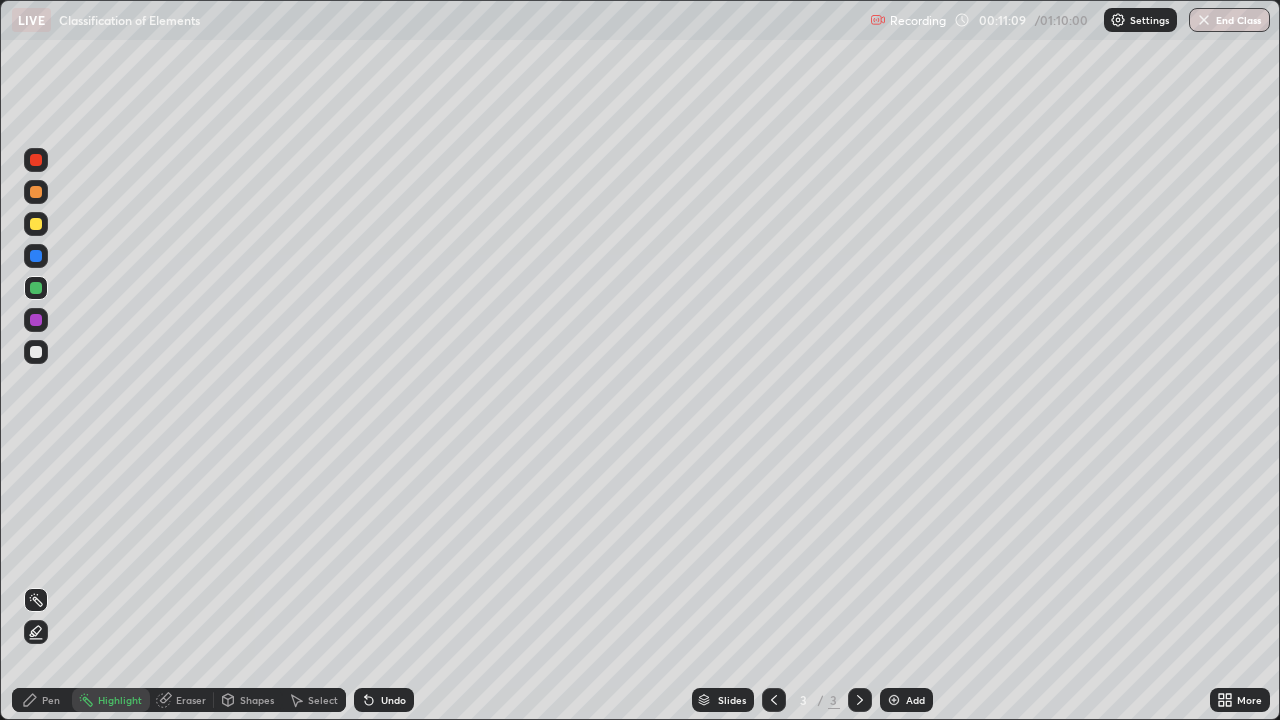 click on "Undo" at bounding box center (393, 700) 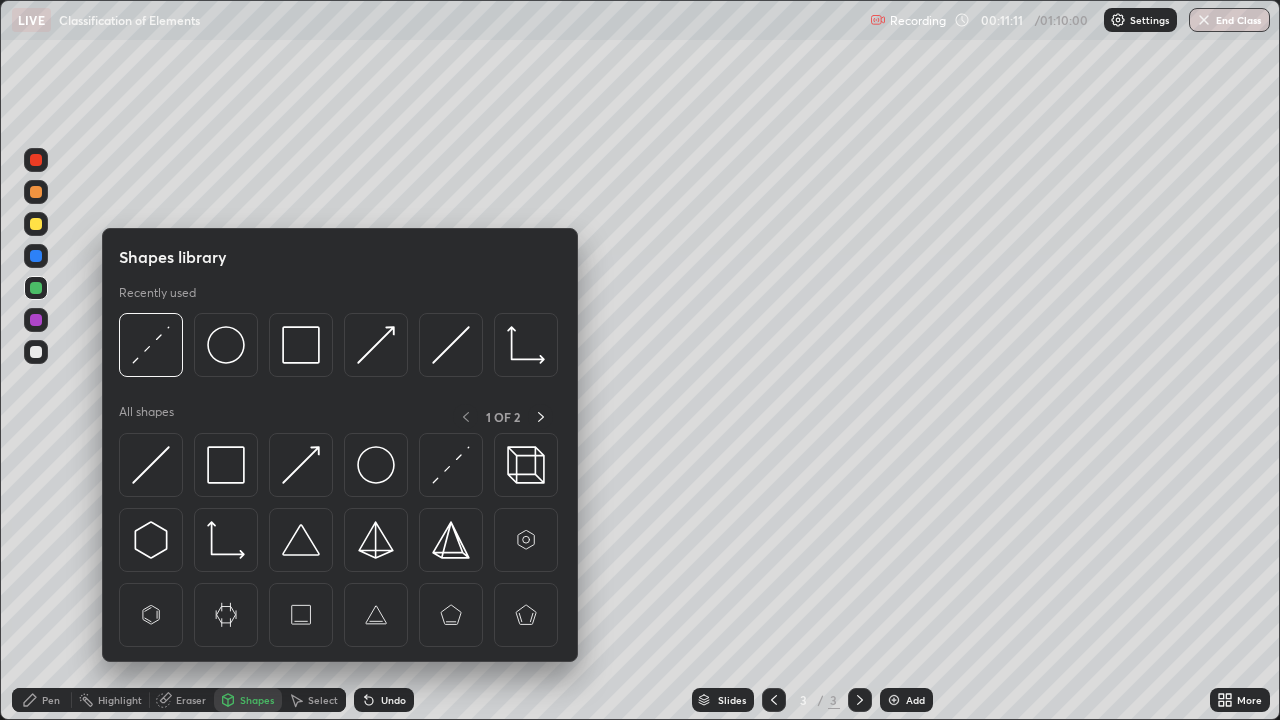 click at bounding box center [376, 465] 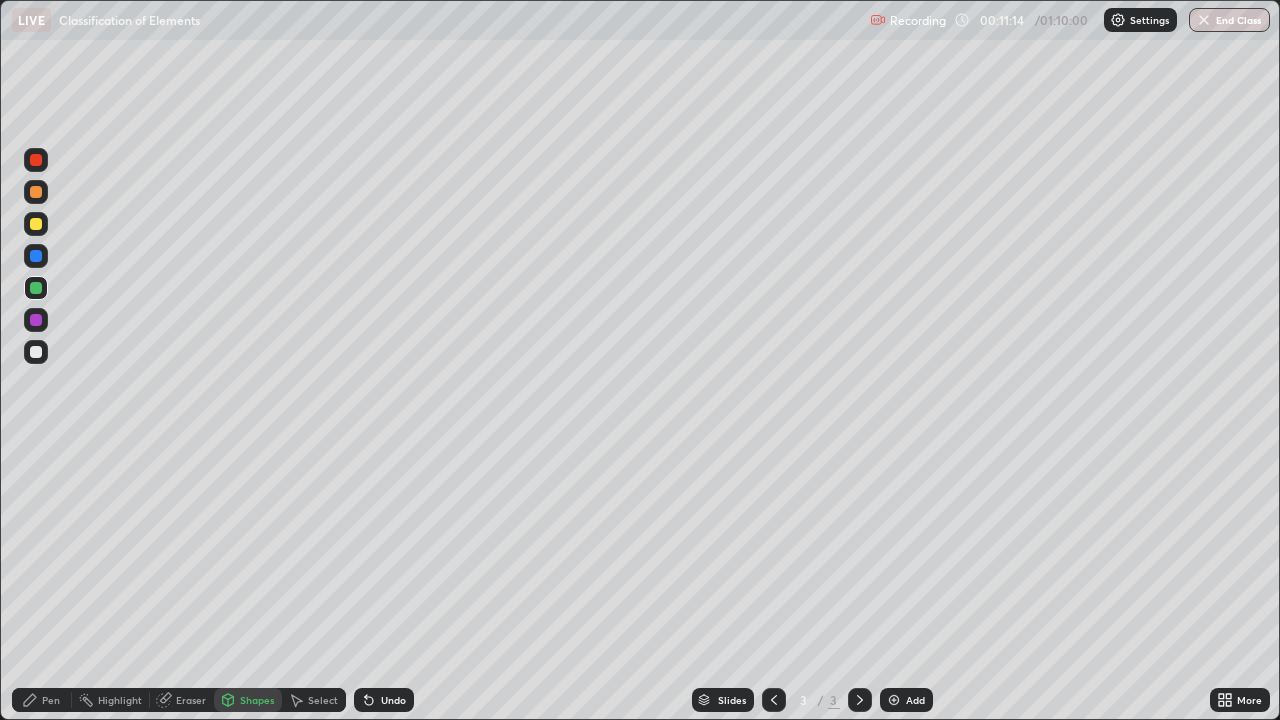 click on "Undo" at bounding box center (384, 700) 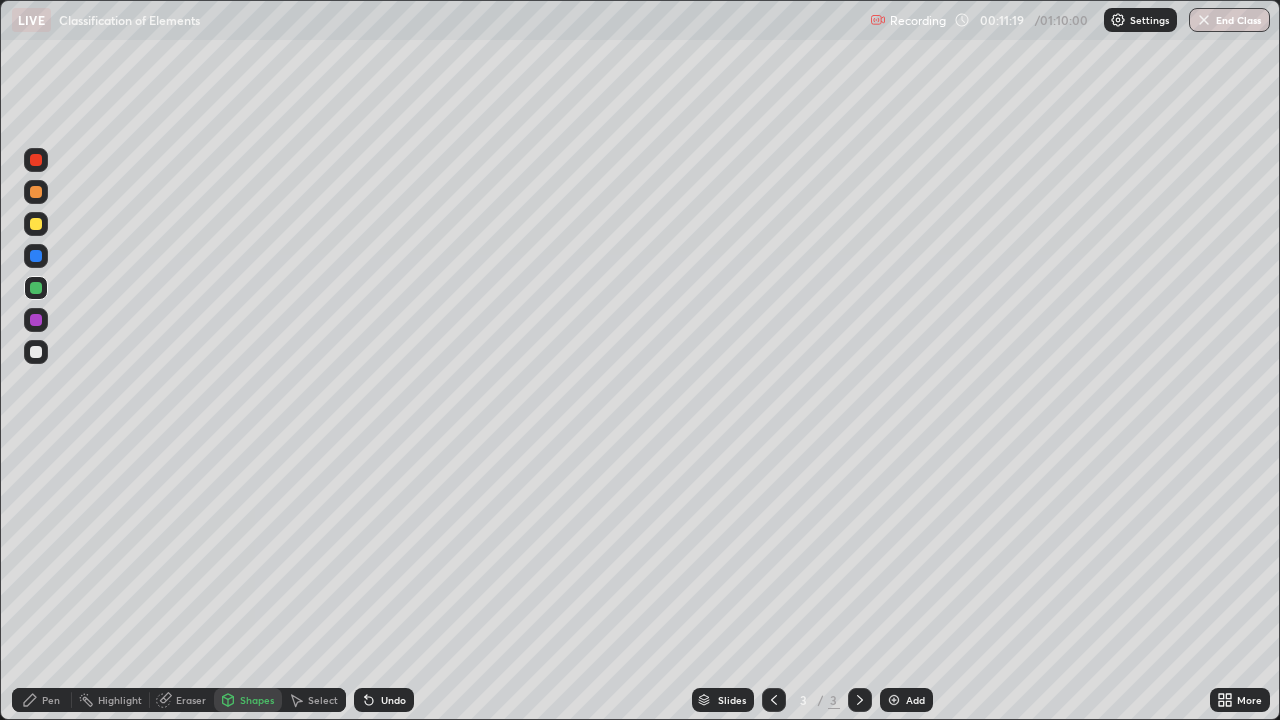 click on "Undo" at bounding box center (384, 700) 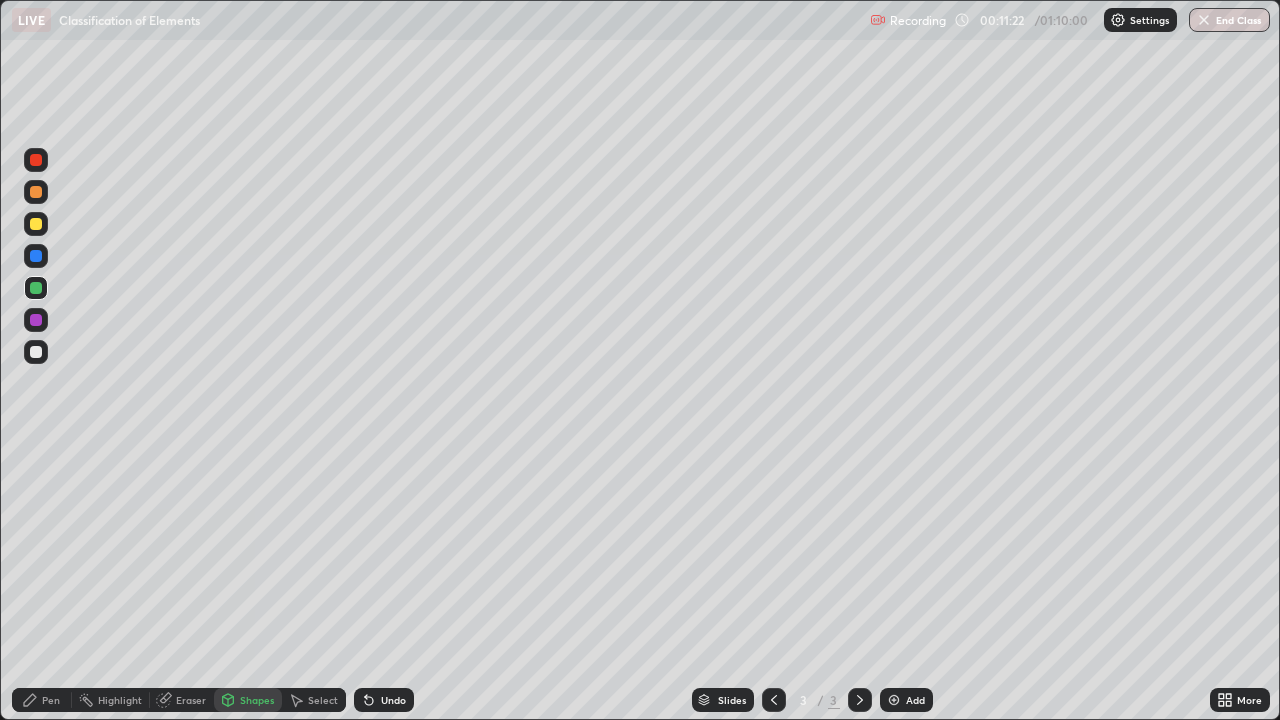 click on "Pen" at bounding box center [51, 700] 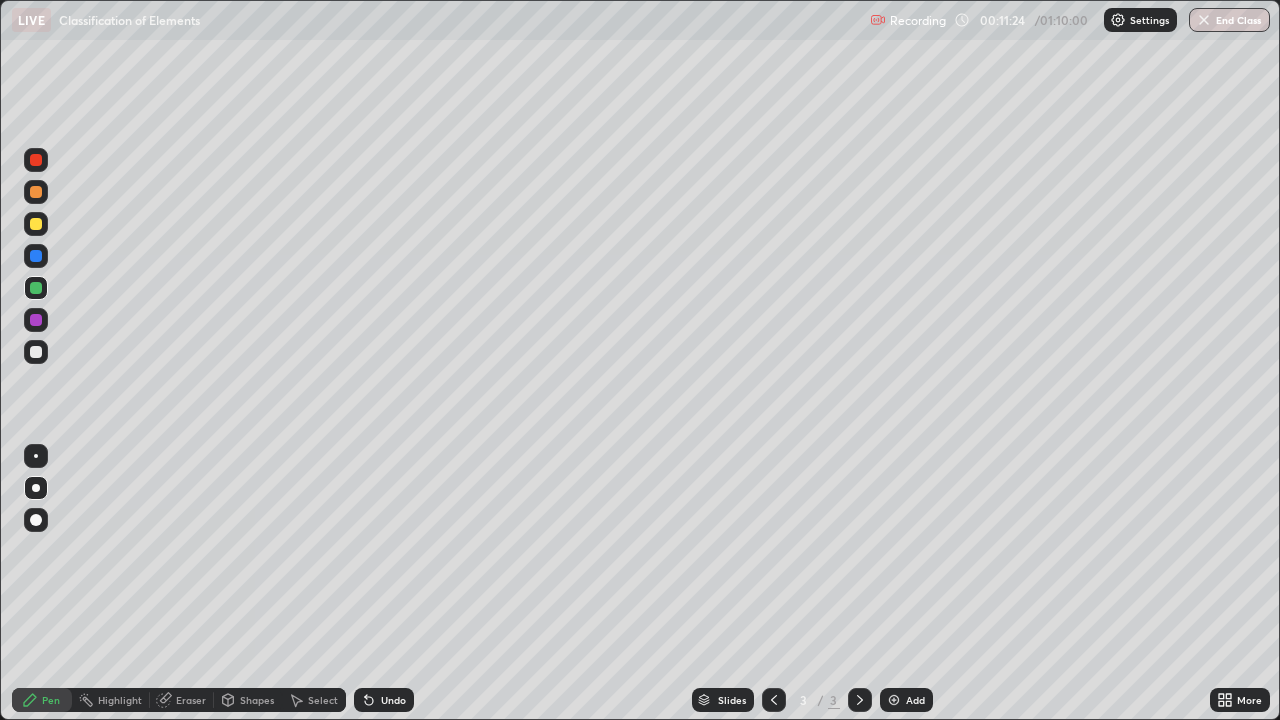 click at bounding box center [36, 224] 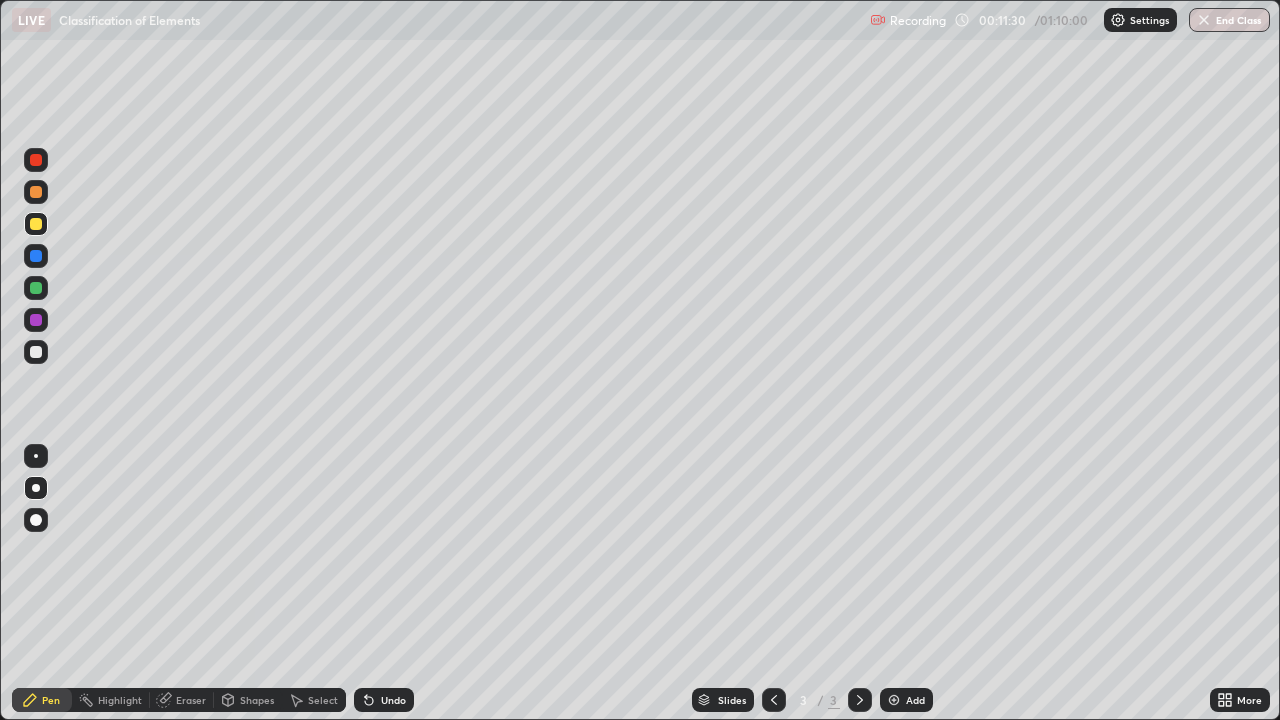 click on "Shapes" at bounding box center [257, 700] 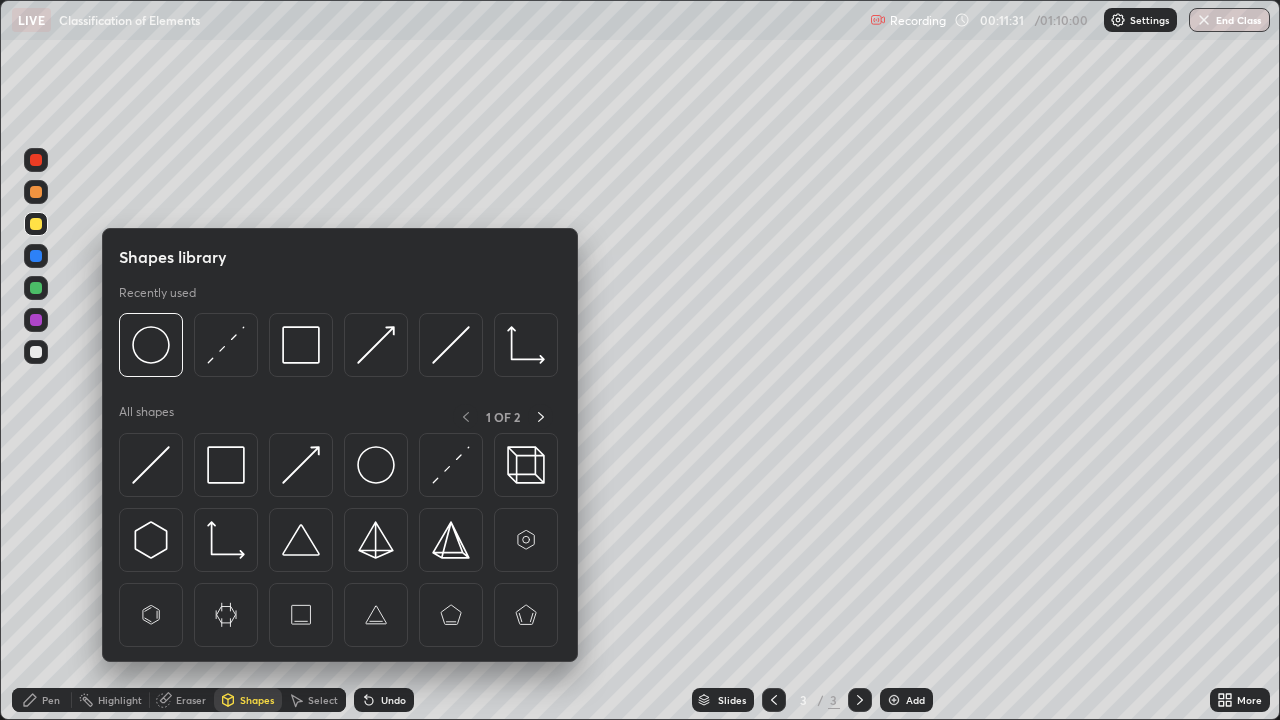 click at bounding box center (226, 345) 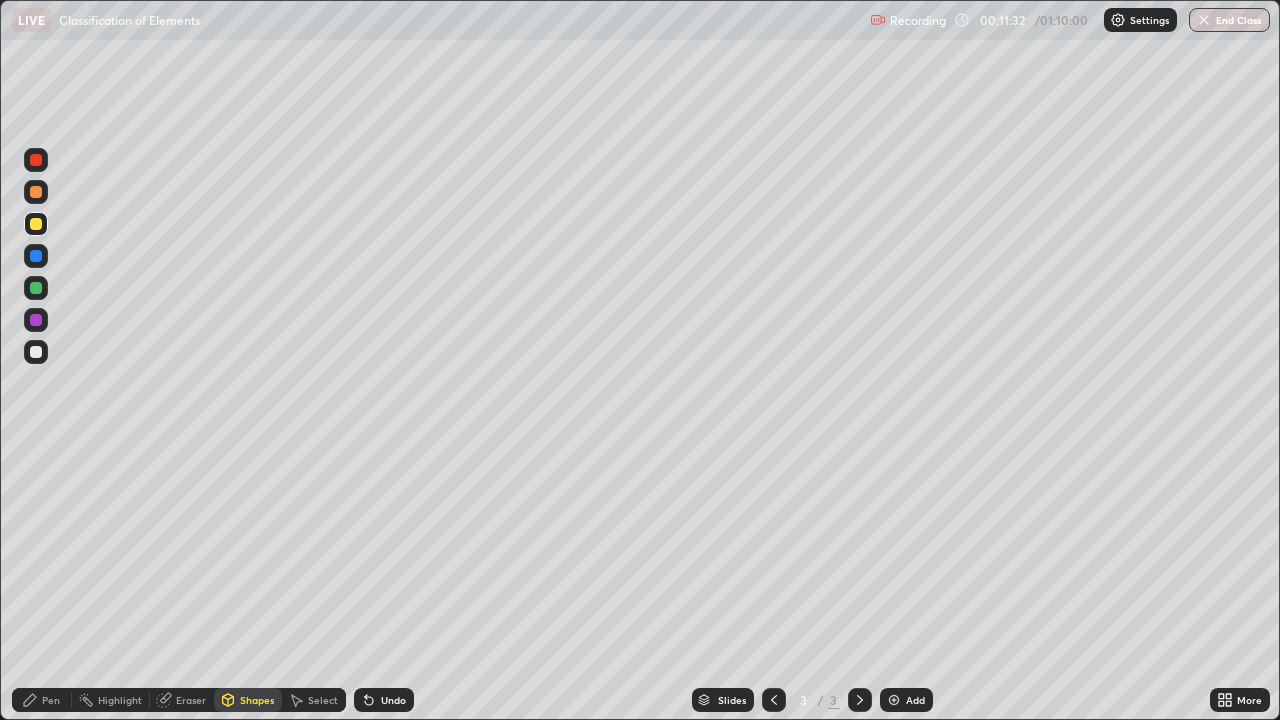click at bounding box center (36, 288) 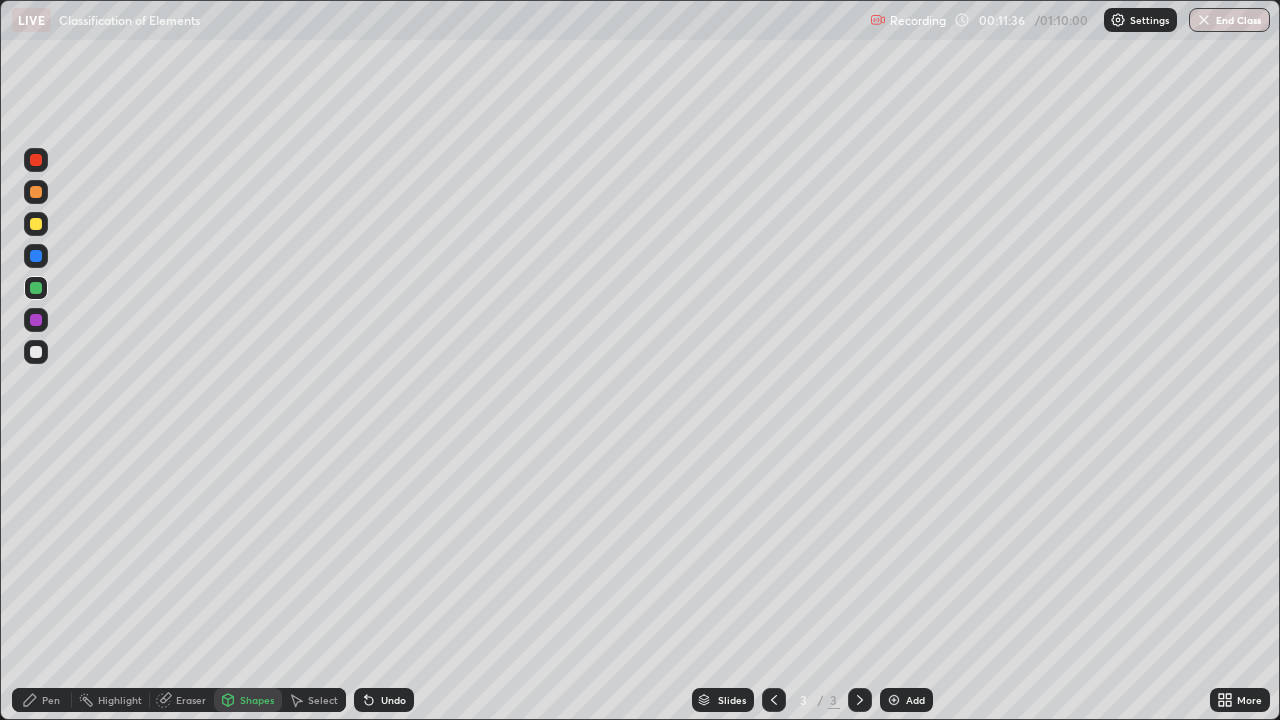 click on "Pen" at bounding box center [42, 700] 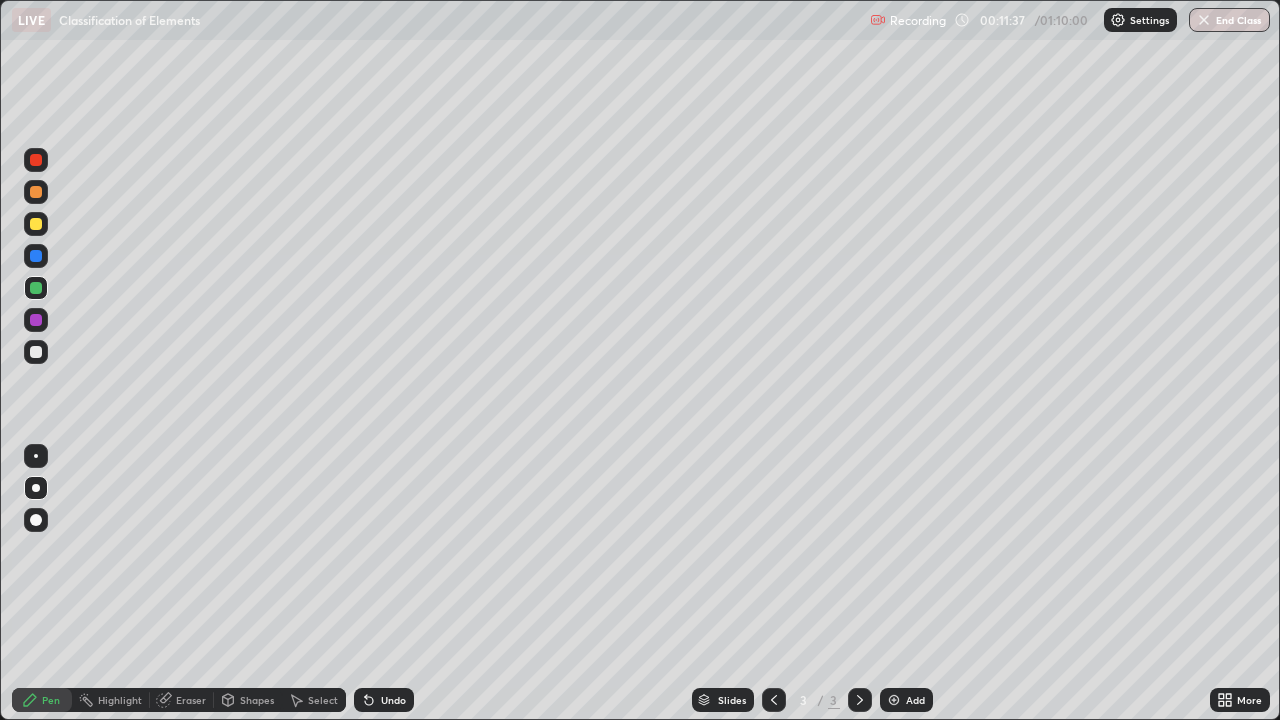 click at bounding box center (36, 352) 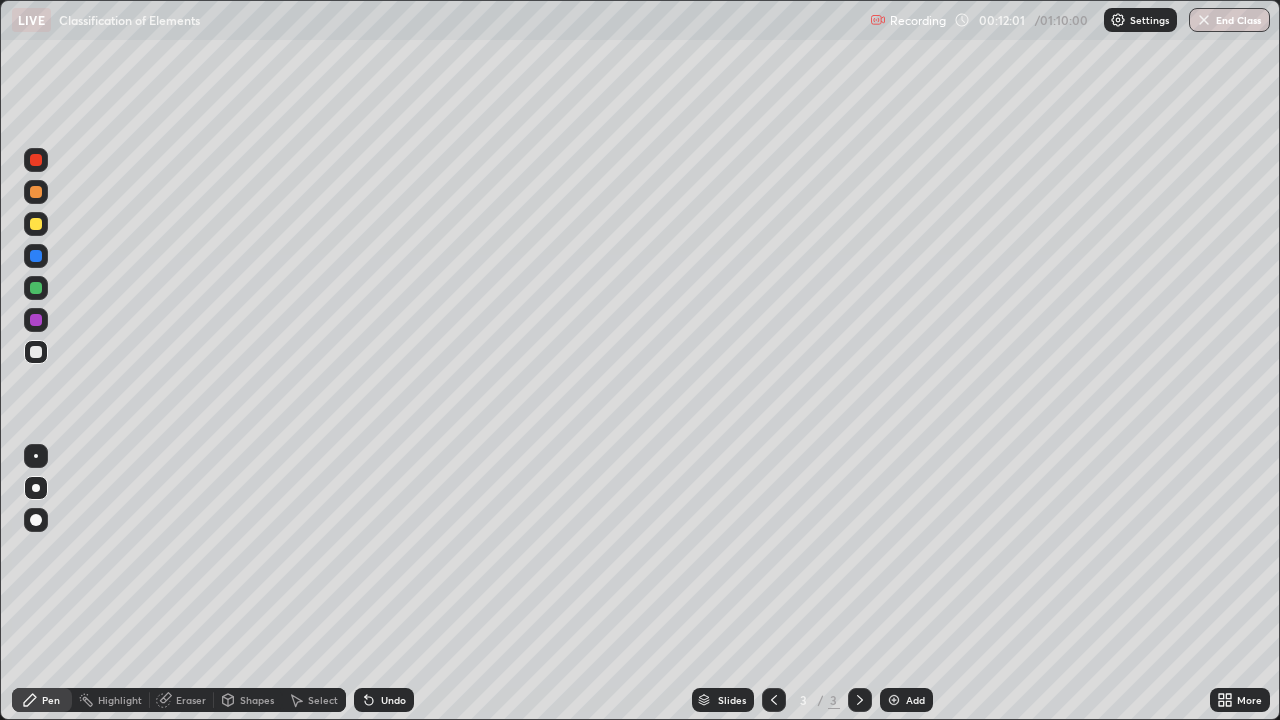 click on "Shapes" at bounding box center (248, 700) 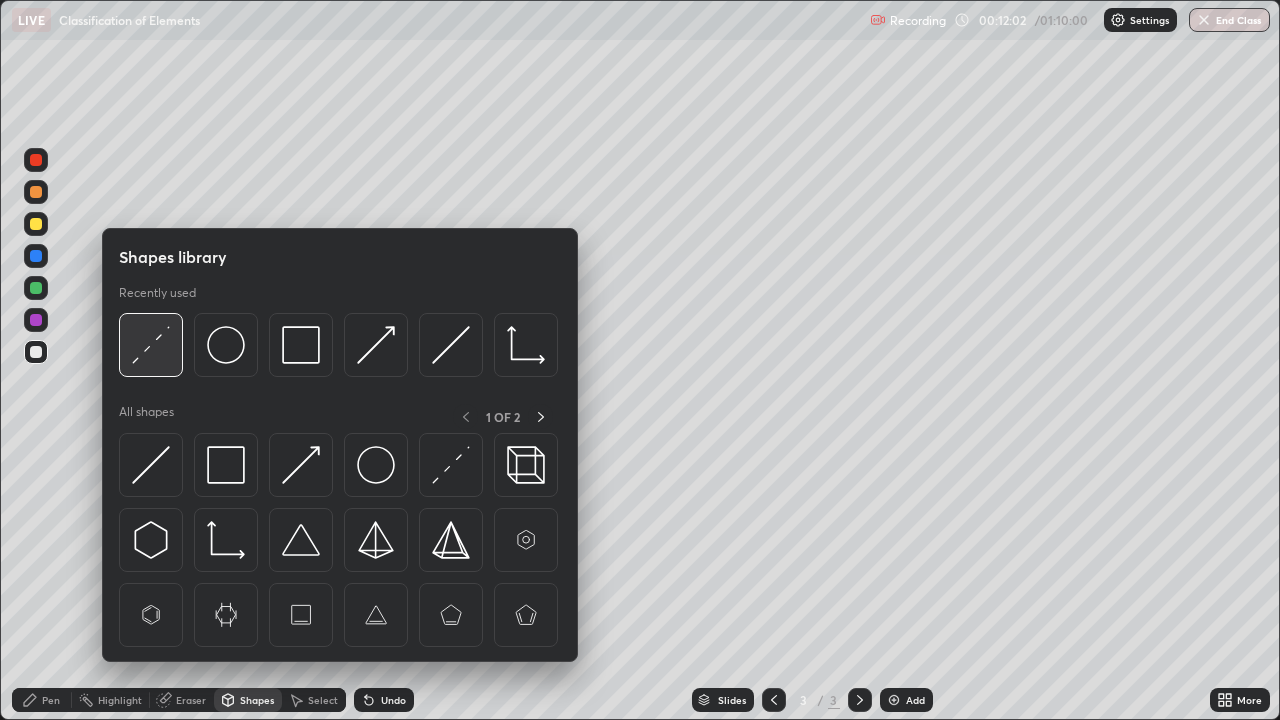 click at bounding box center [151, 345] 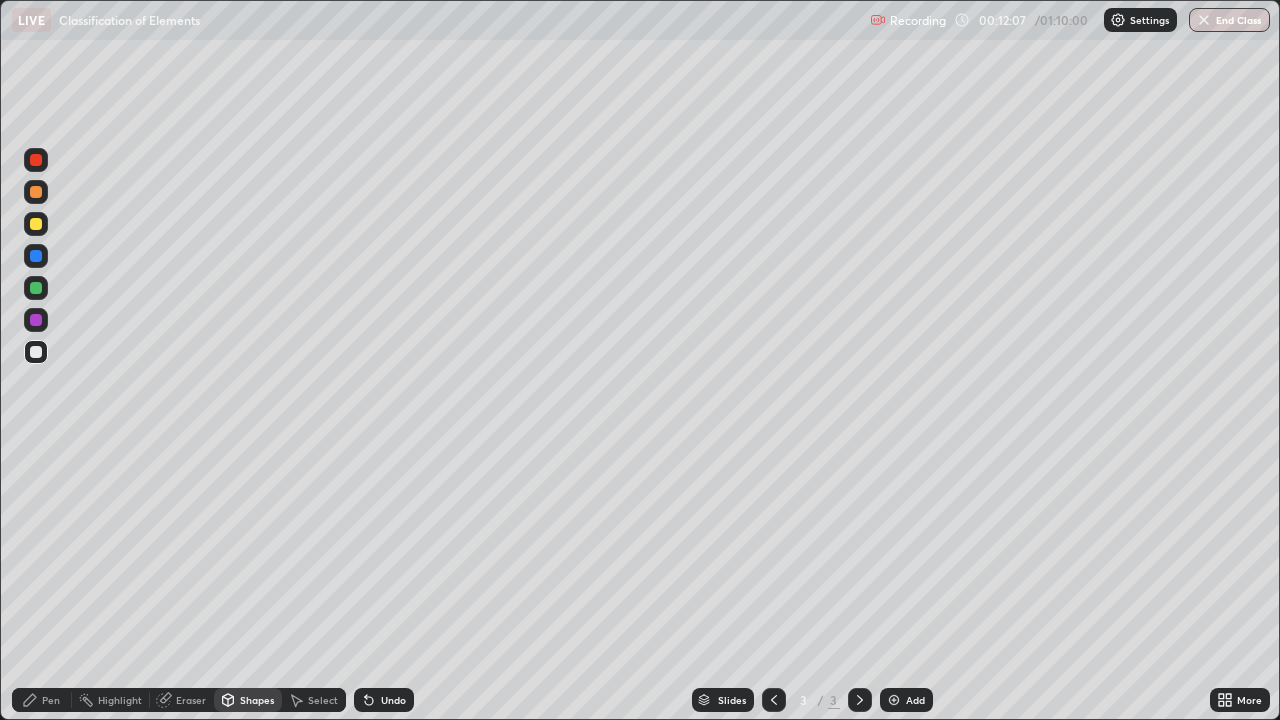 click on "Pen" at bounding box center (42, 700) 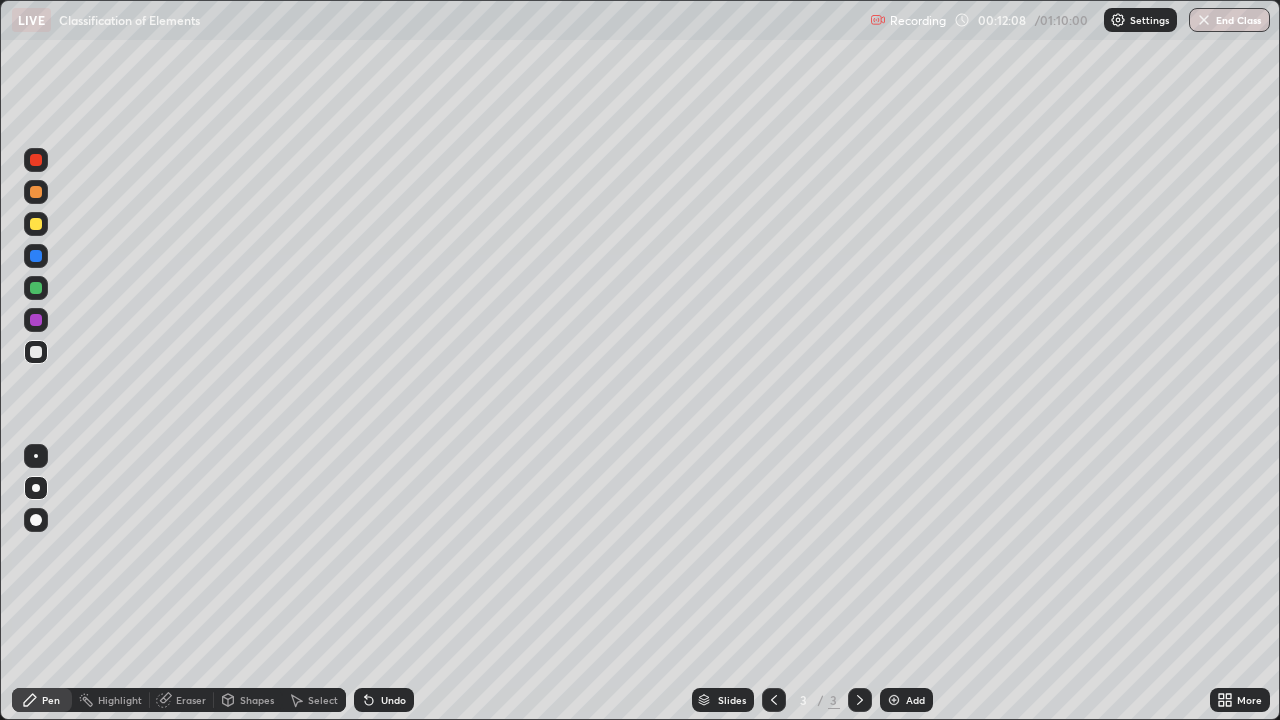 click at bounding box center [36, 288] 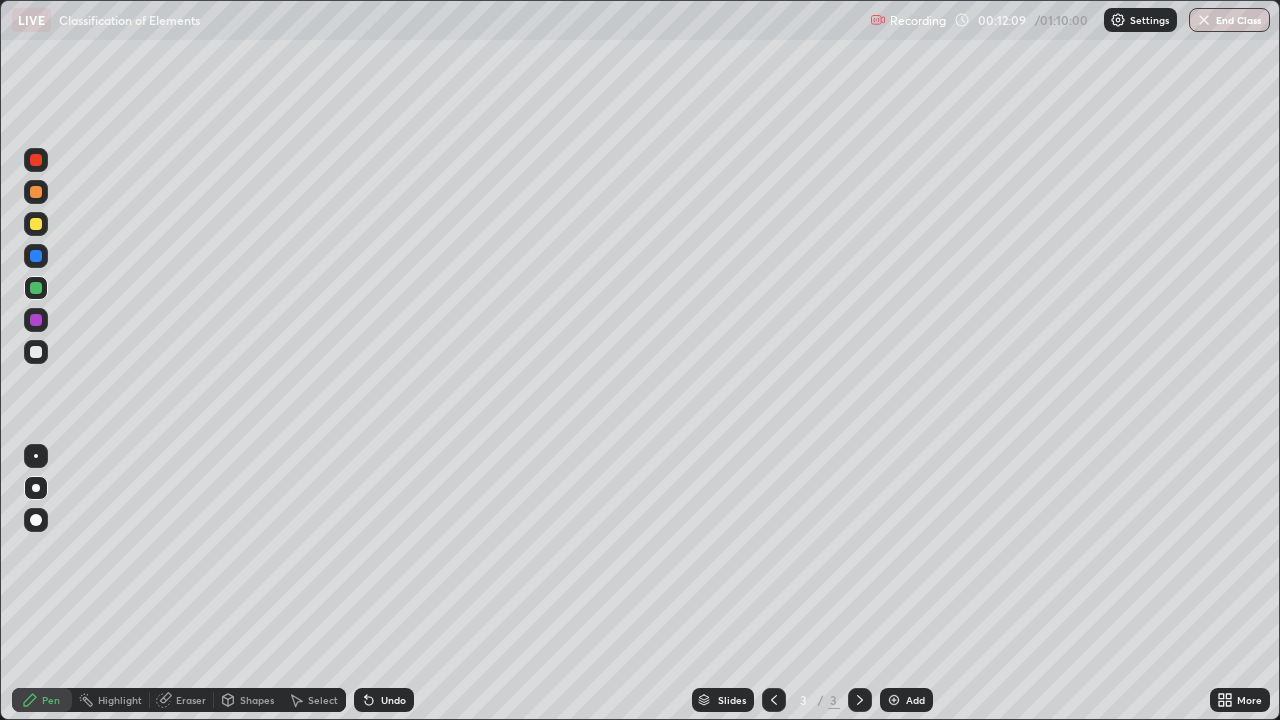 click at bounding box center (36, 224) 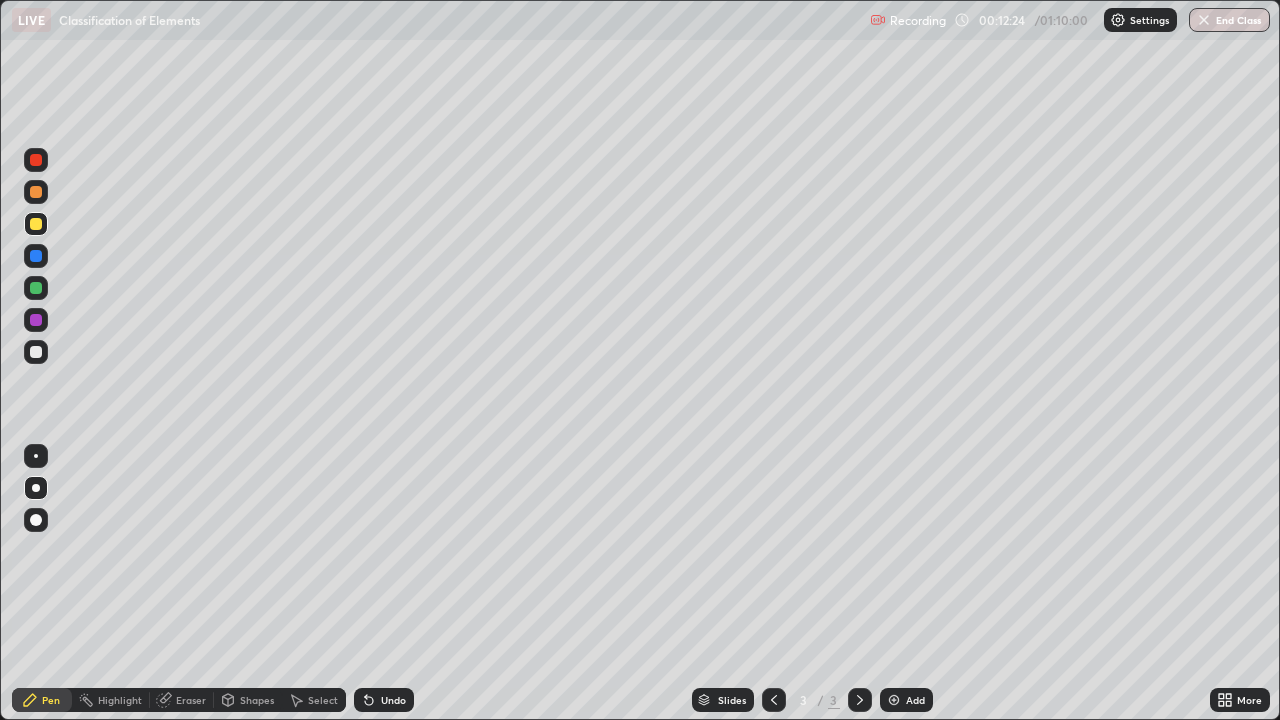 click at bounding box center [860, 700] 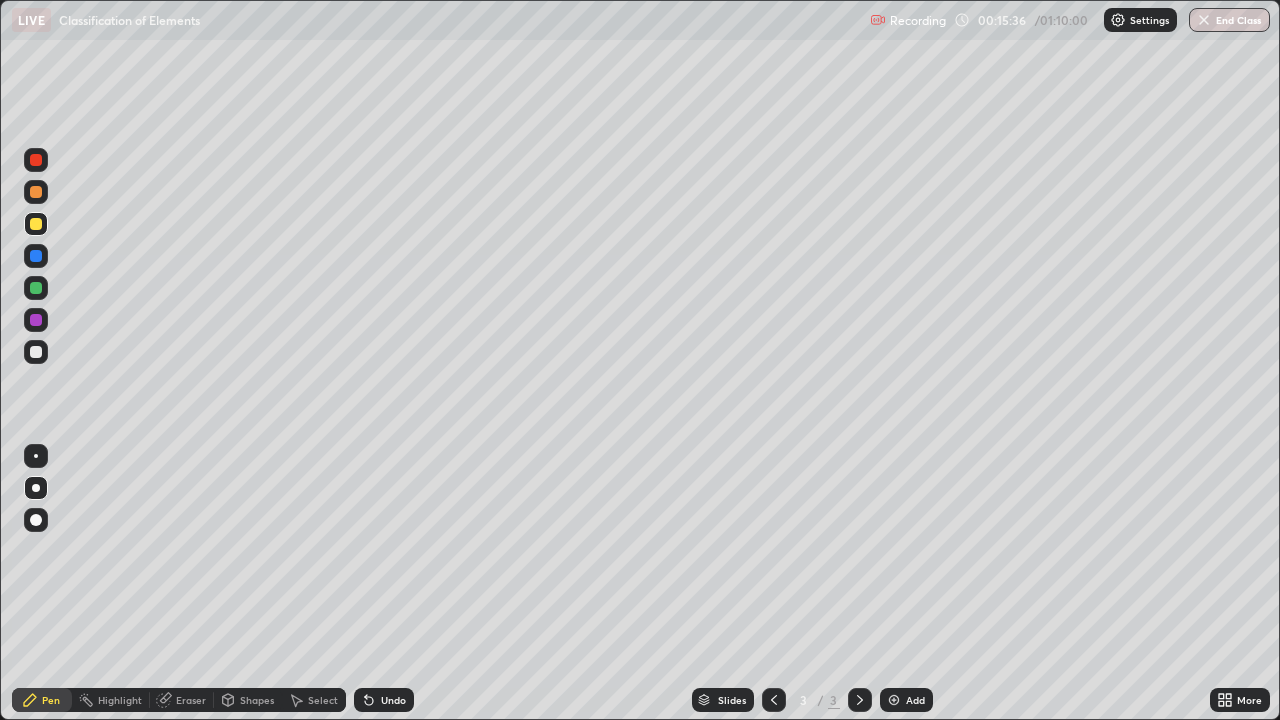 click on "Add" at bounding box center (906, 700) 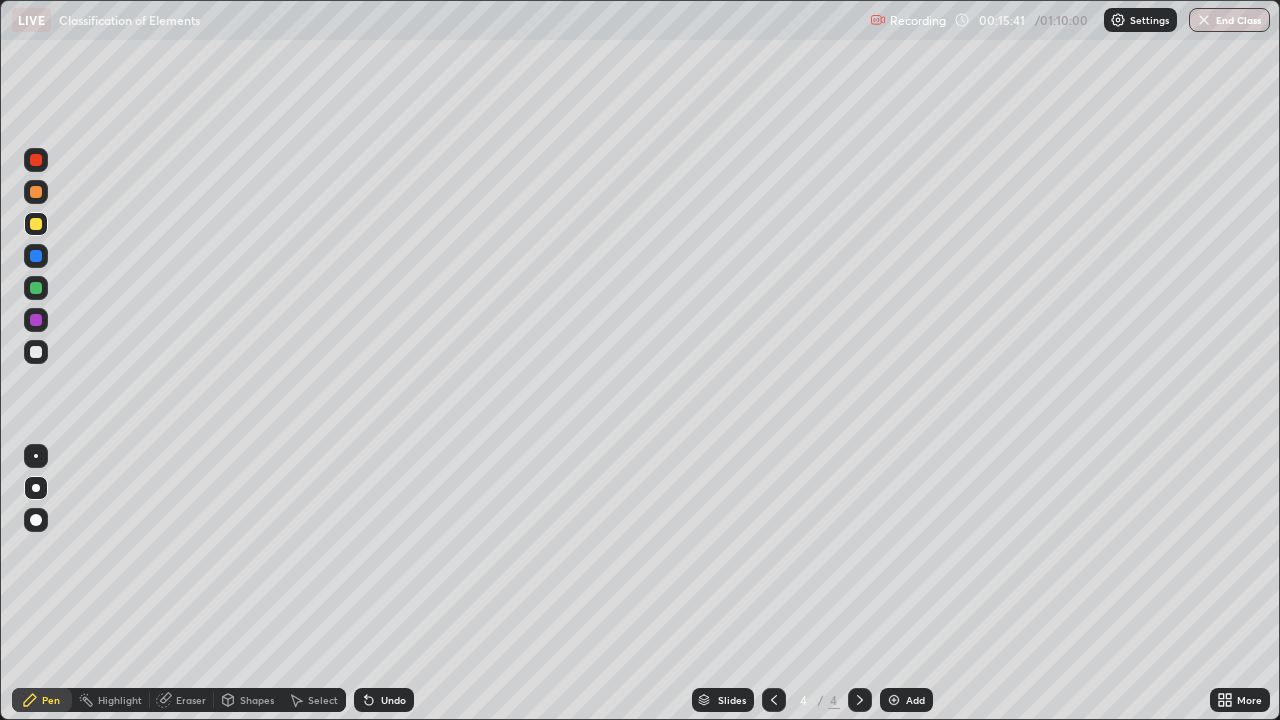 click at bounding box center (36, 192) 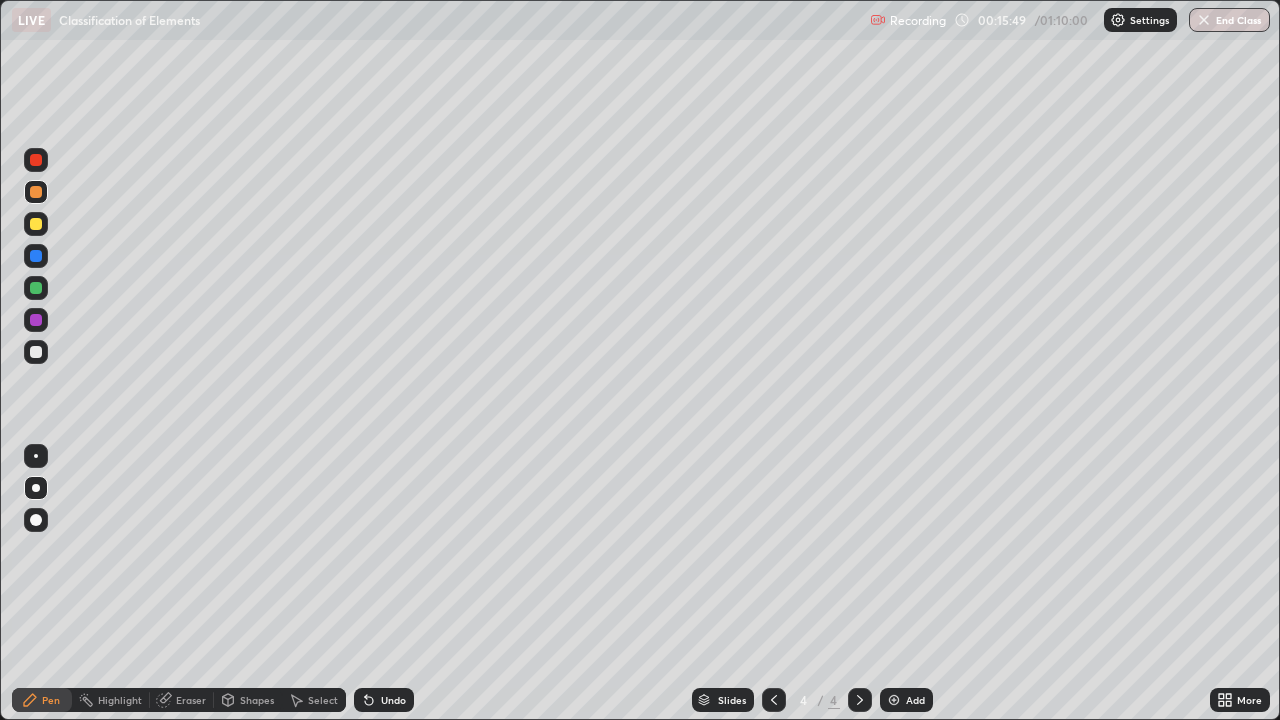 click 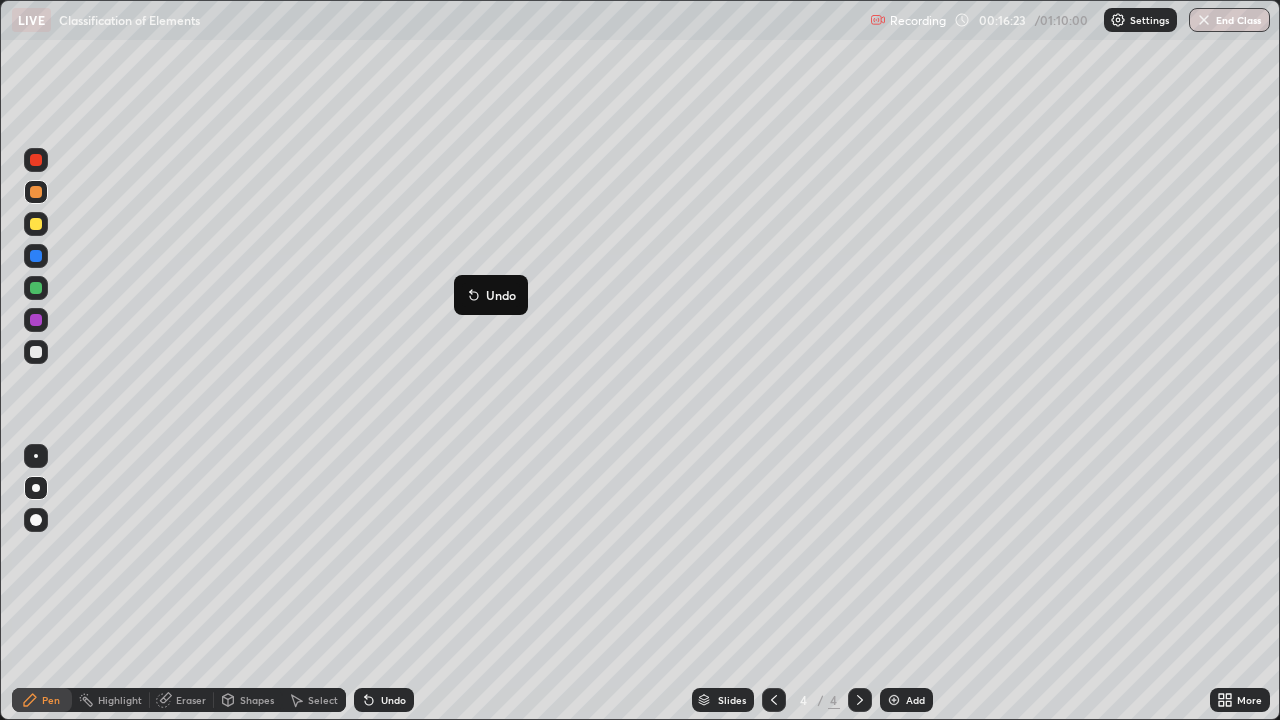 click on "Undo" at bounding box center (491, 295) 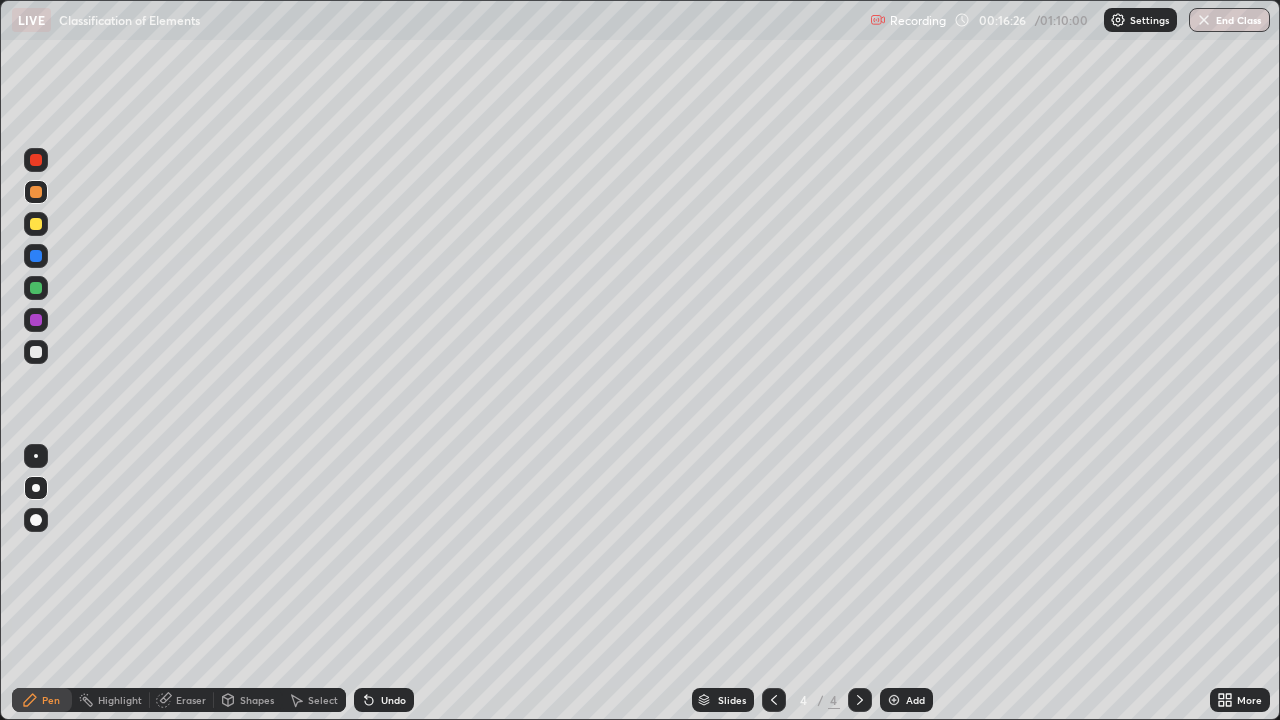 click on "Shapes" at bounding box center [248, 700] 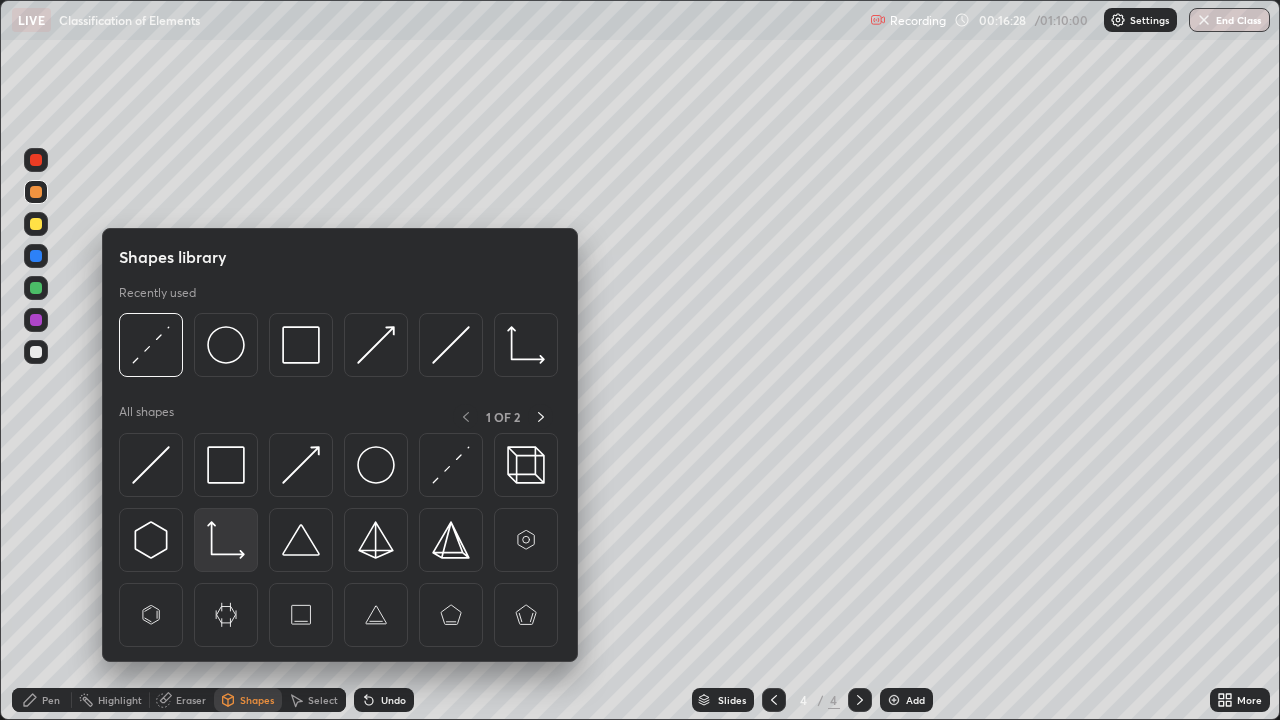 click at bounding box center (226, 540) 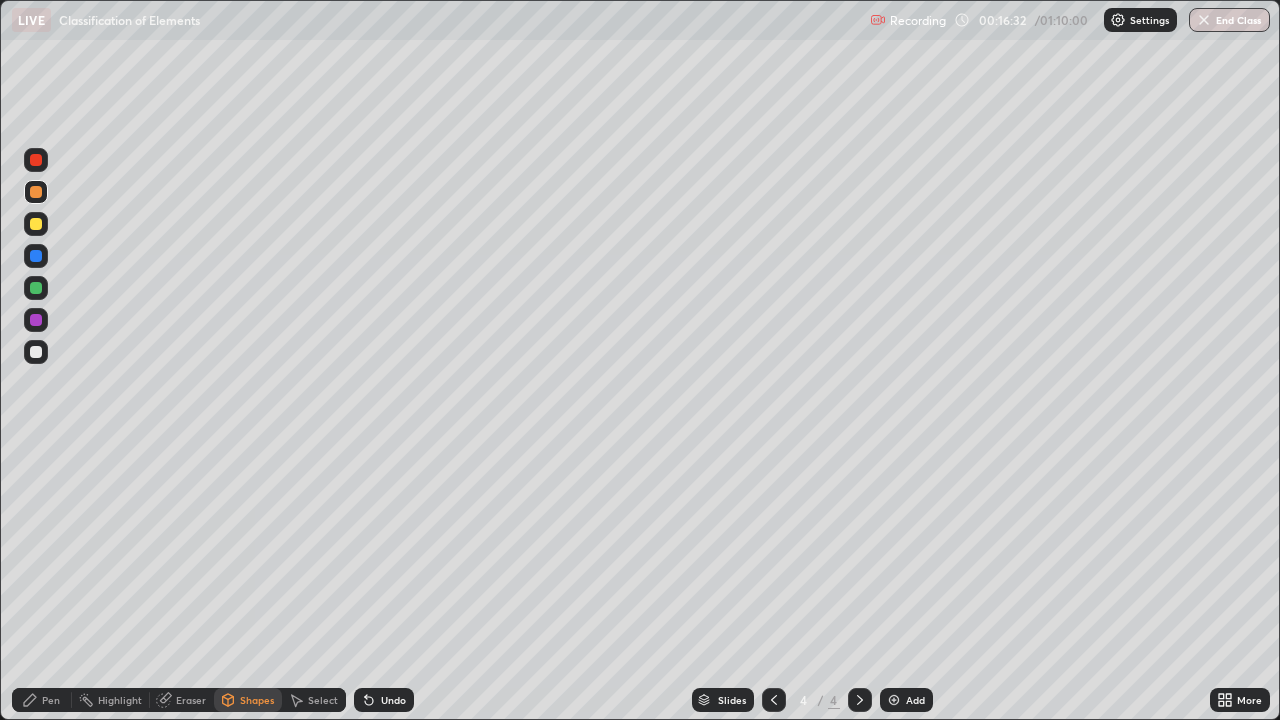 click on "Shapes" at bounding box center (248, 700) 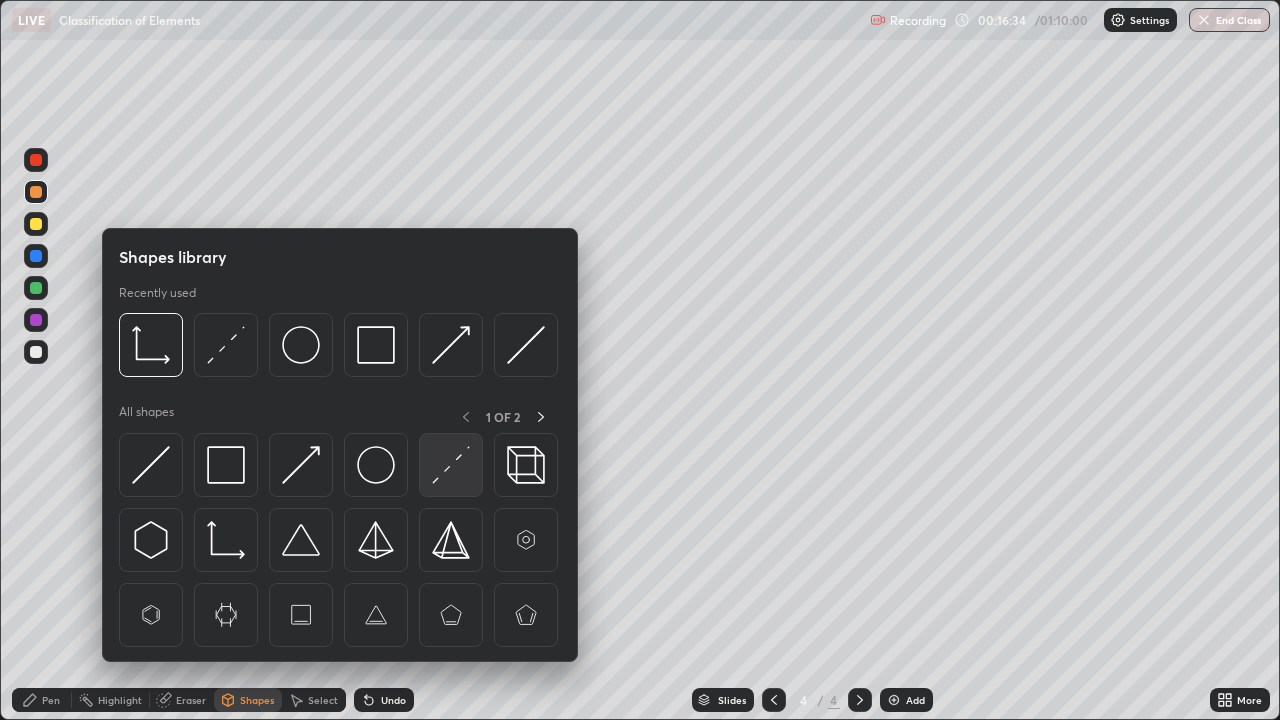 click at bounding box center (451, 465) 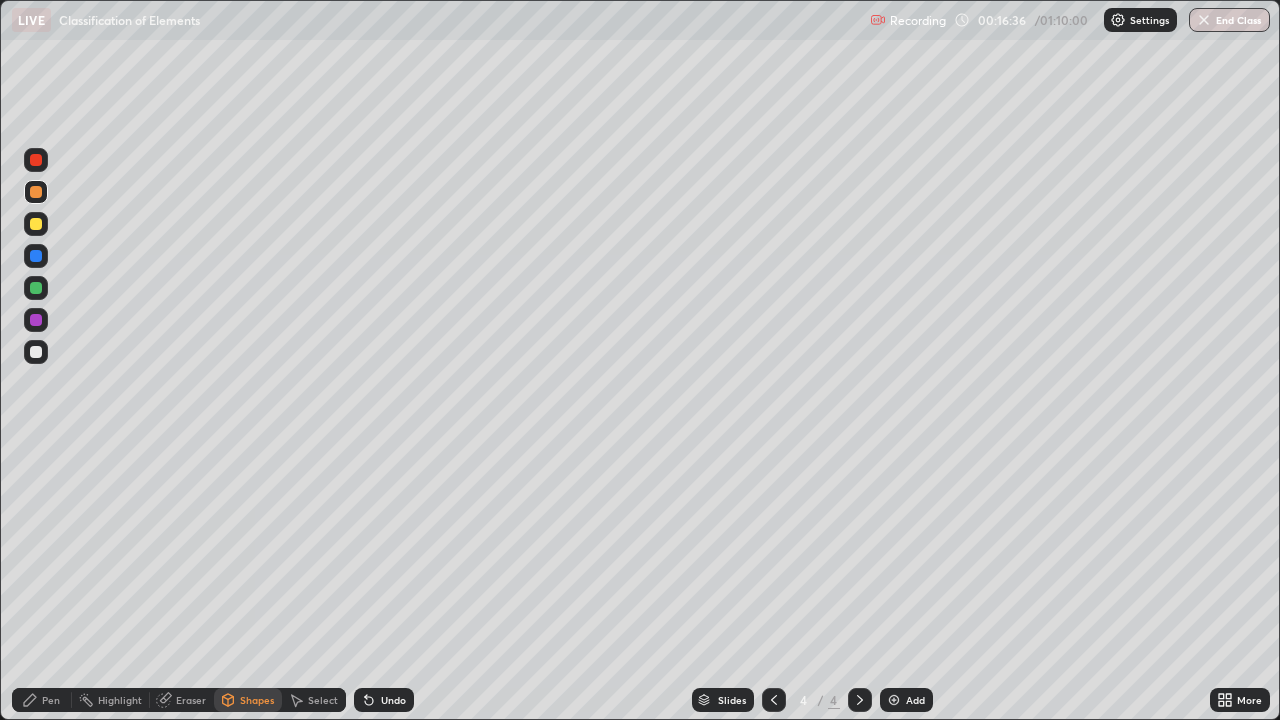 click on "Pen" at bounding box center (51, 700) 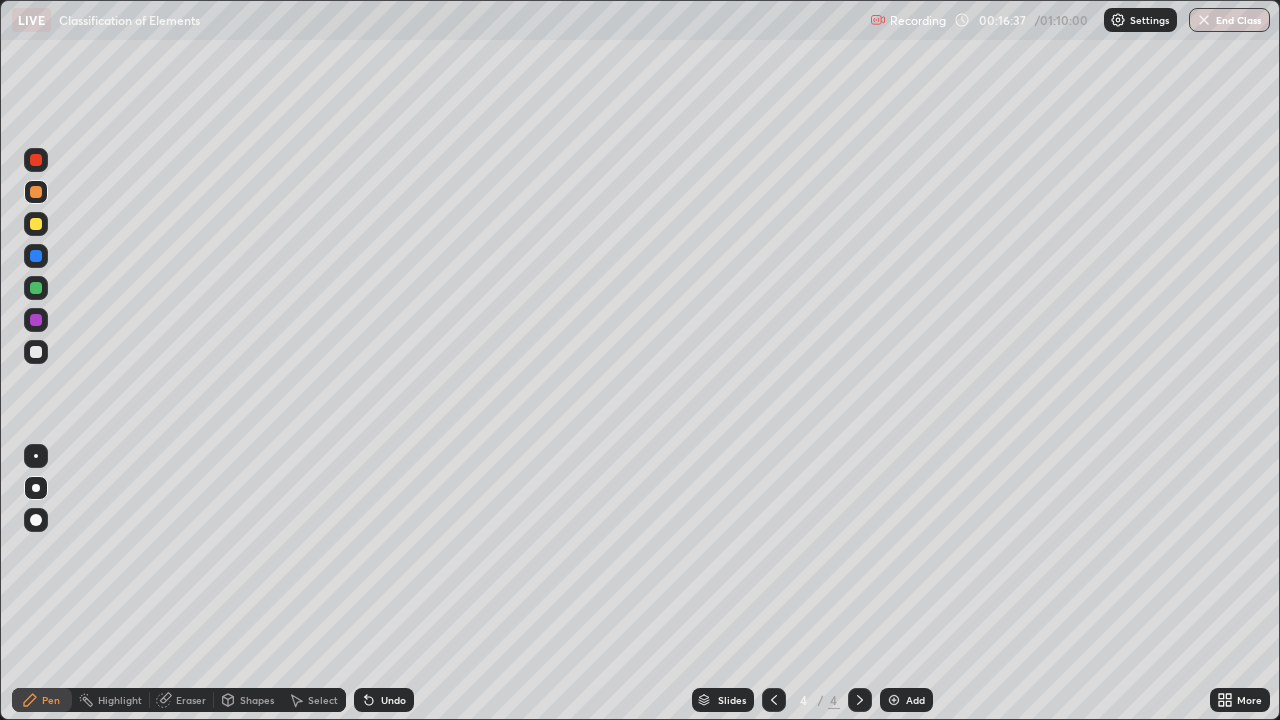 click at bounding box center (36, 352) 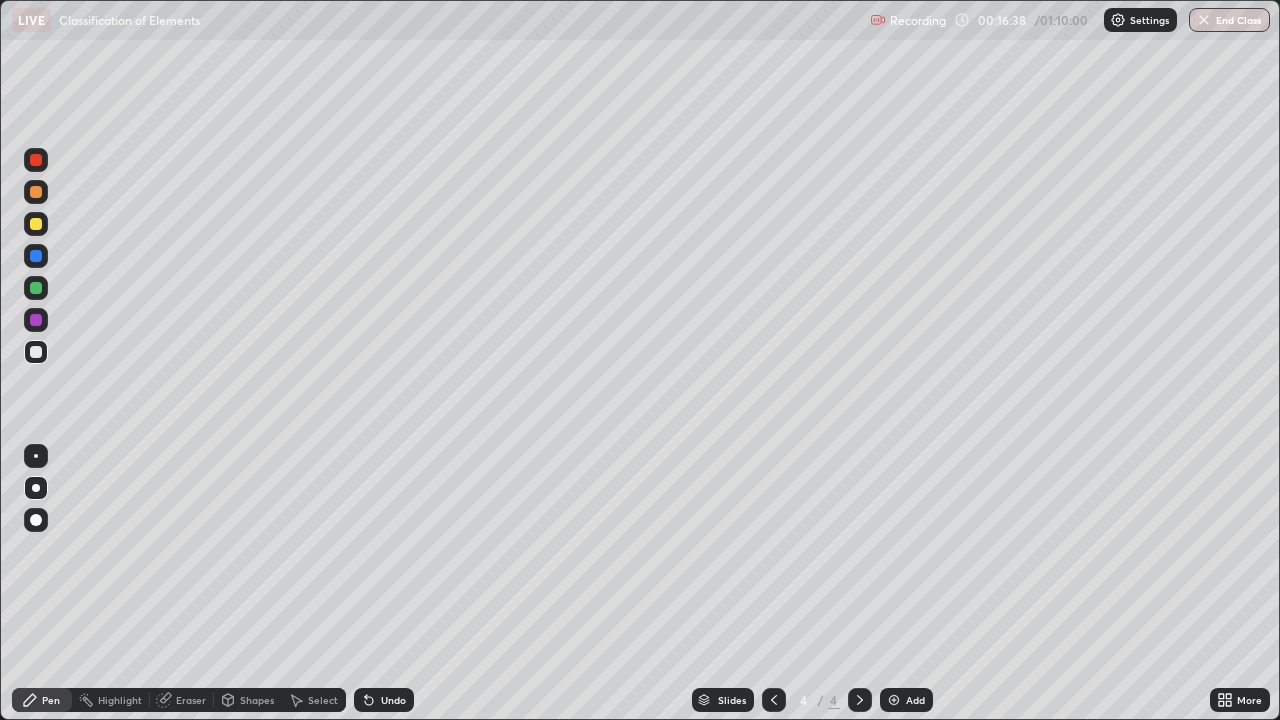 click on "Shapes" at bounding box center (257, 700) 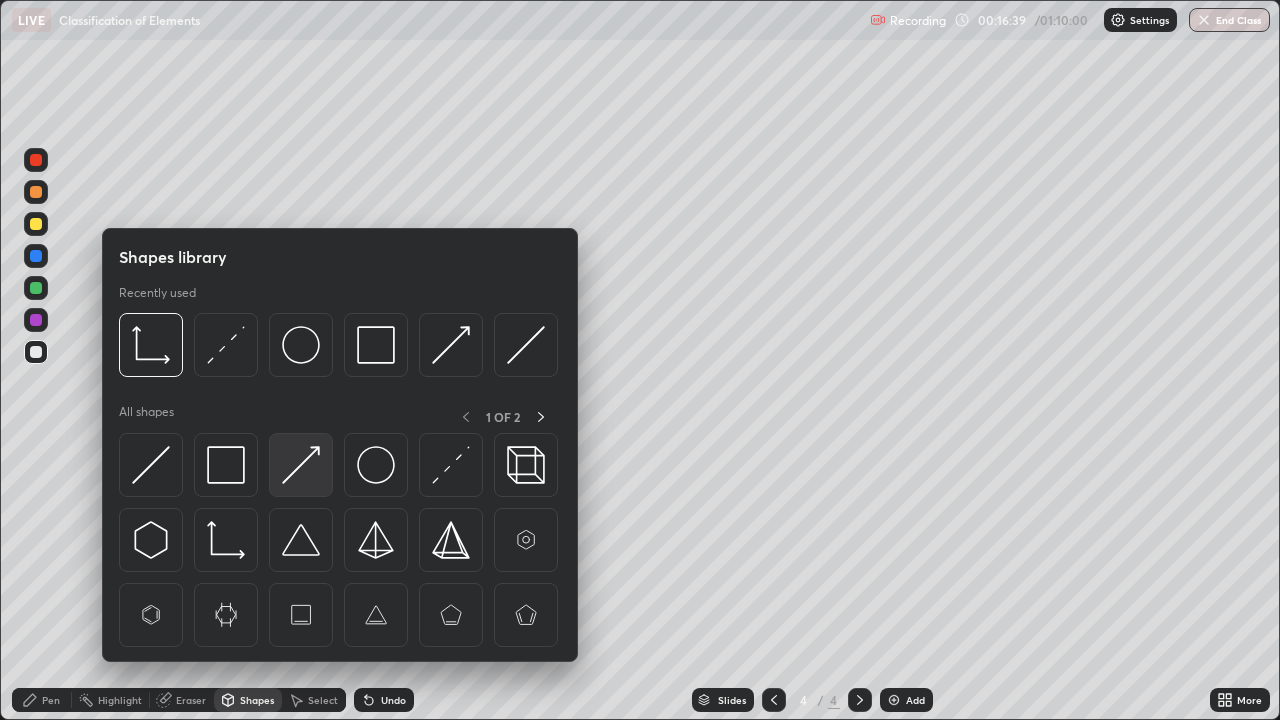 click at bounding box center [301, 465] 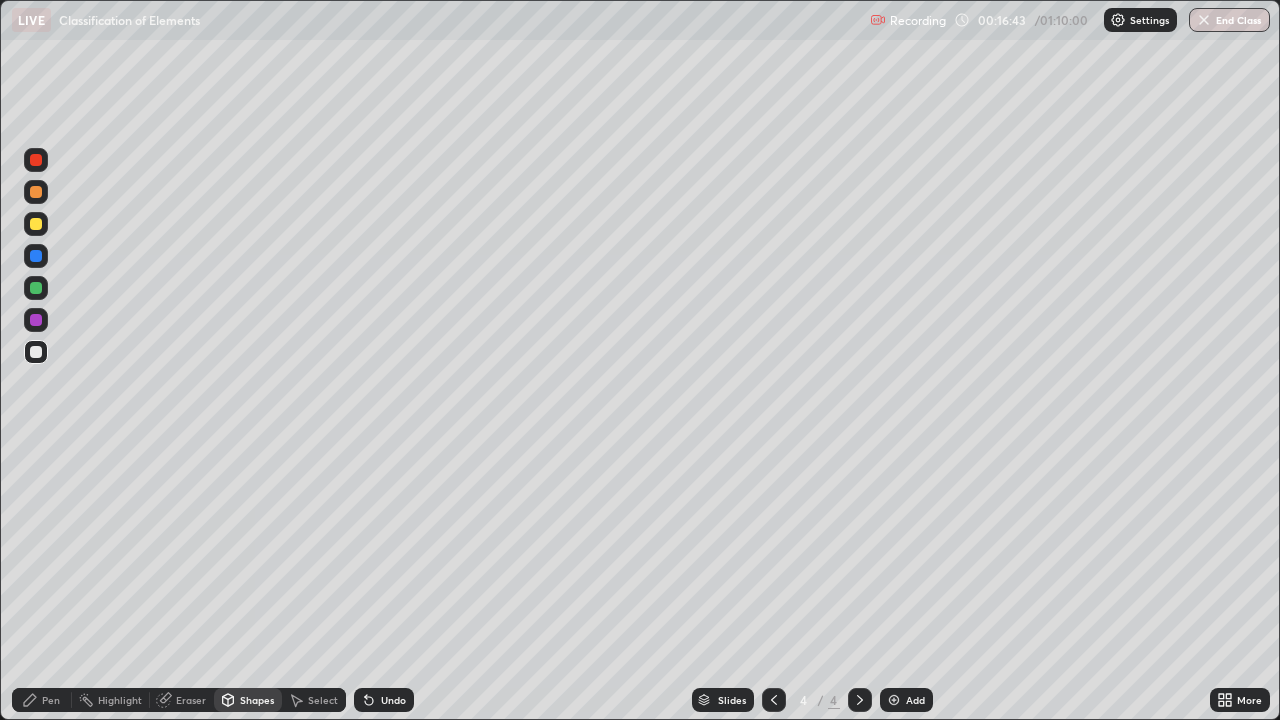 click on "Pen" at bounding box center [51, 700] 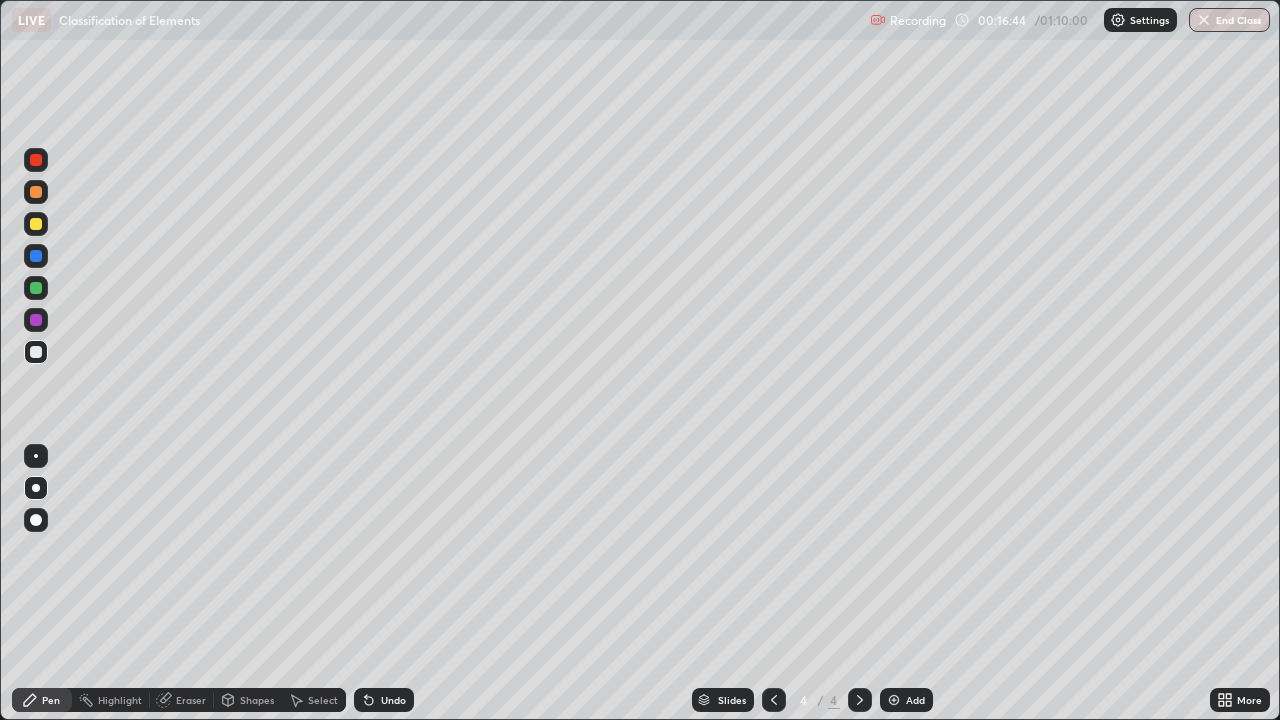 click at bounding box center [36, 288] 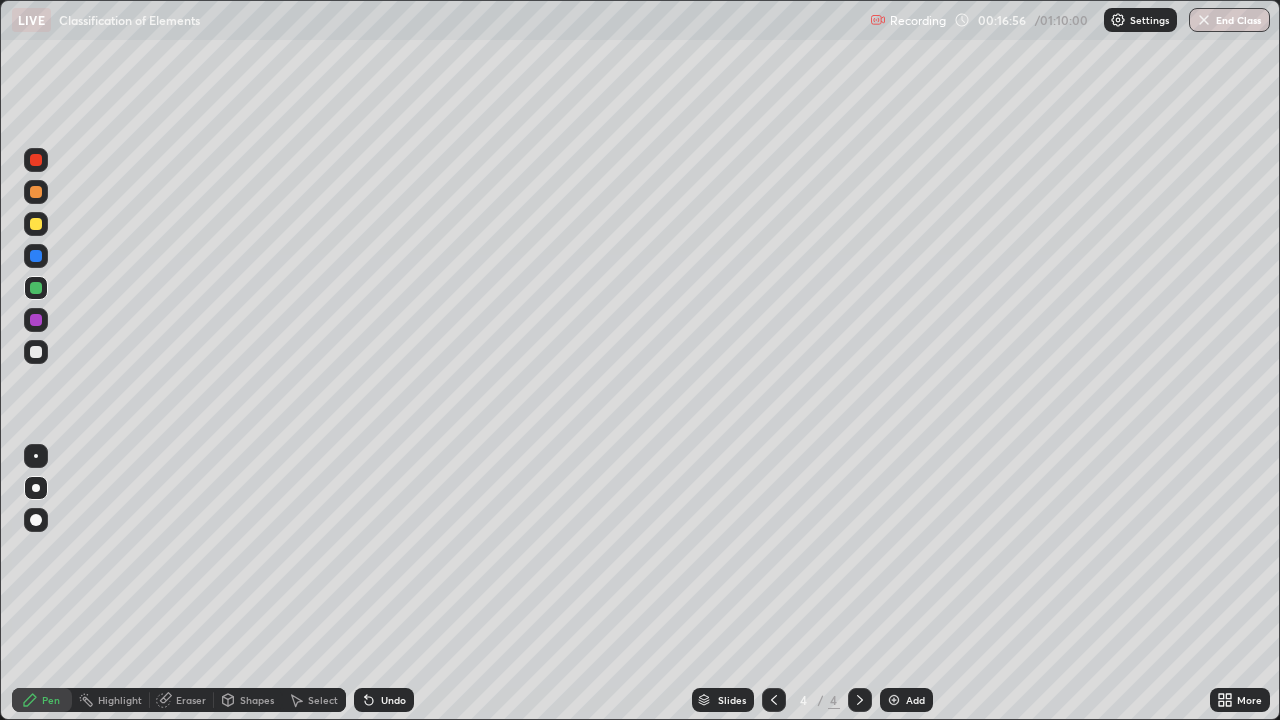 click at bounding box center (36, 224) 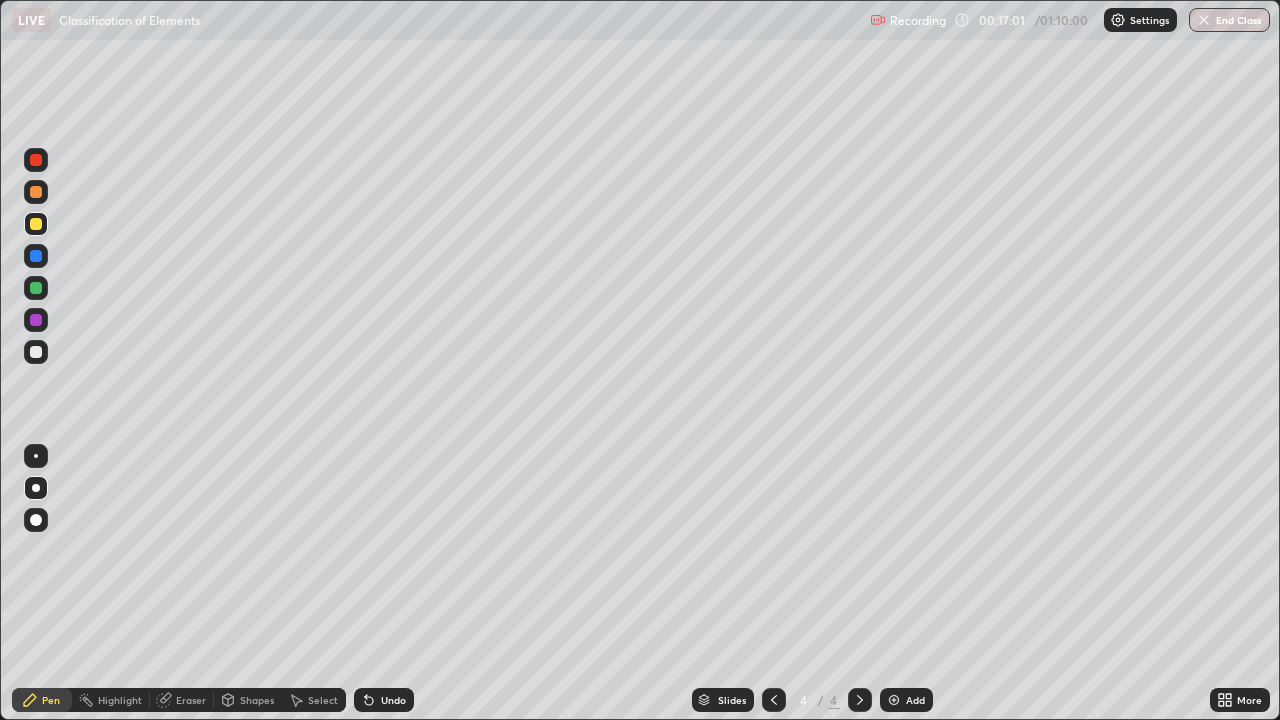 click on "Undo" at bounding box center [393, 700] 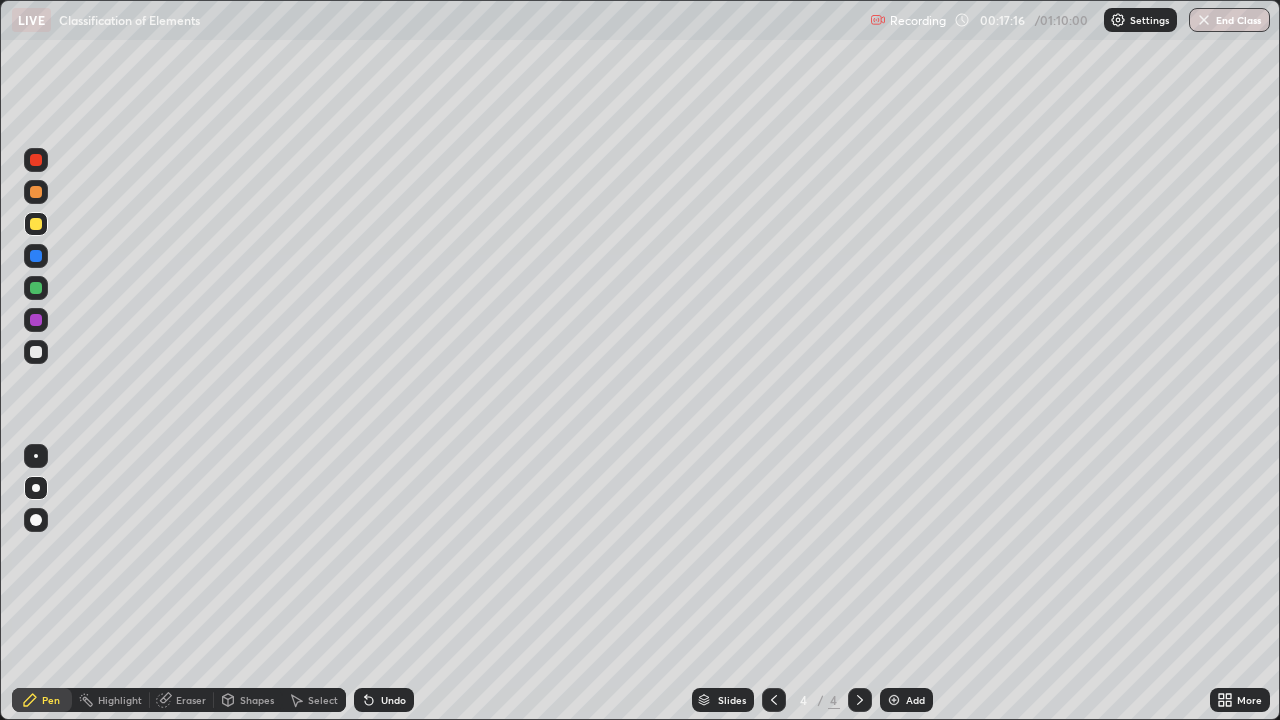 click on "Shapes" at bounding box center [257, 700] 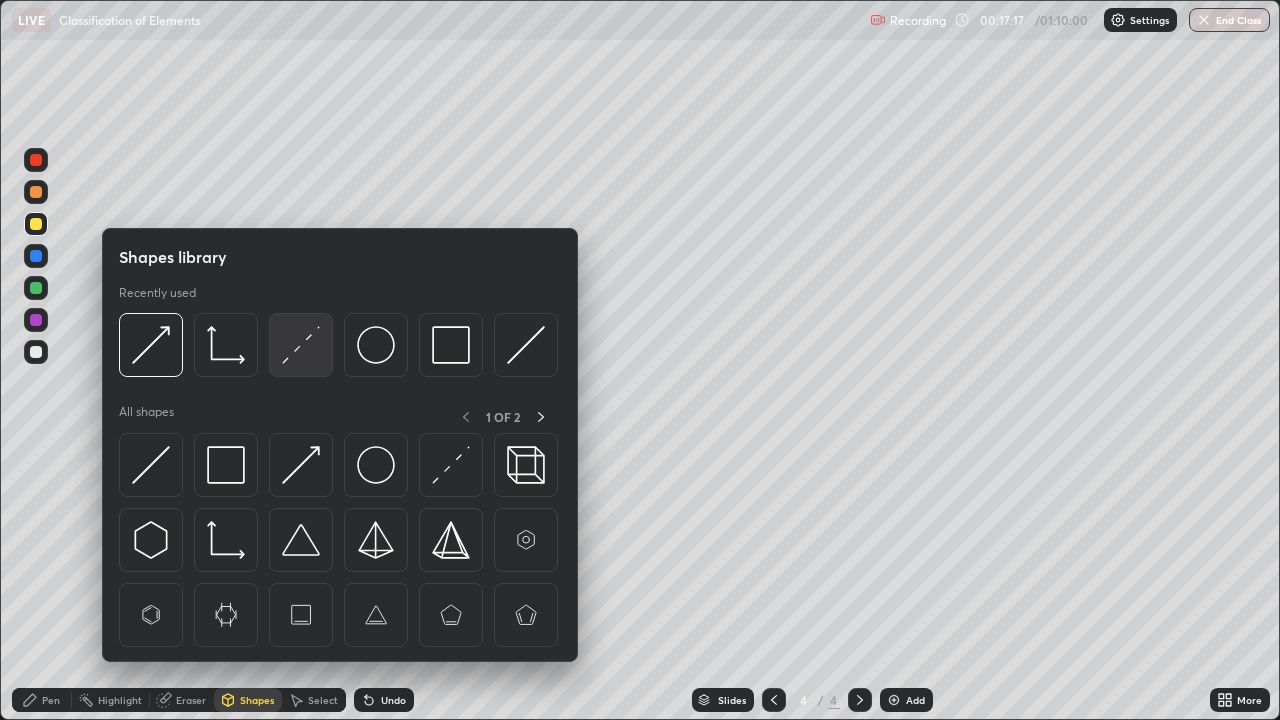 click at bounding box center [301, 345] 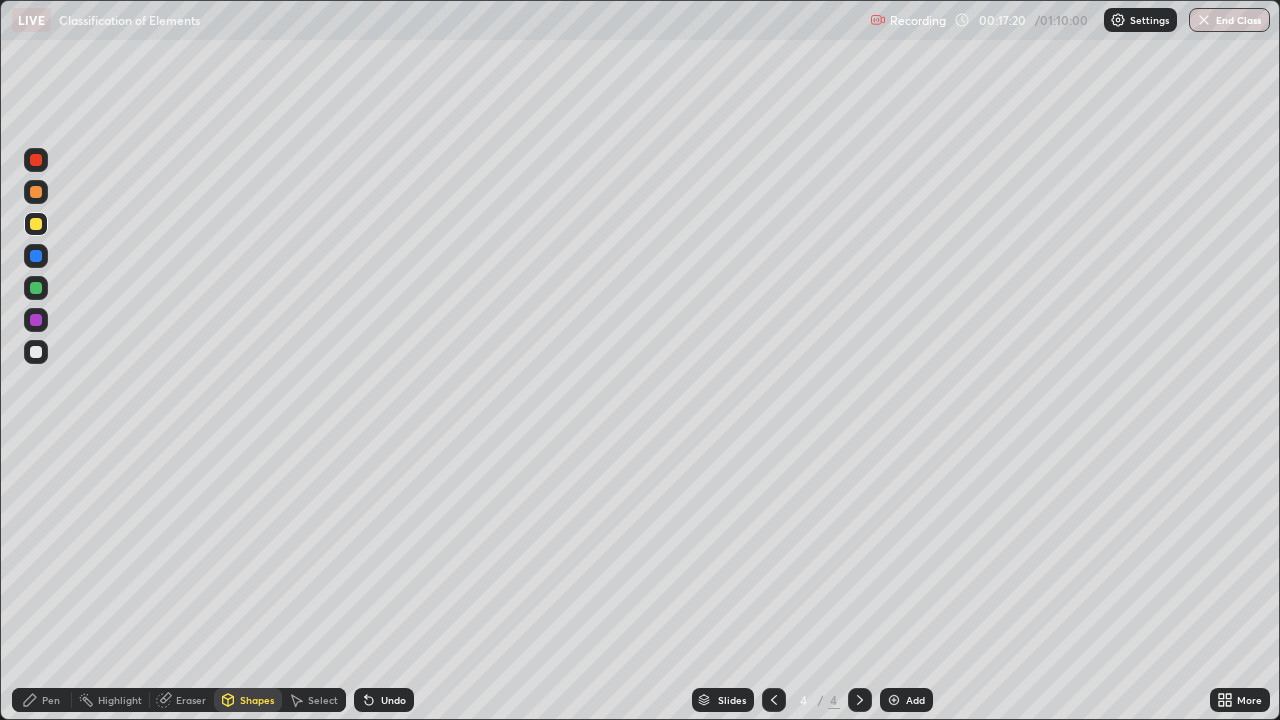 click on "Pen" at bounding box center (51, 700) 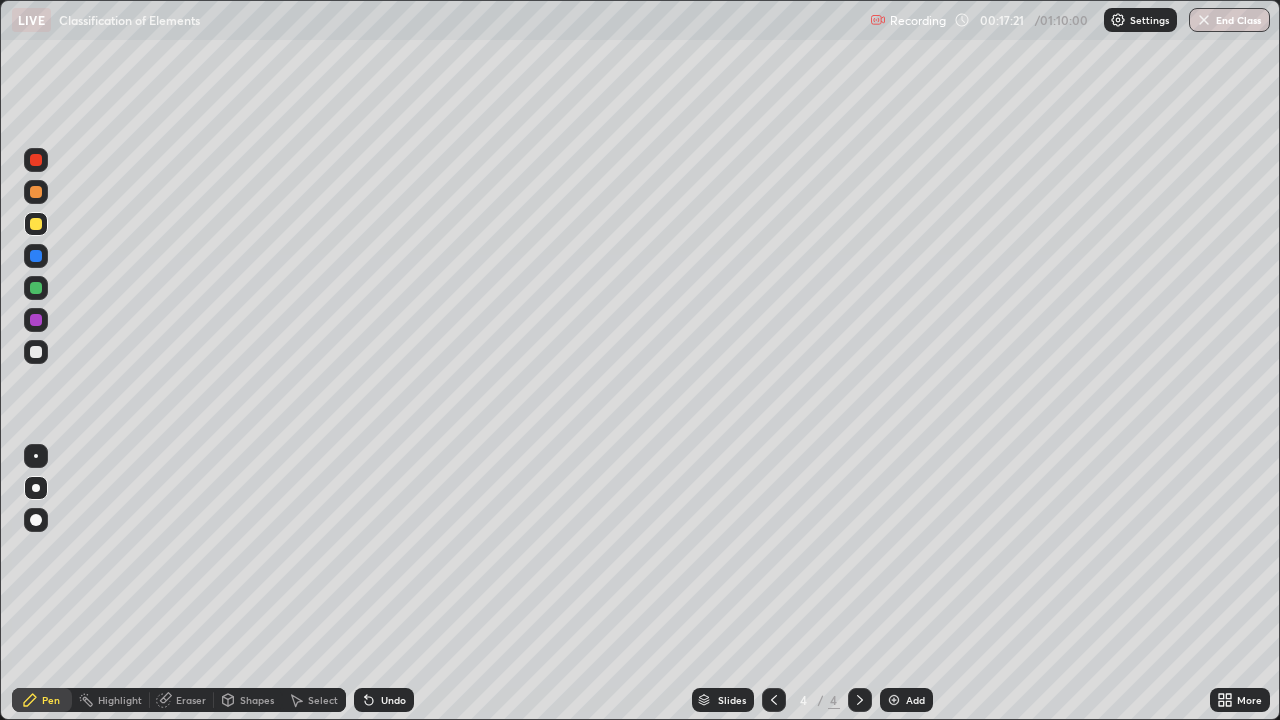 click at bounding box center (36, 352) 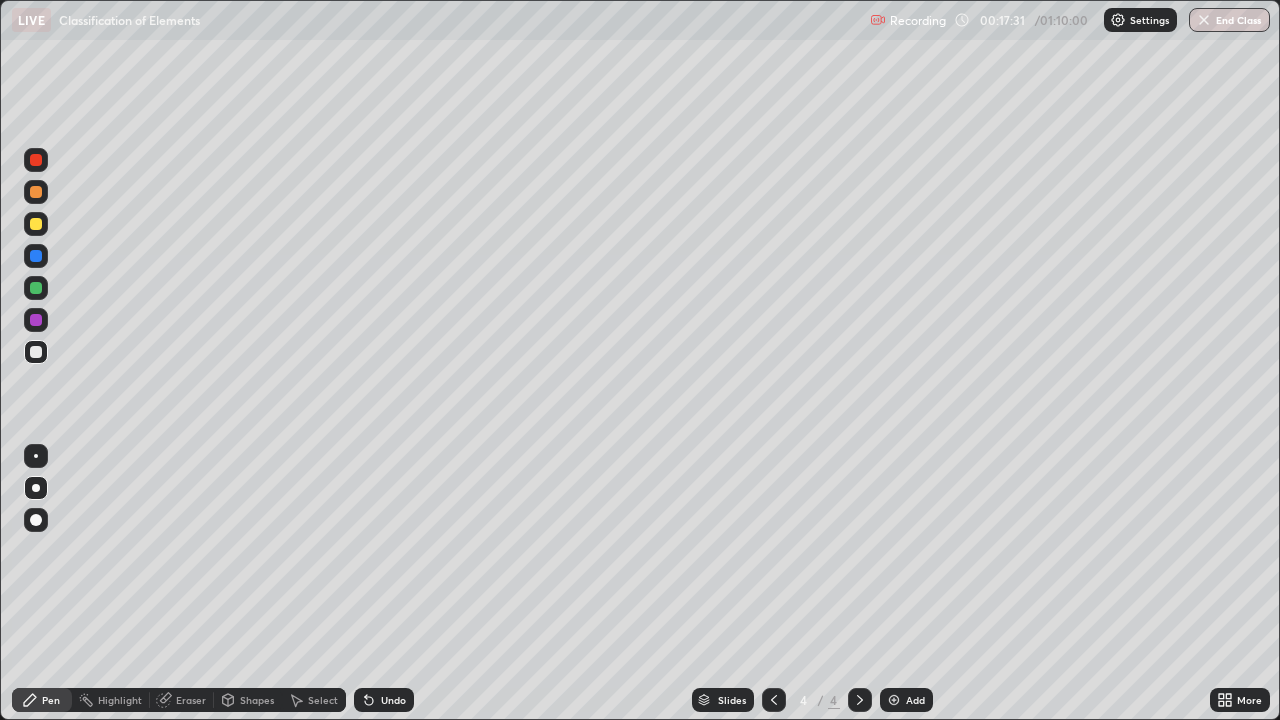 click on "Shapes" at bounding box center [257, 700] 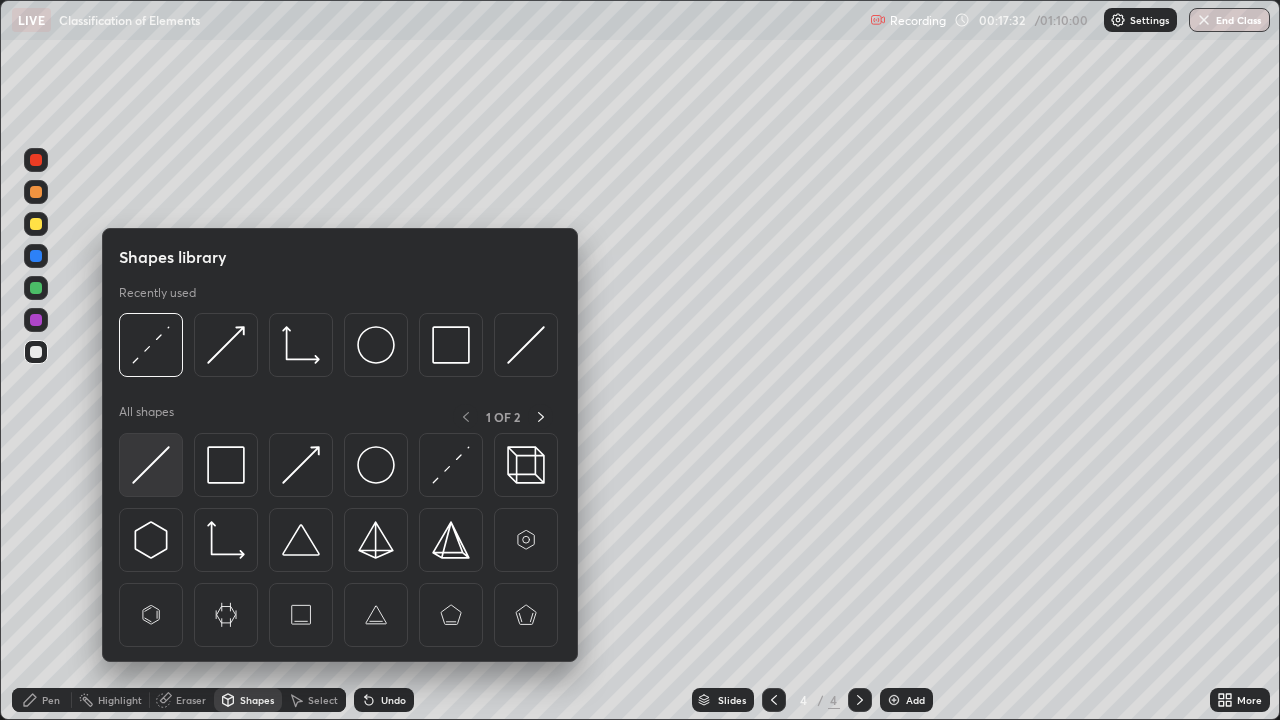 click at bounding box center [151, 465] 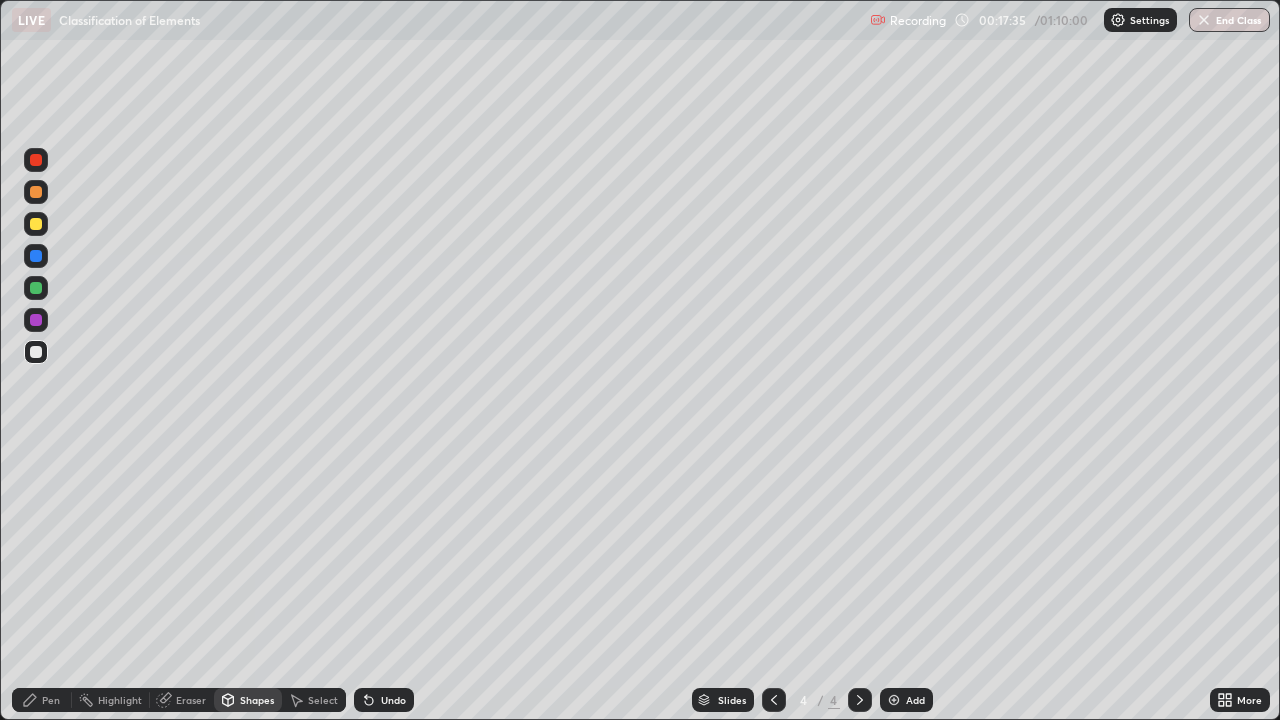 click on "Pen" at bounding box center [51, 700] 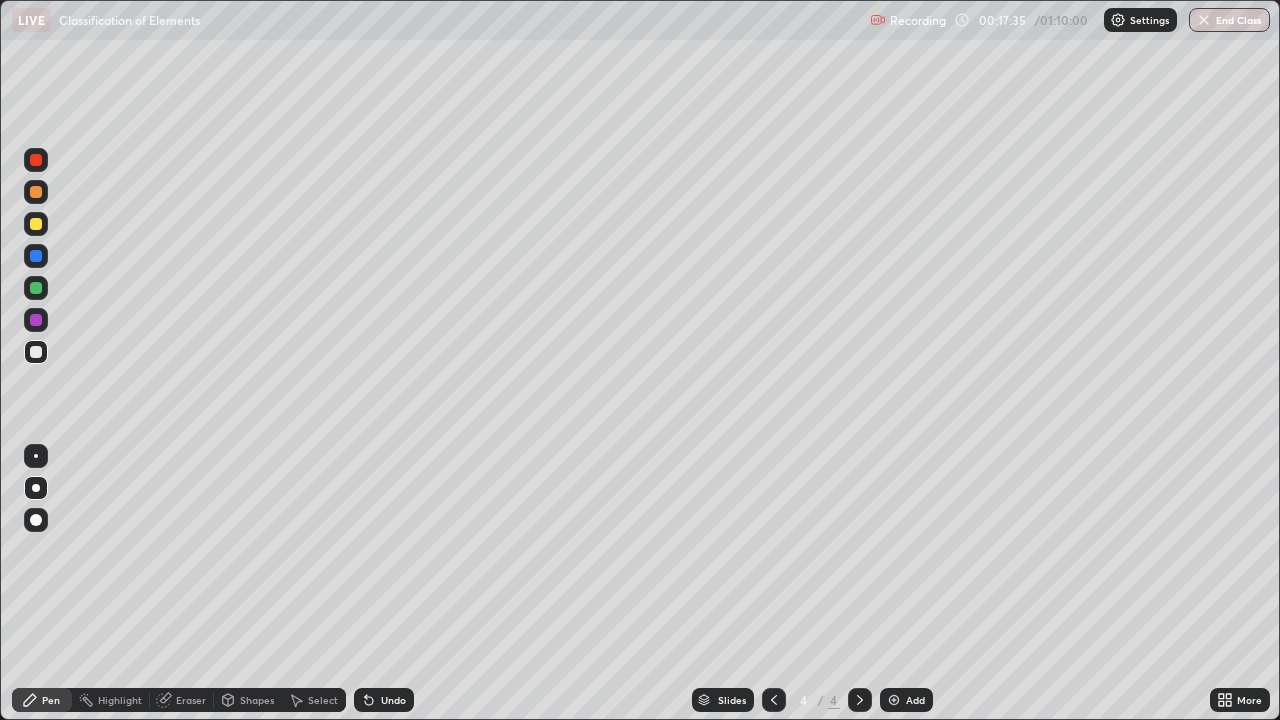 click at bounding box center (36, 352) 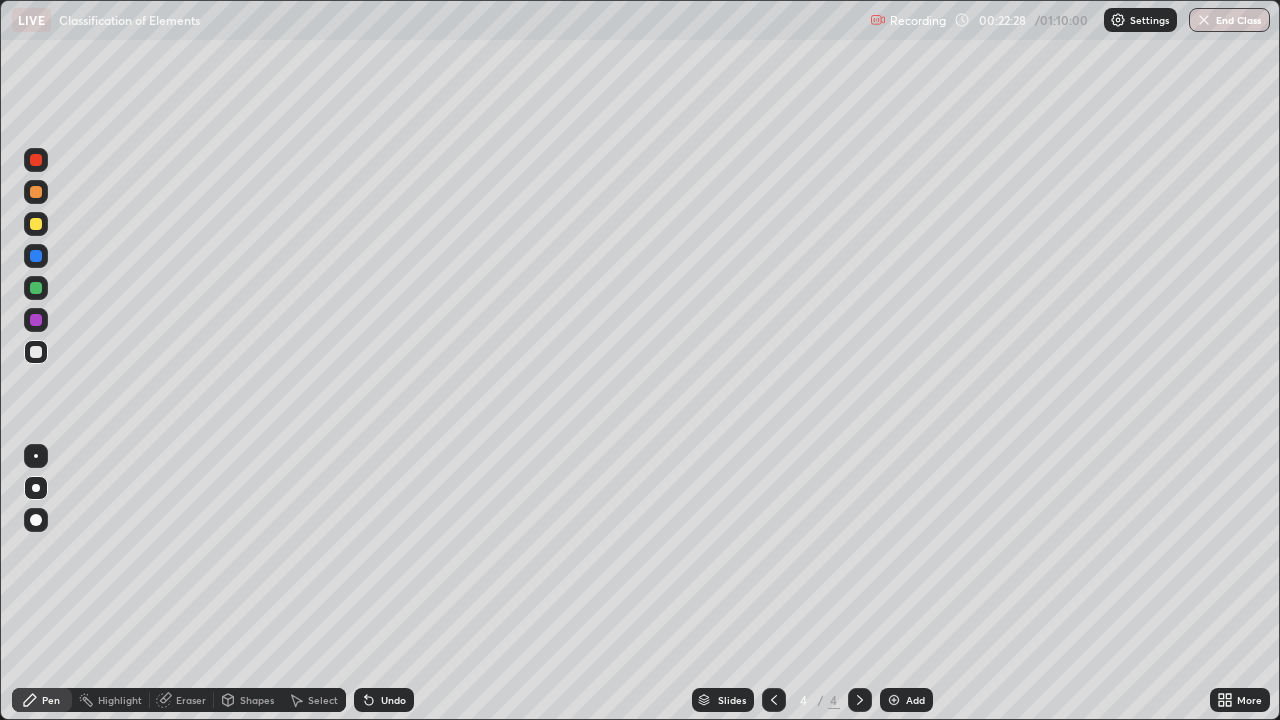 click on "Slides 4 / 4 Add" at bounding box center (812, 700) 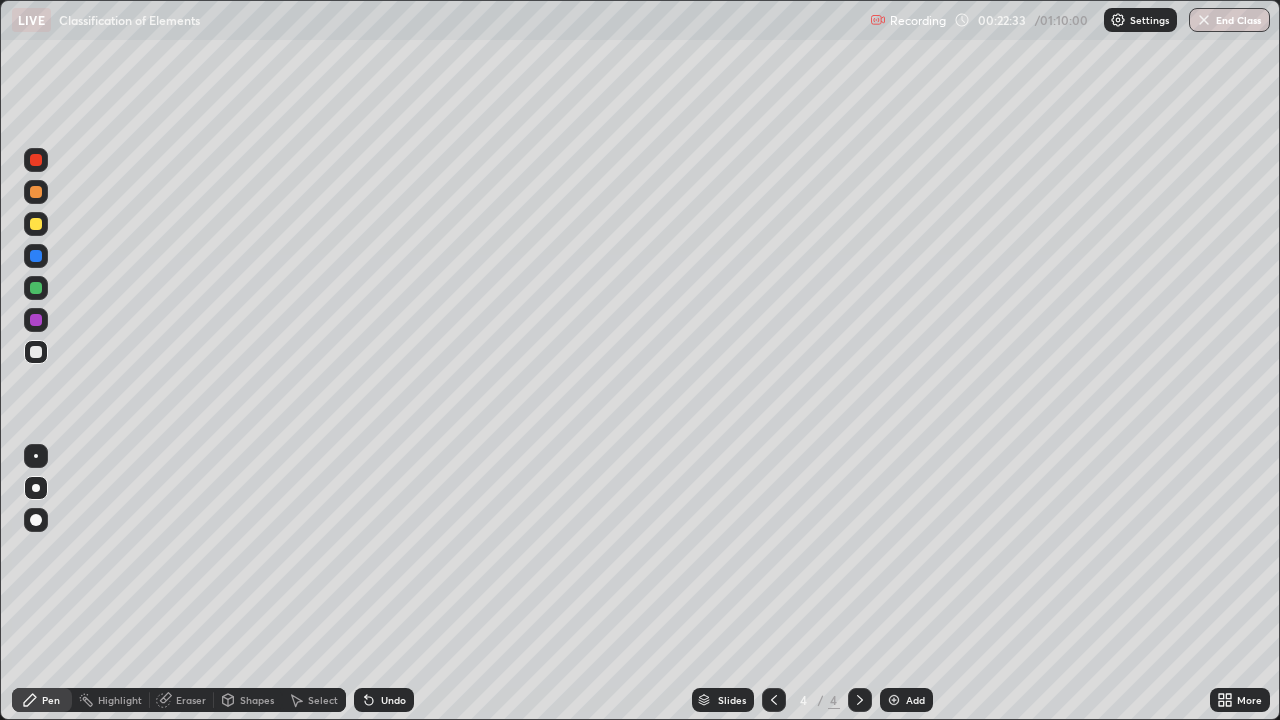 click on "Add" at bounding box center (906, 700) 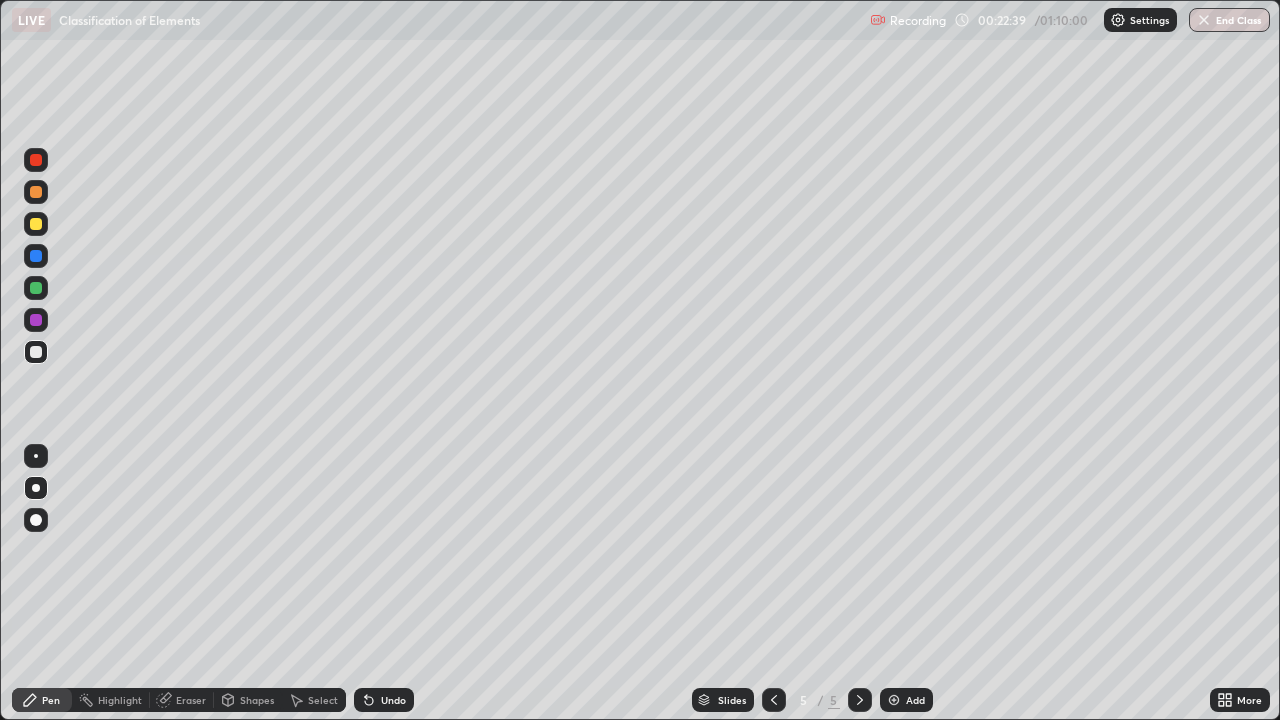 click at bounding box center [36, 224] 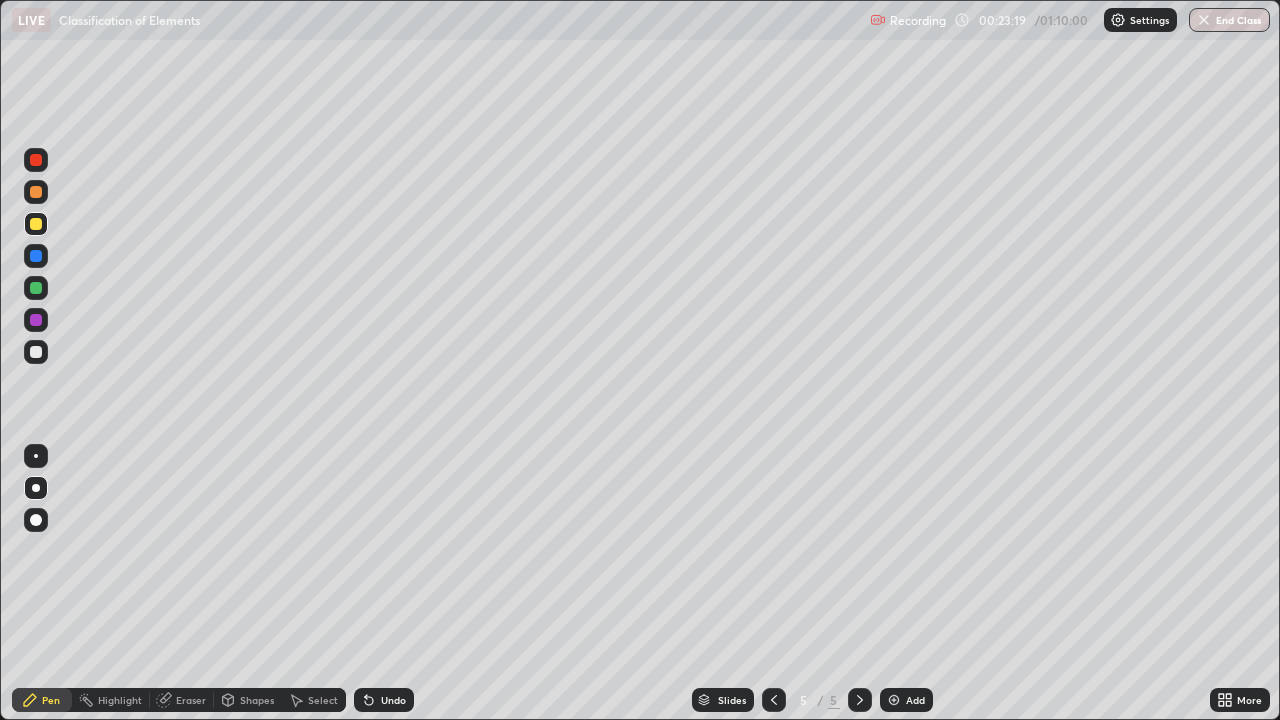 click at bounding box center [36, 224] 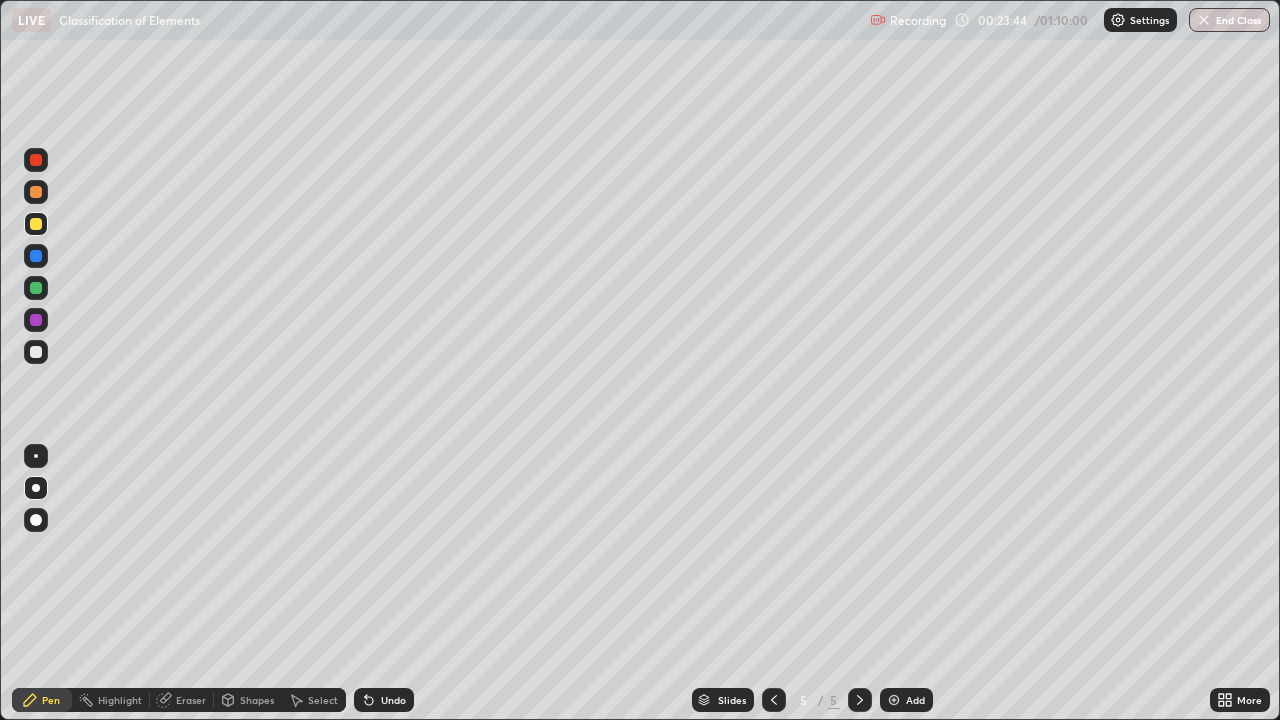 click at bounding box center [36, 352] 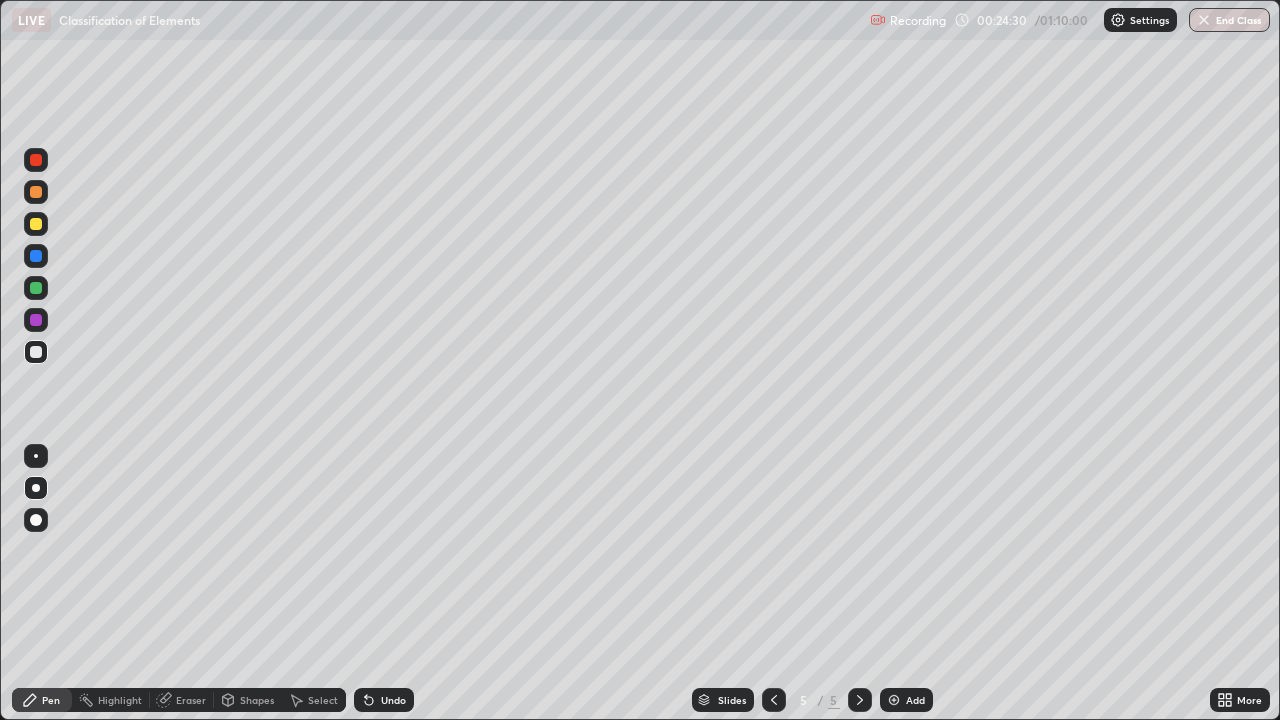 click at bounding box center [36, 320] 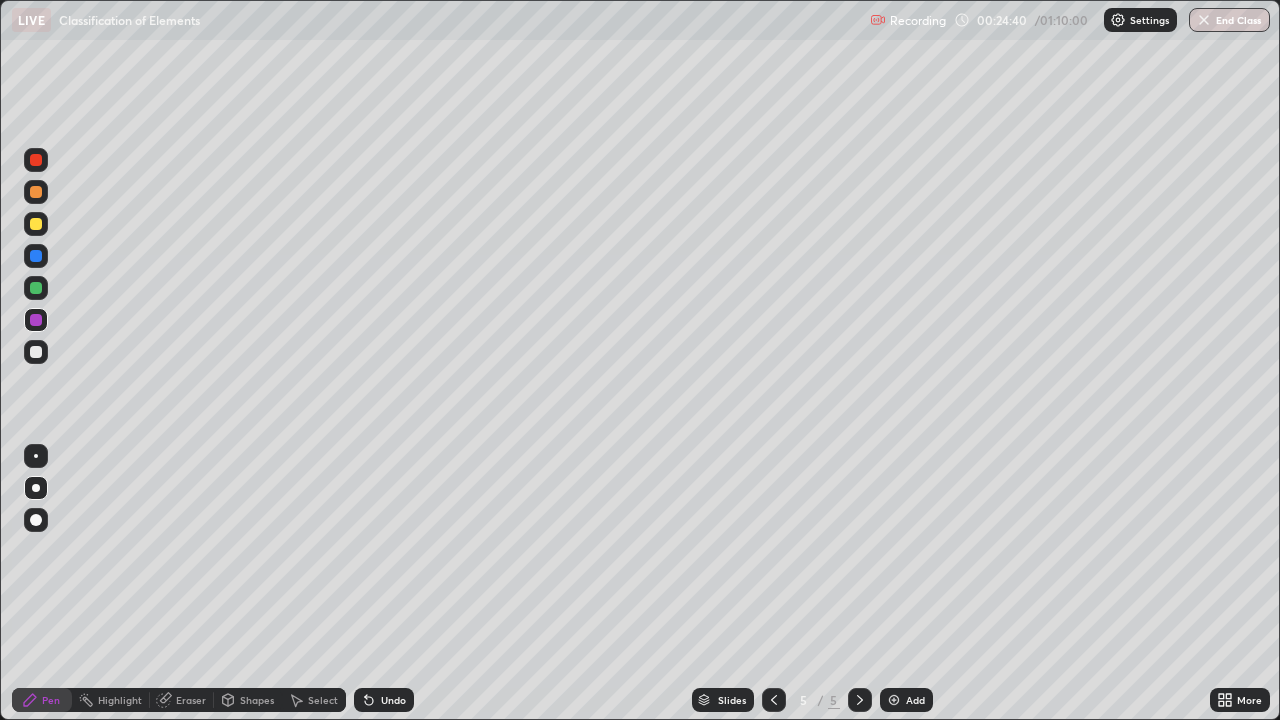 click at bounding box center [36, 352] 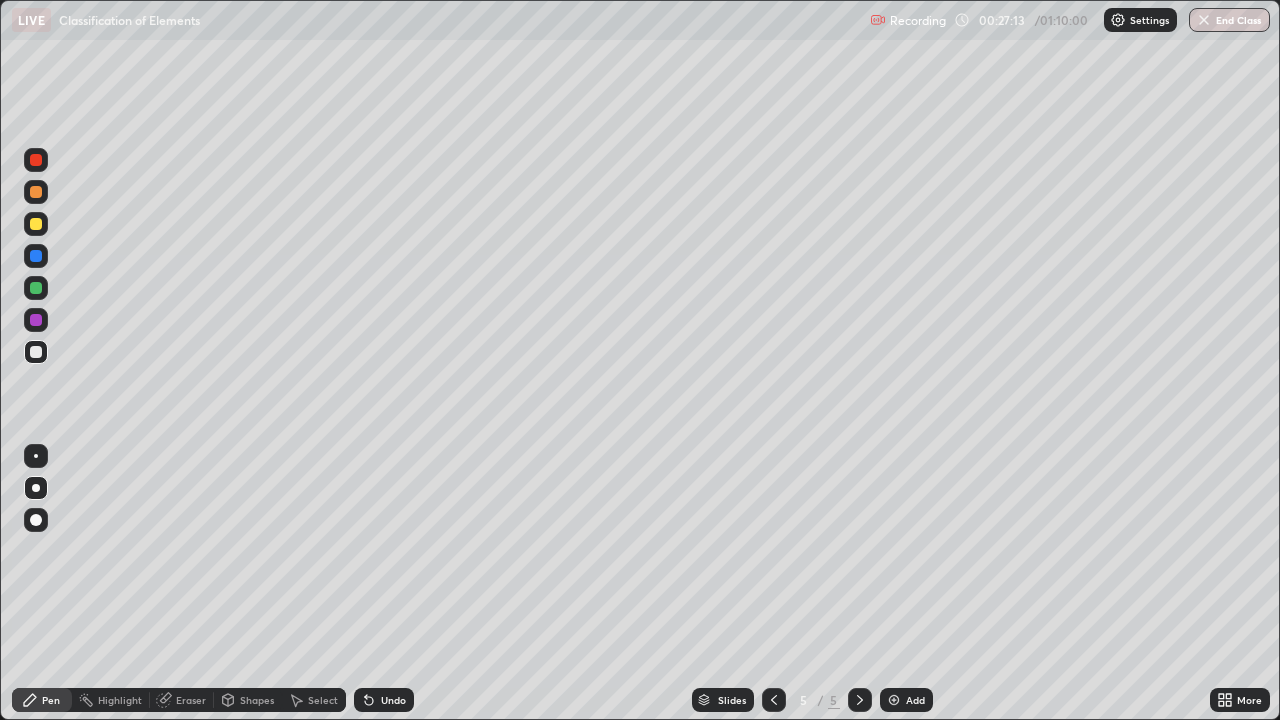 click at bounding box center (36, 224) 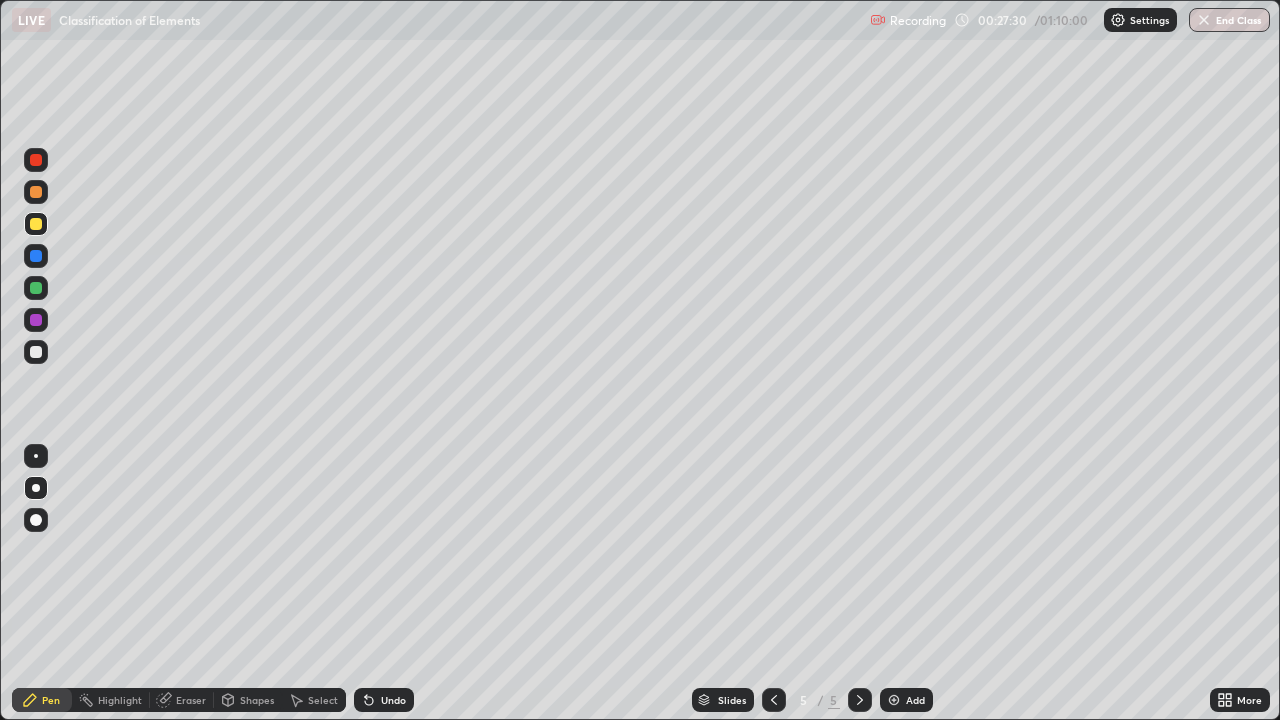 click on "Shapes" at bounding box center (257, 700) 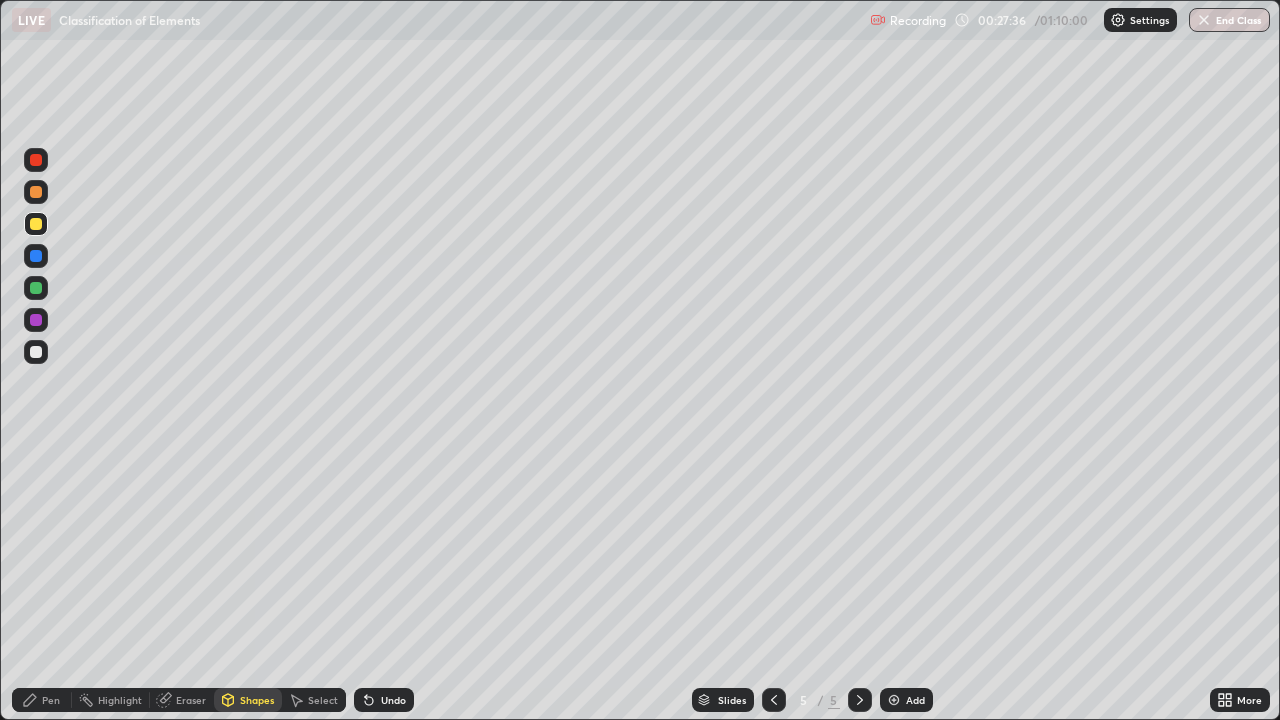 click on "Shapes" at bounding box center [257, 700] 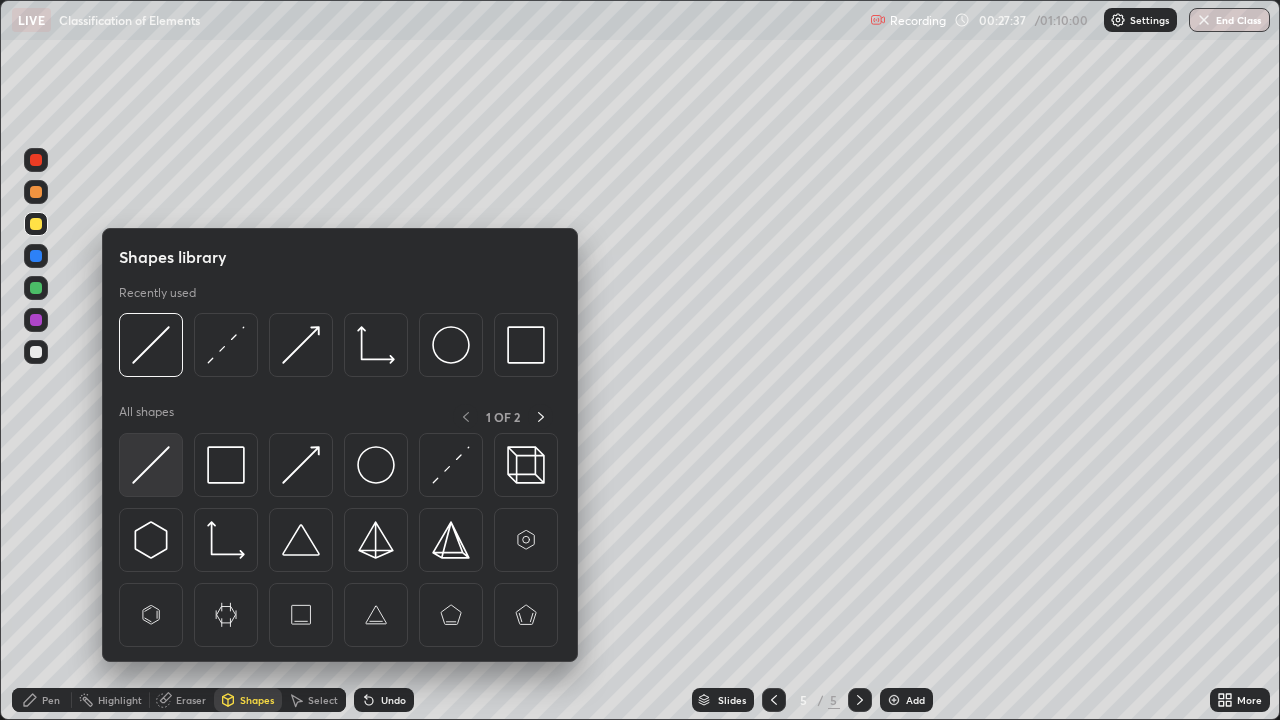 click at bounding box center (151, 465) 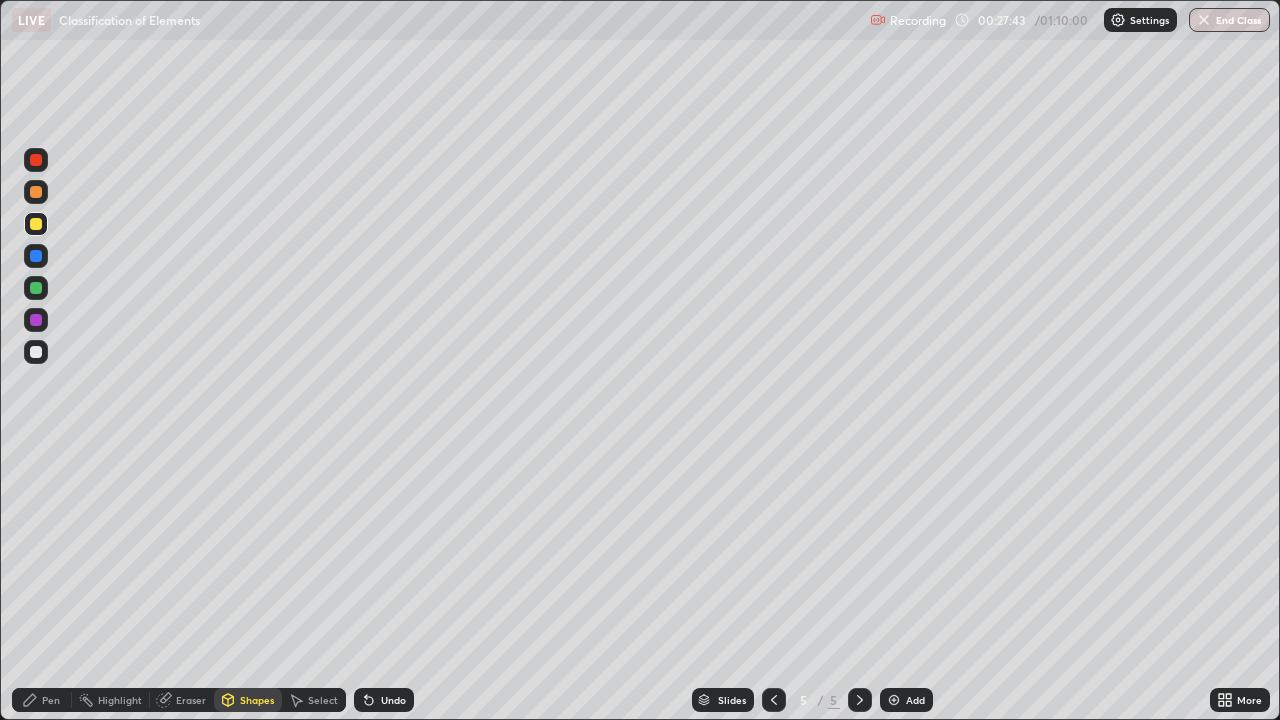 click on "Shapes" at bounding box center (257, 700) 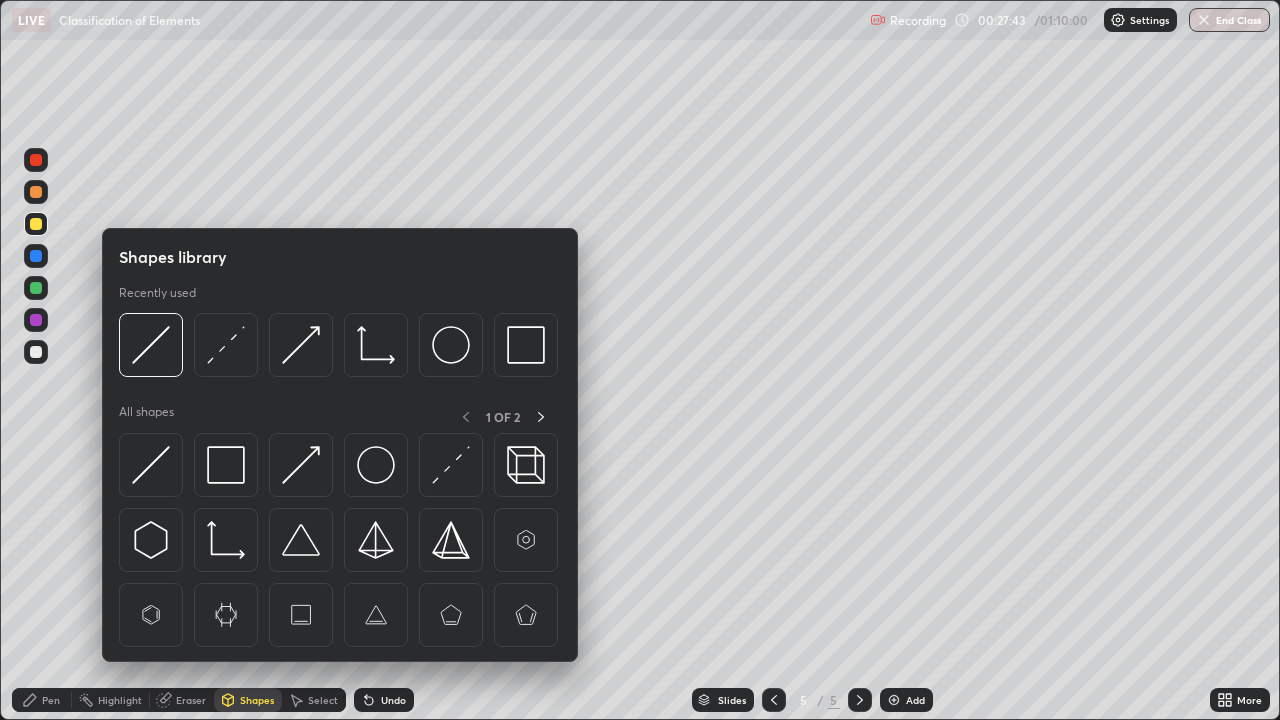 click on "Shapes" at bounding box center (257, 700) 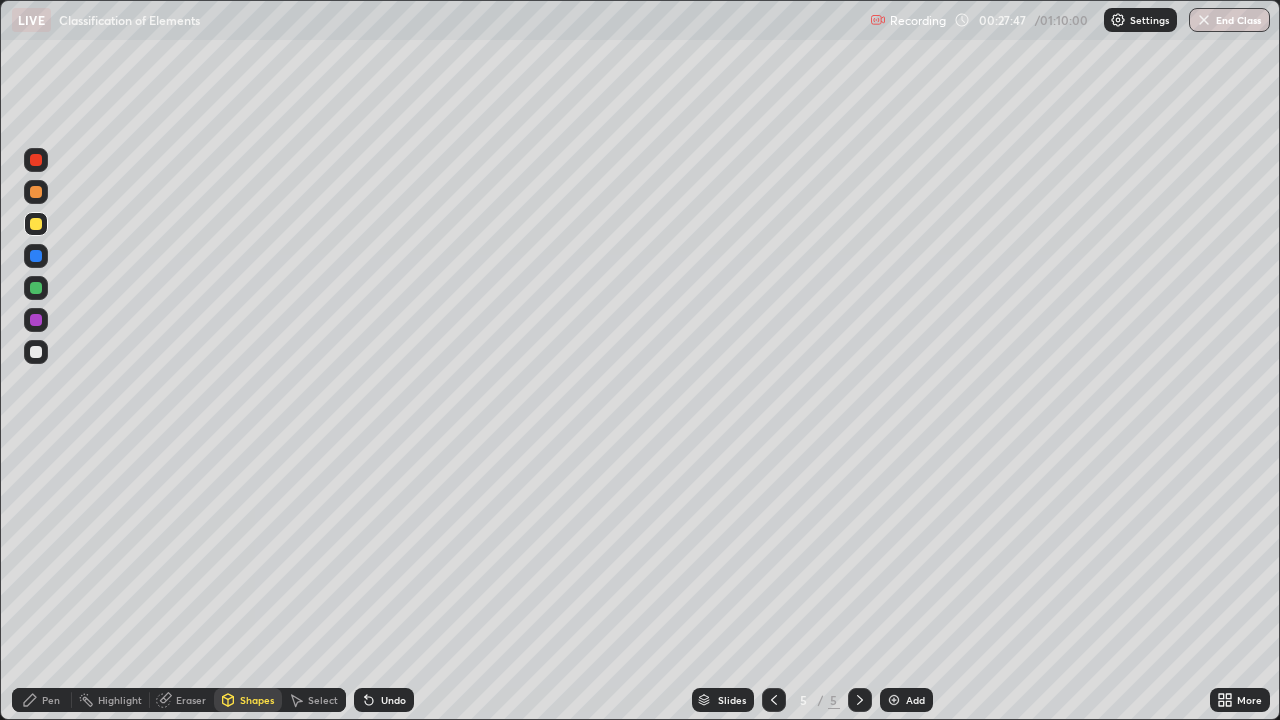 click on "Pen" at bounding box center (42, 700) 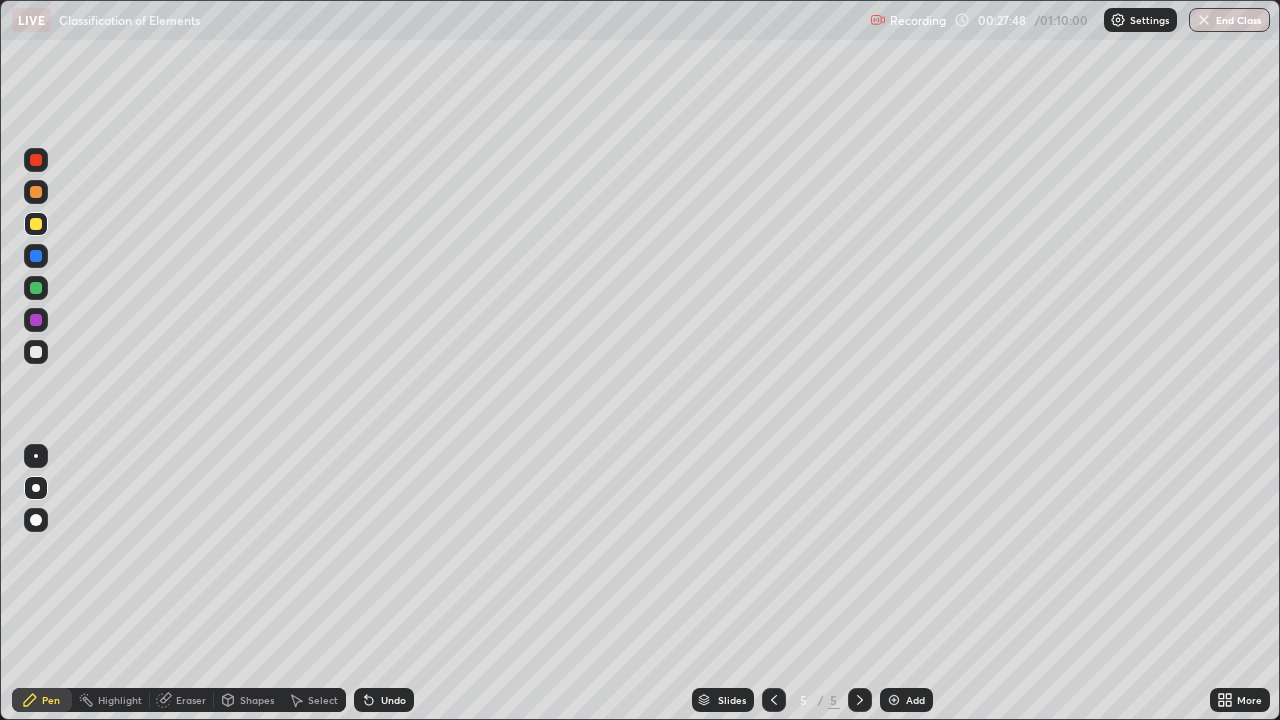 click at bounding box center [36, 352] 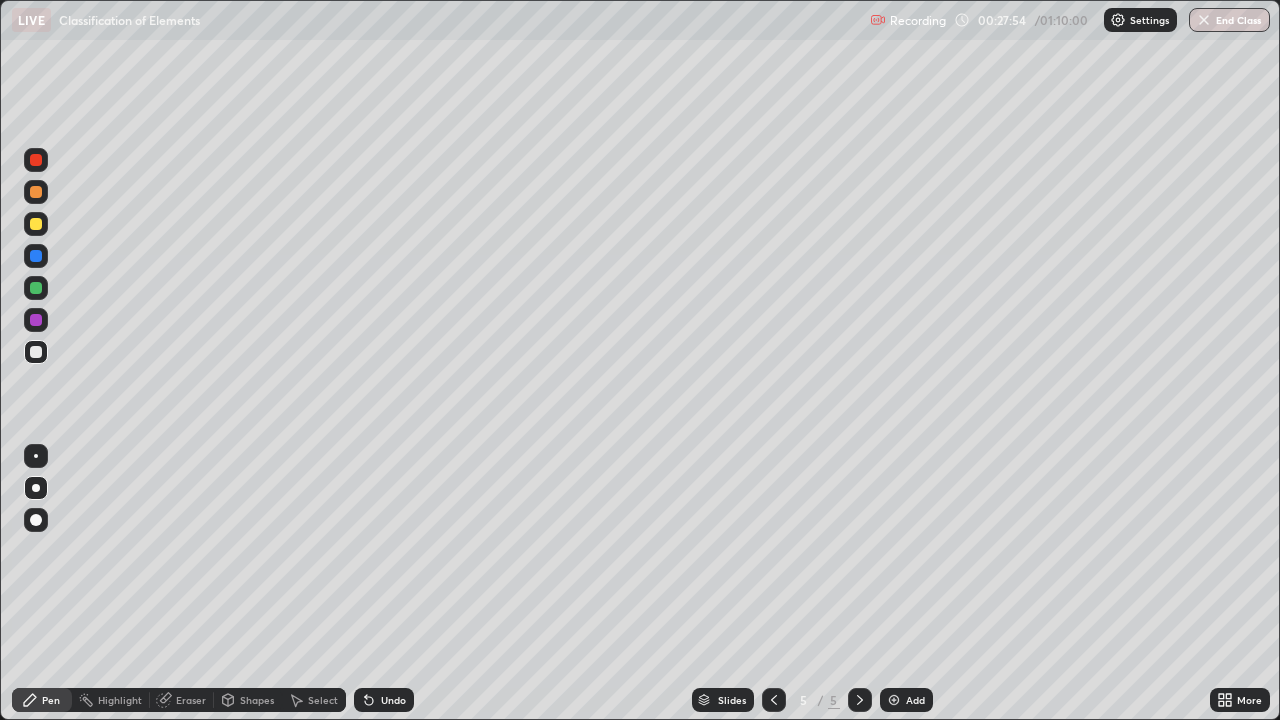 click on "Eraser" at bounding box center [191, 700] 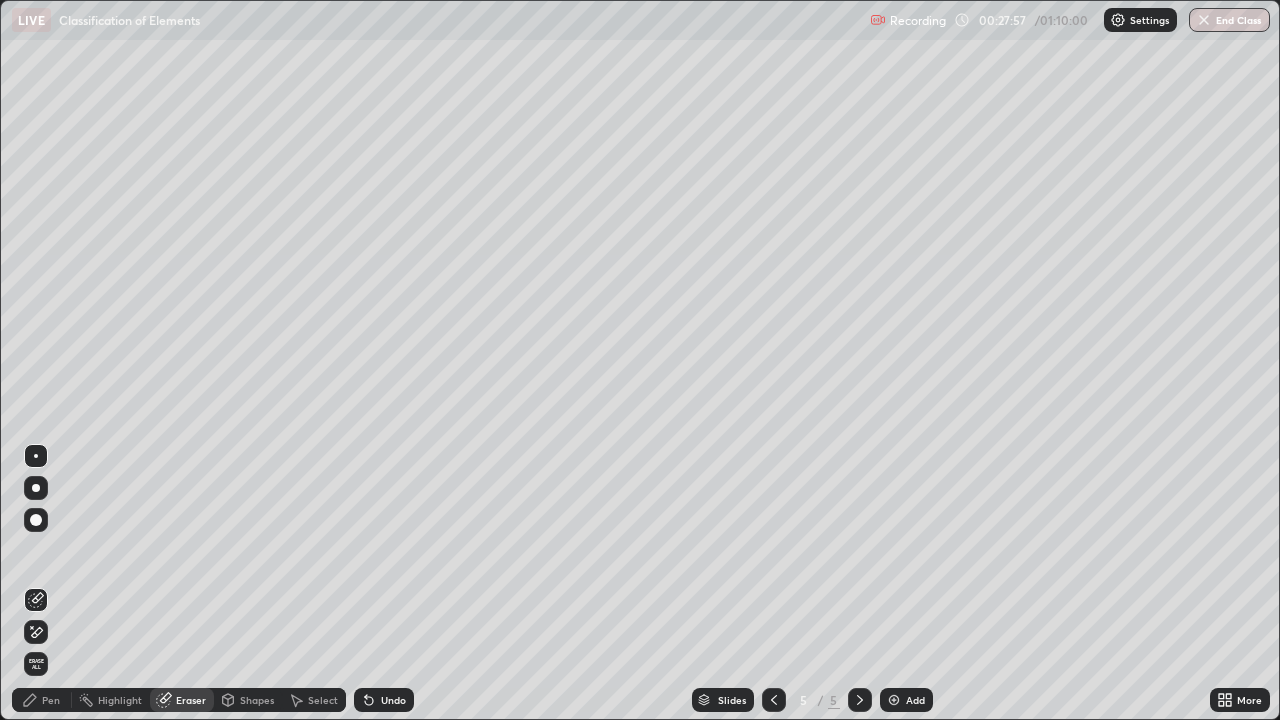 click on "Shapes" at bounding box center (257, 700) 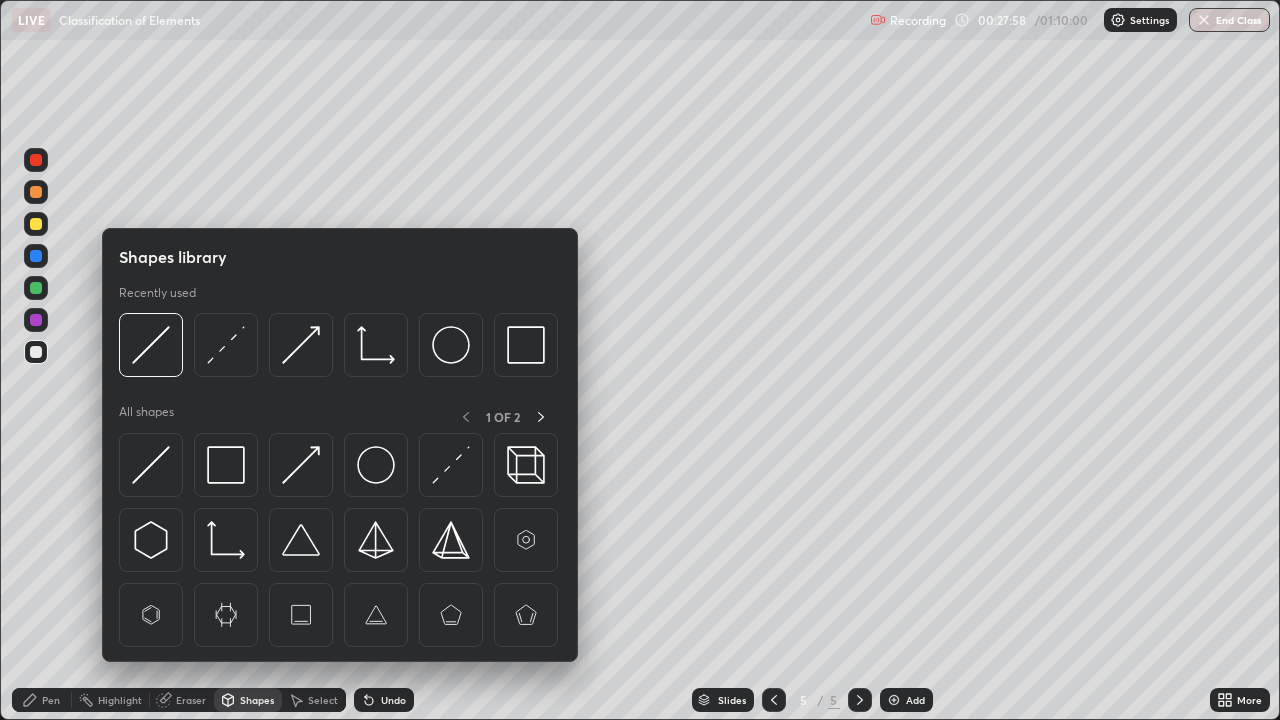 click at bounding box center (151, 465) 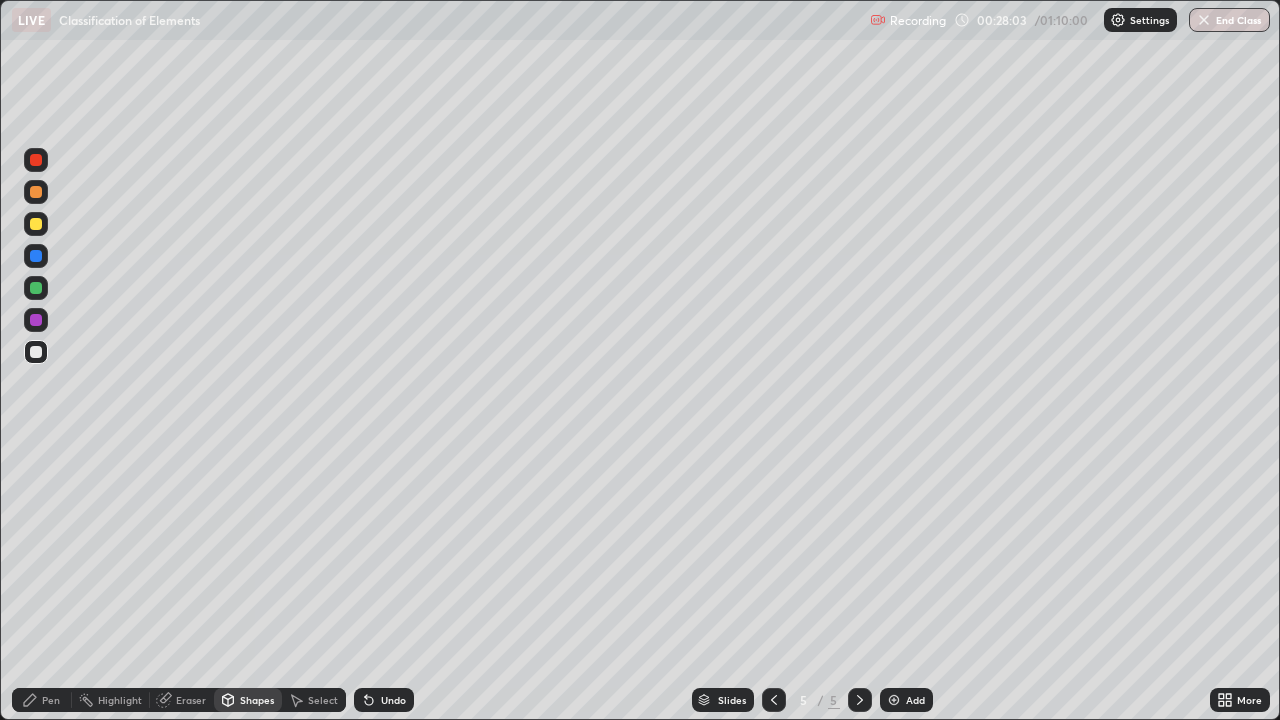 click on "Pen" at bounding box center (42, 700) 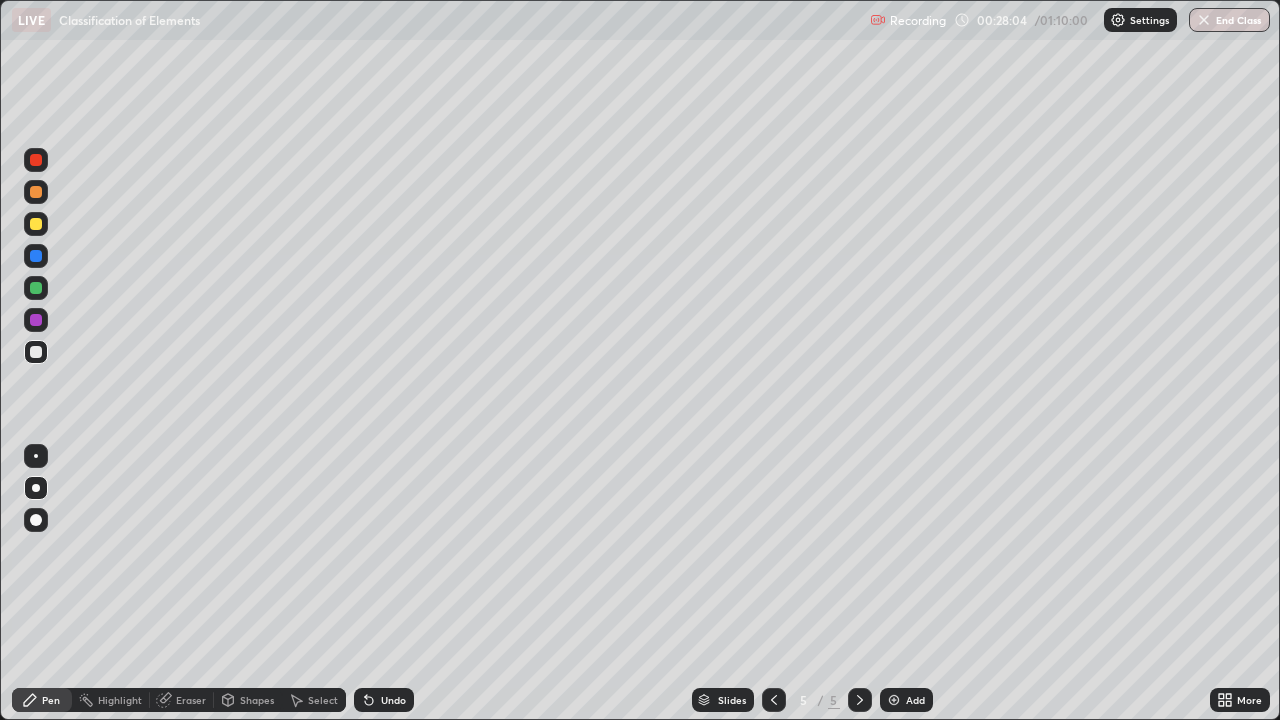 click at bounding box center [36, 320] 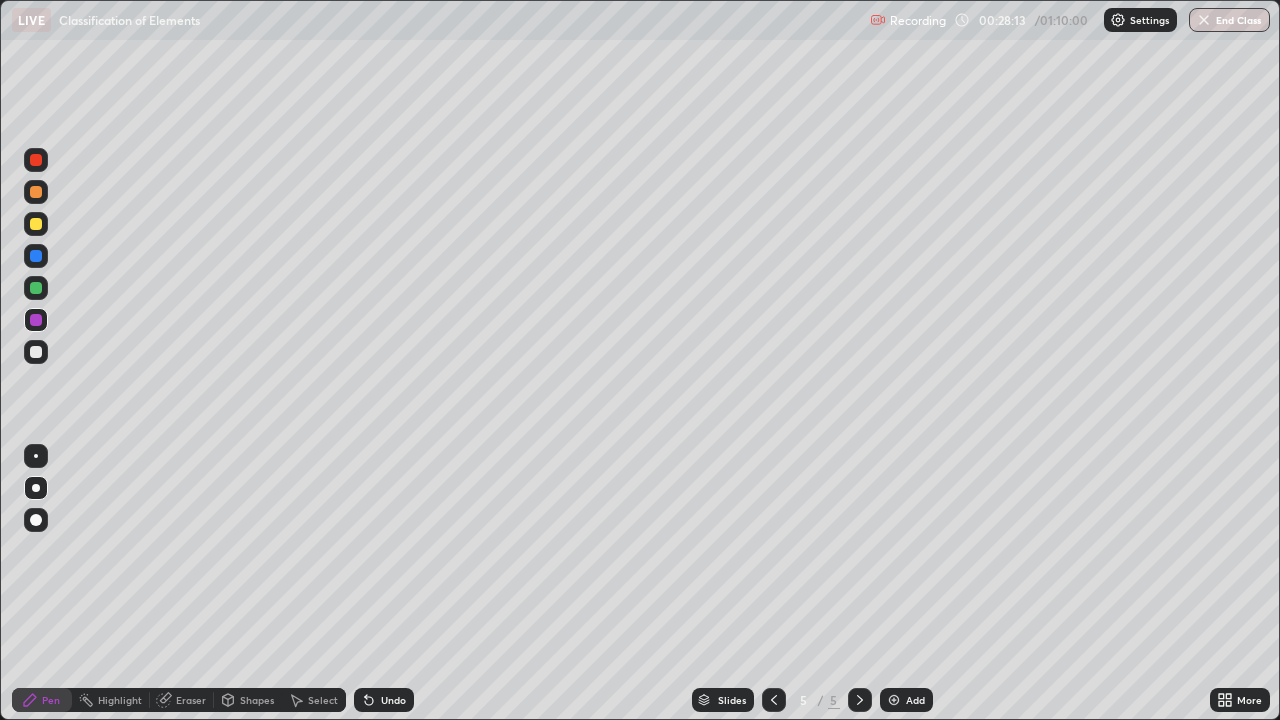 click at bounding box center (36, 224) 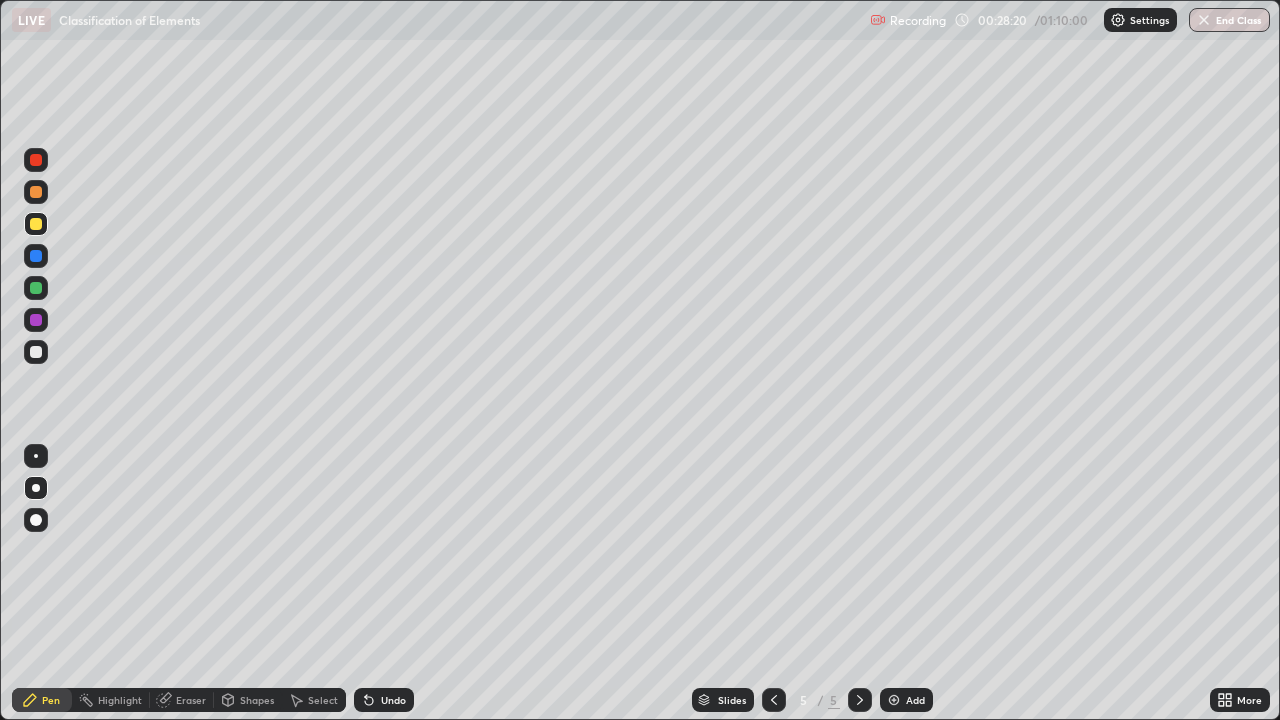 click at bounding box center [36, 256] 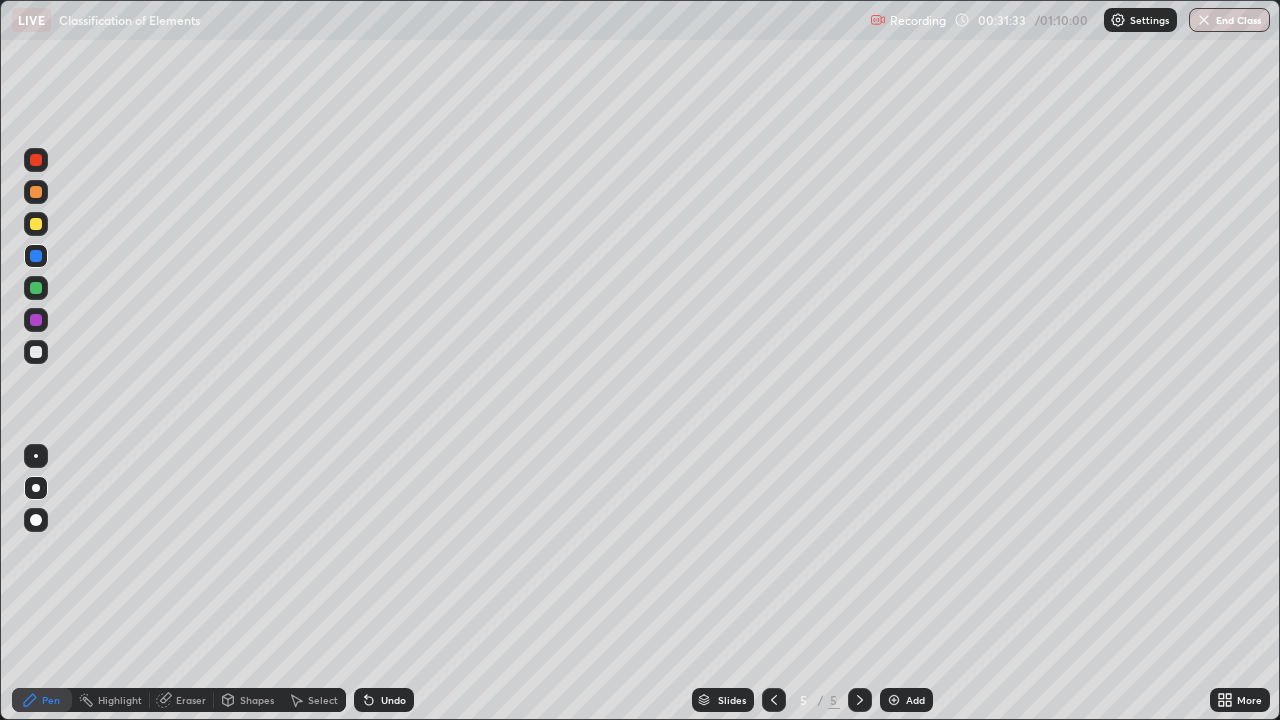 click on "Add" at bounding box center [915, 700] 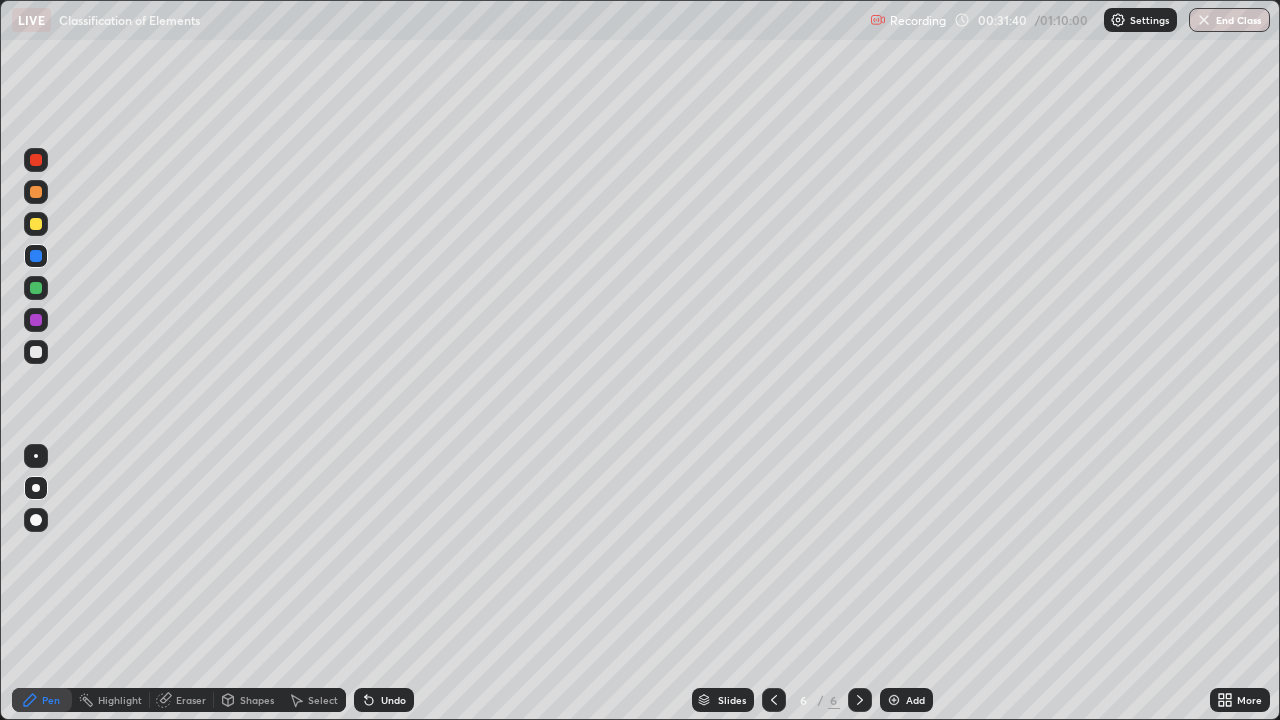 click at bounding box center (36, 224) 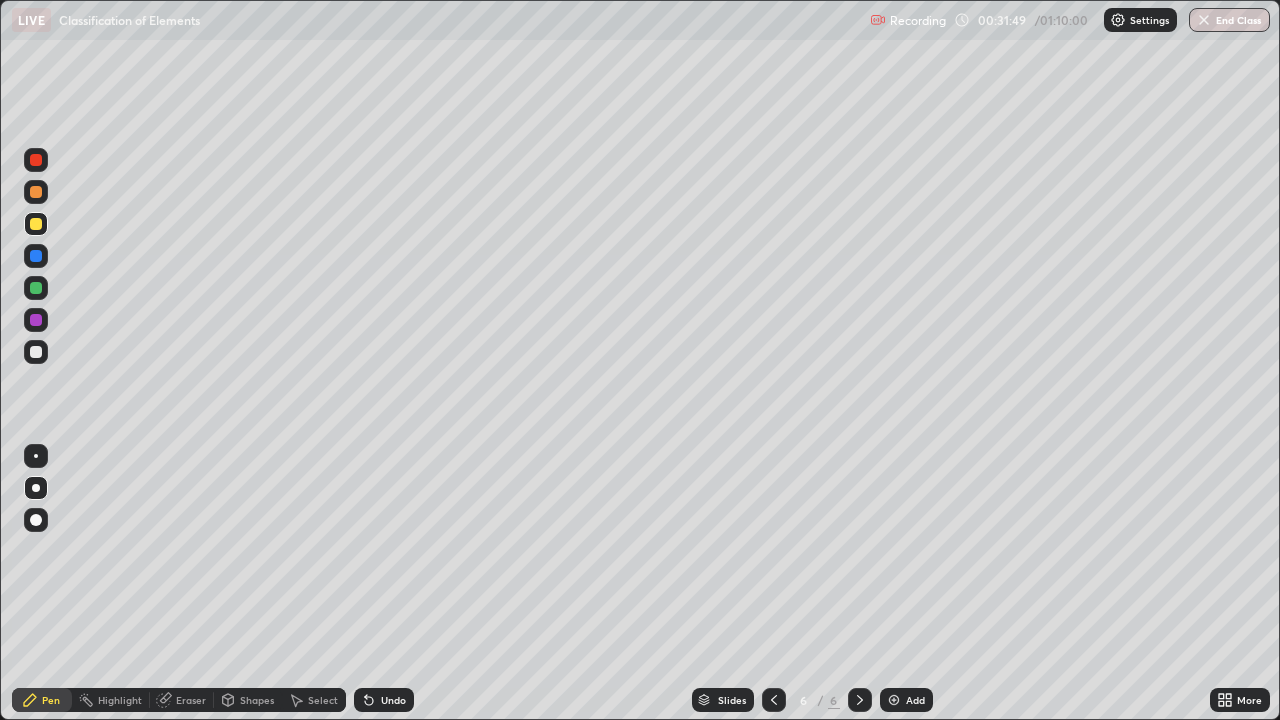 click on "Eraser" at bounding box center [191, 700] 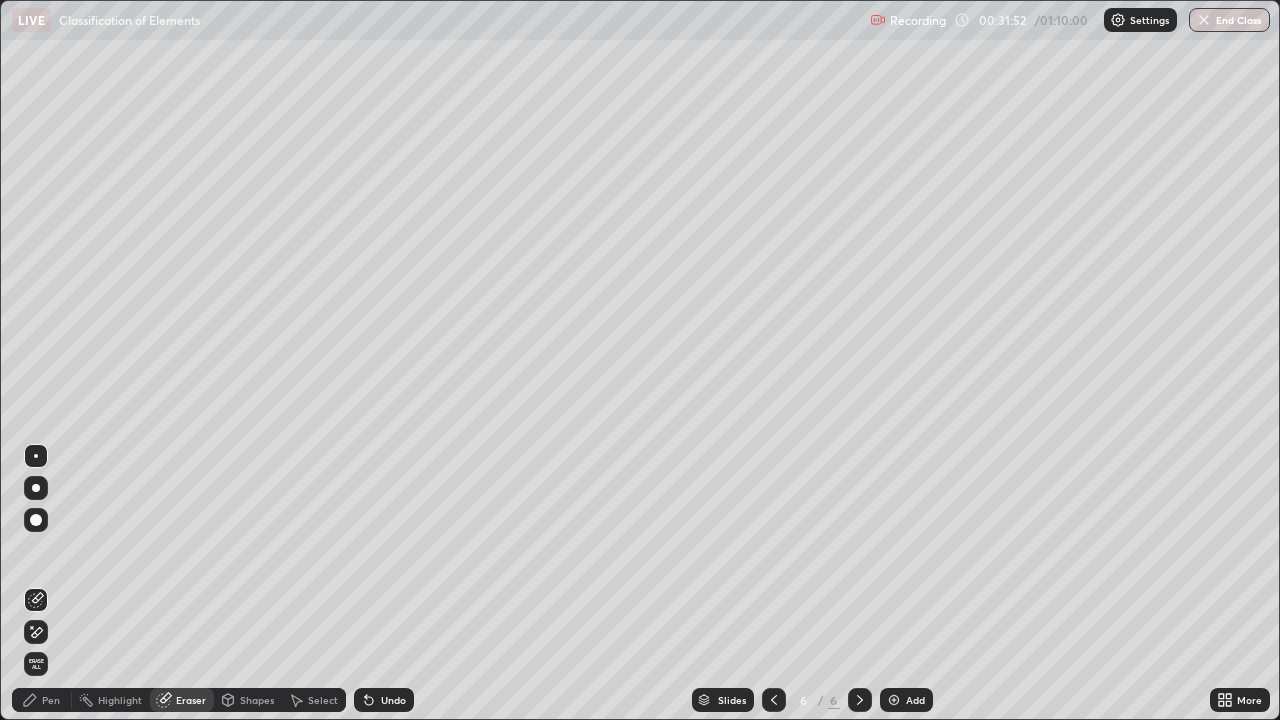 click on "Pen" at bounding box center [51, 700] 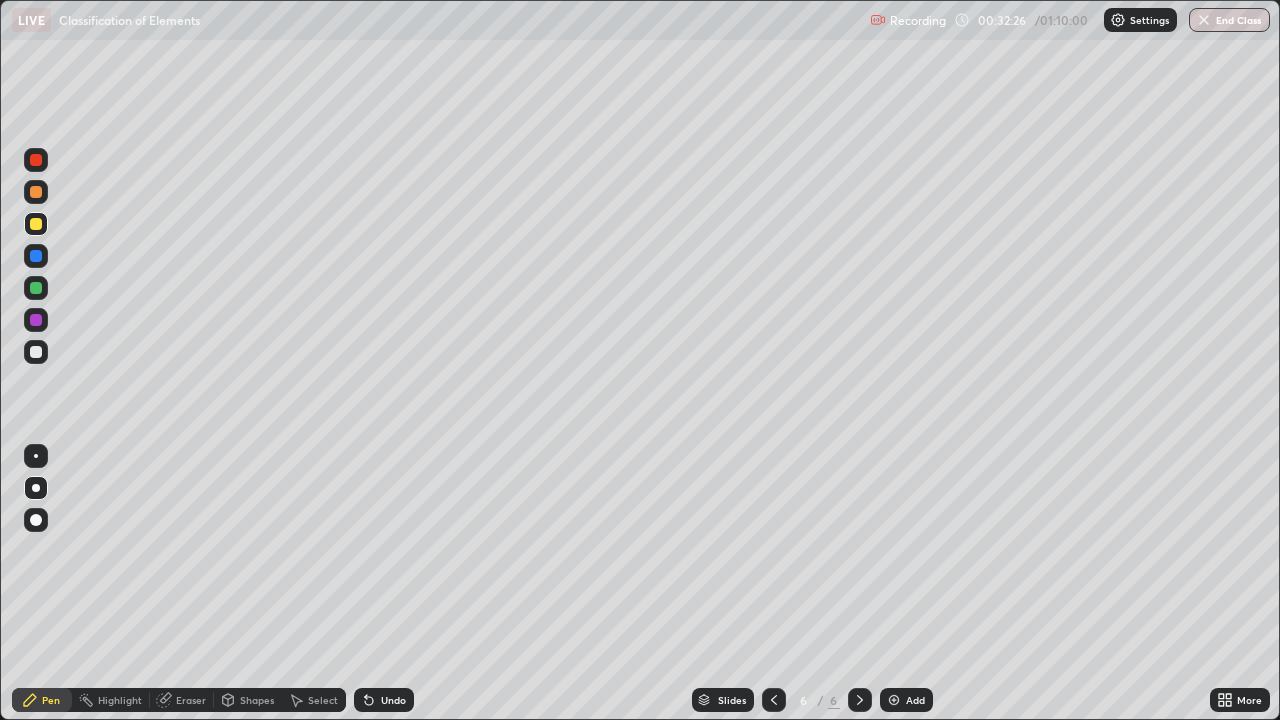 click at bounding box center (36, 352) 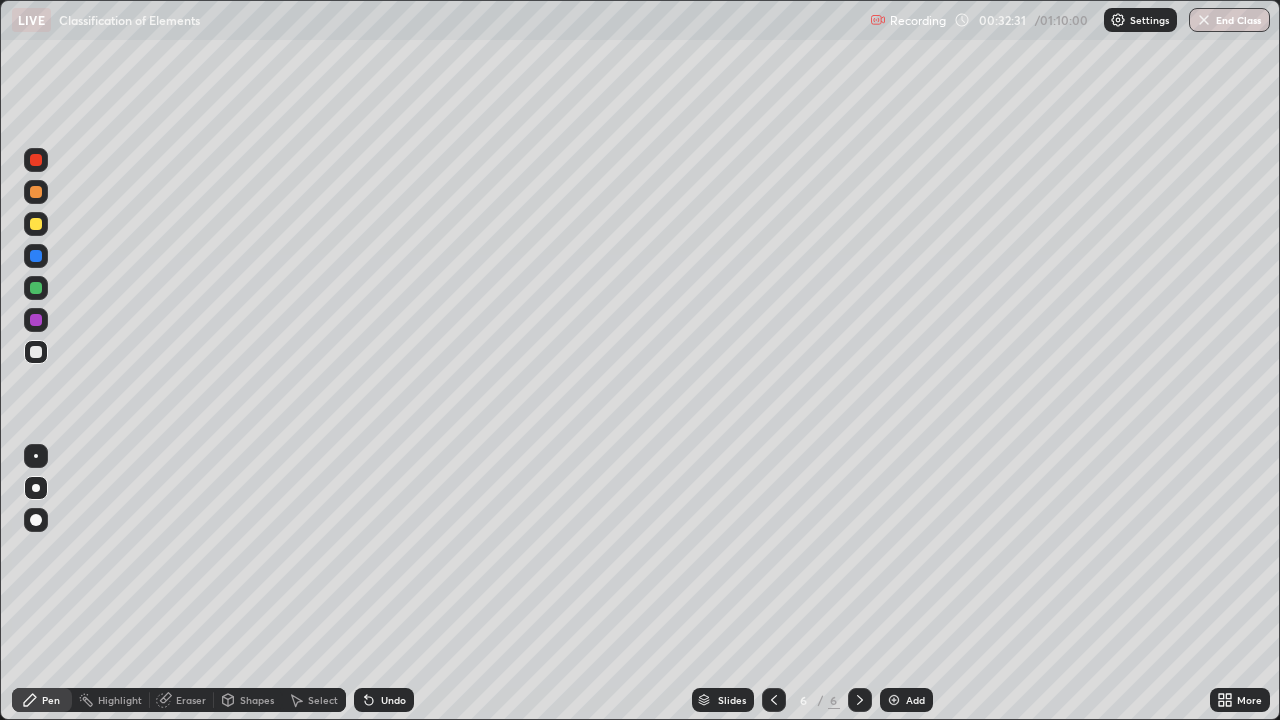 click 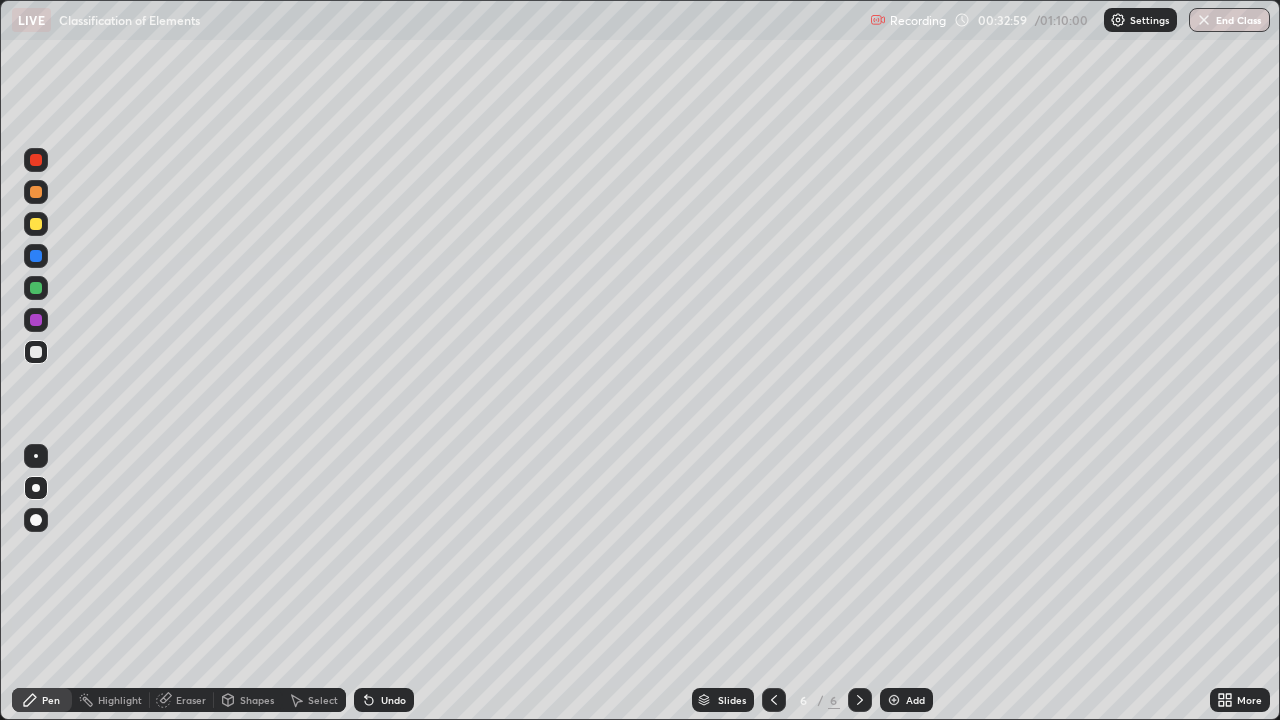 click at bounding box center [36, 288] 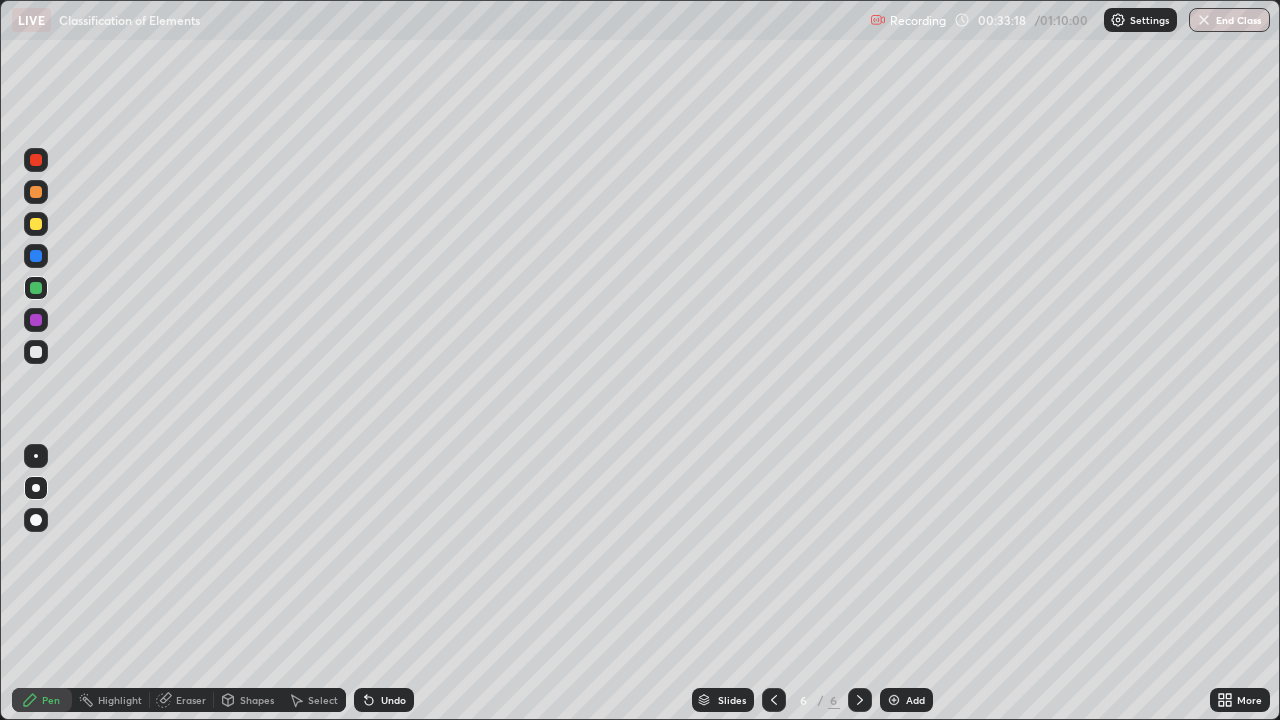 click on "Undo" at bounding box center (384, 700) 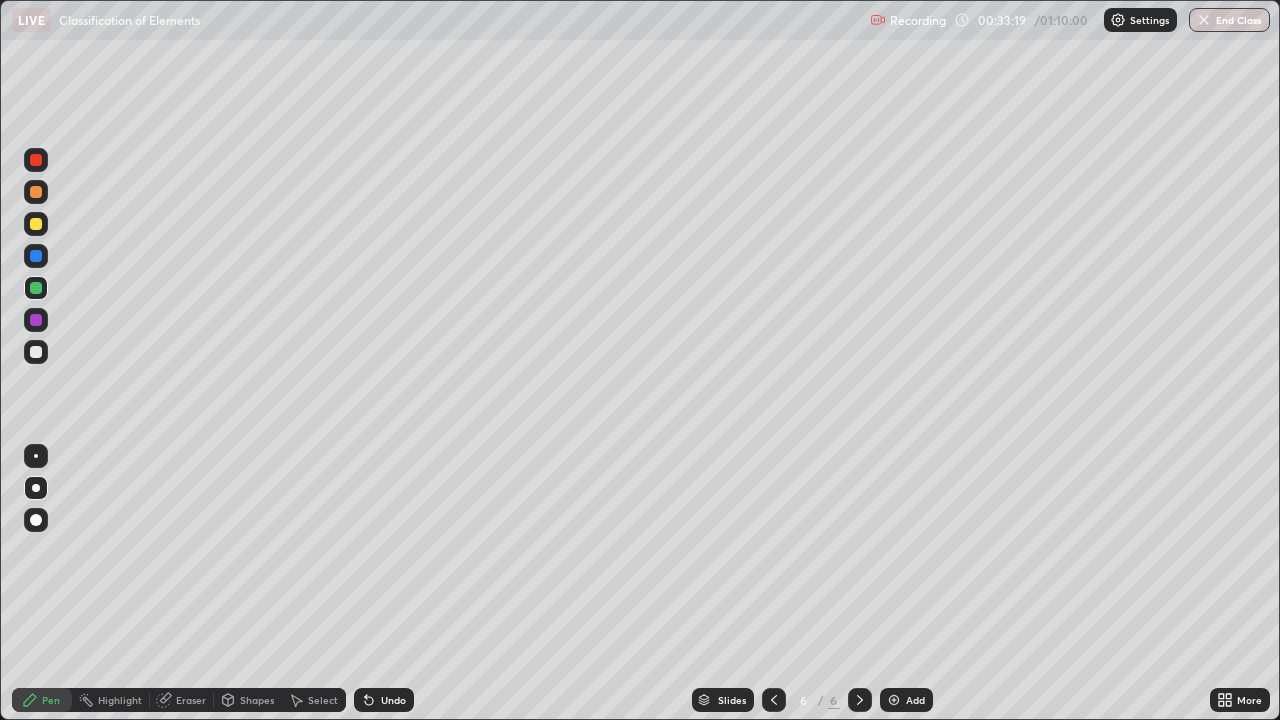 click at bounding box center [36, 352] 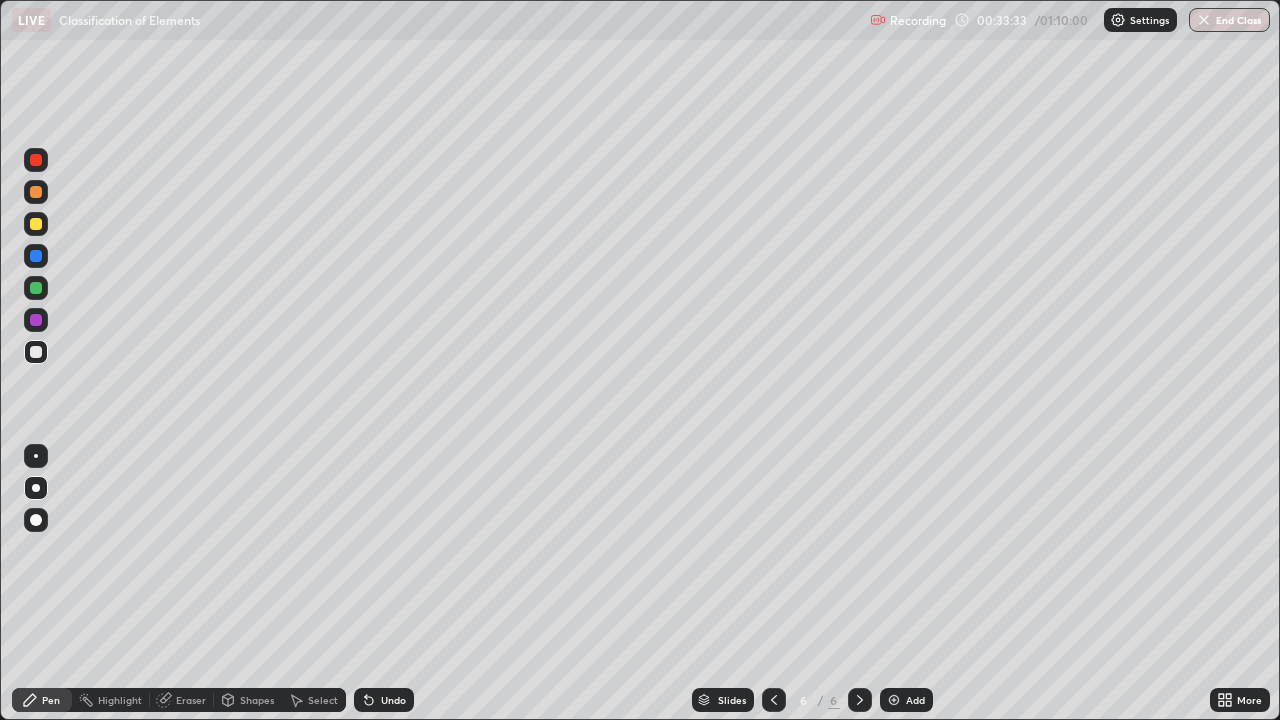 click on "Undo" at bounding box center (384, 700) 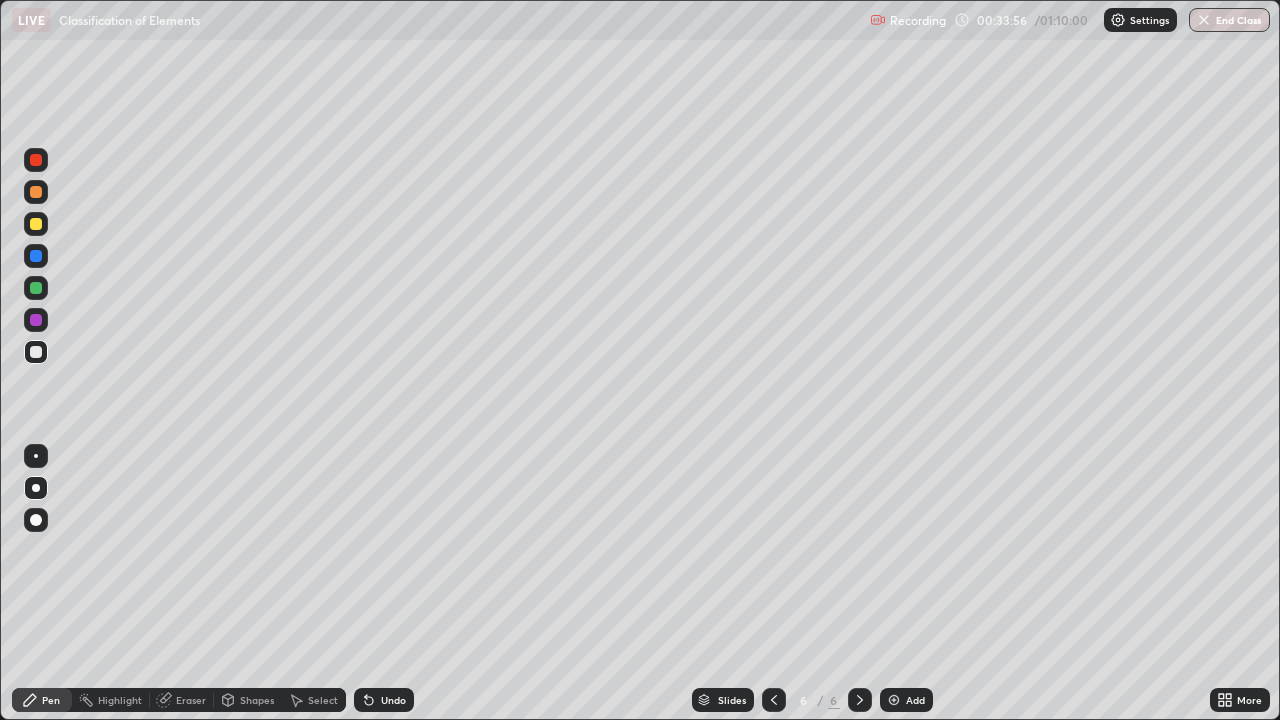 click at bounding box center [36, 320] 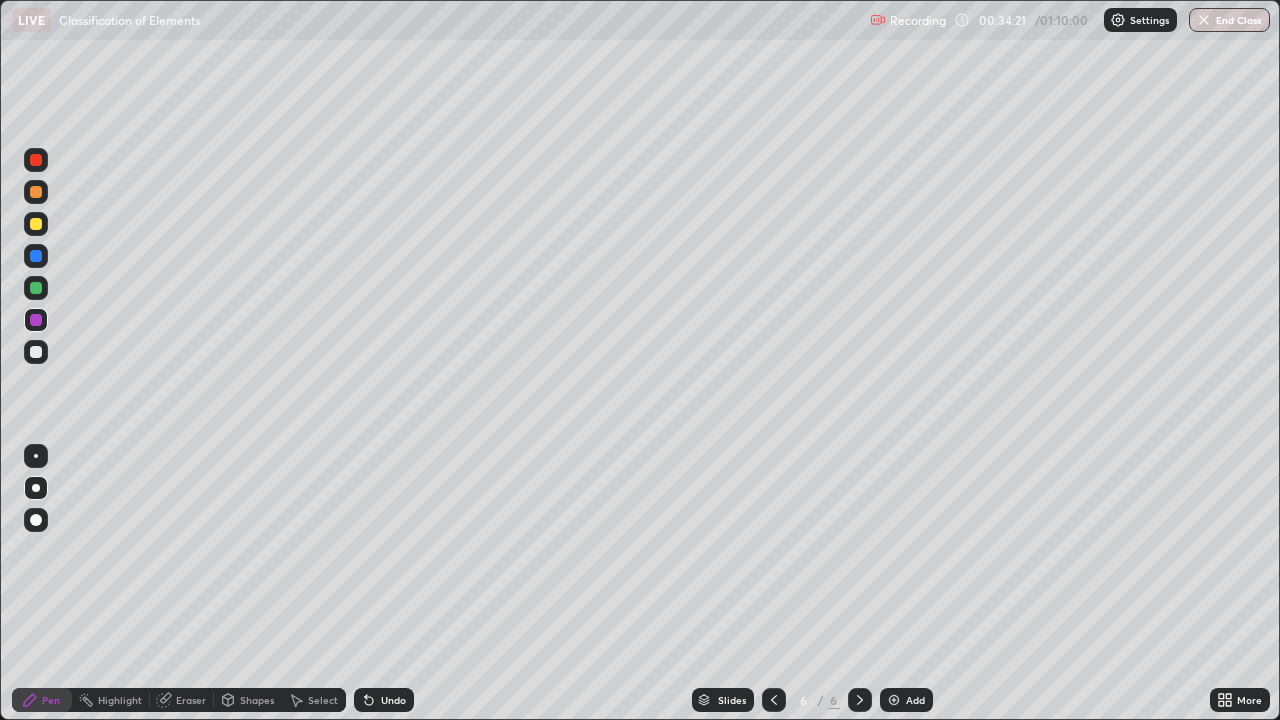 click on "Undo" at bounding box center [384, 700] 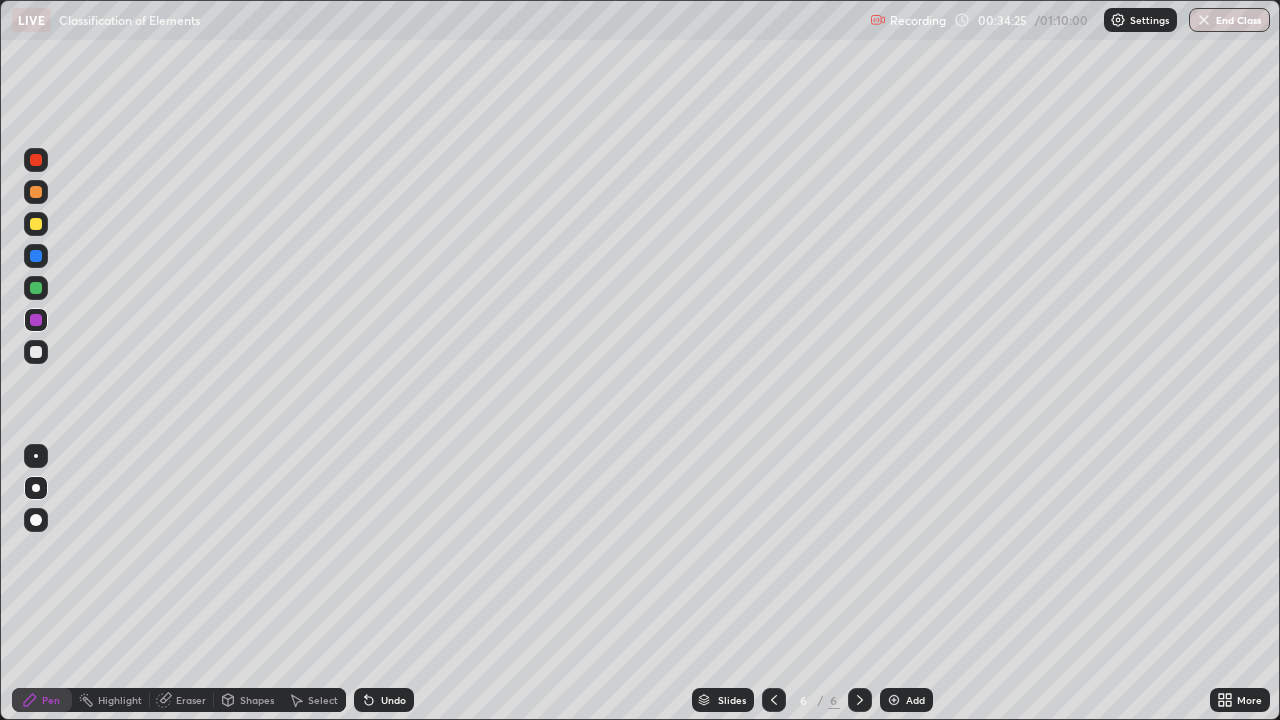 click on "Undo" at bounding box center (384, 700) 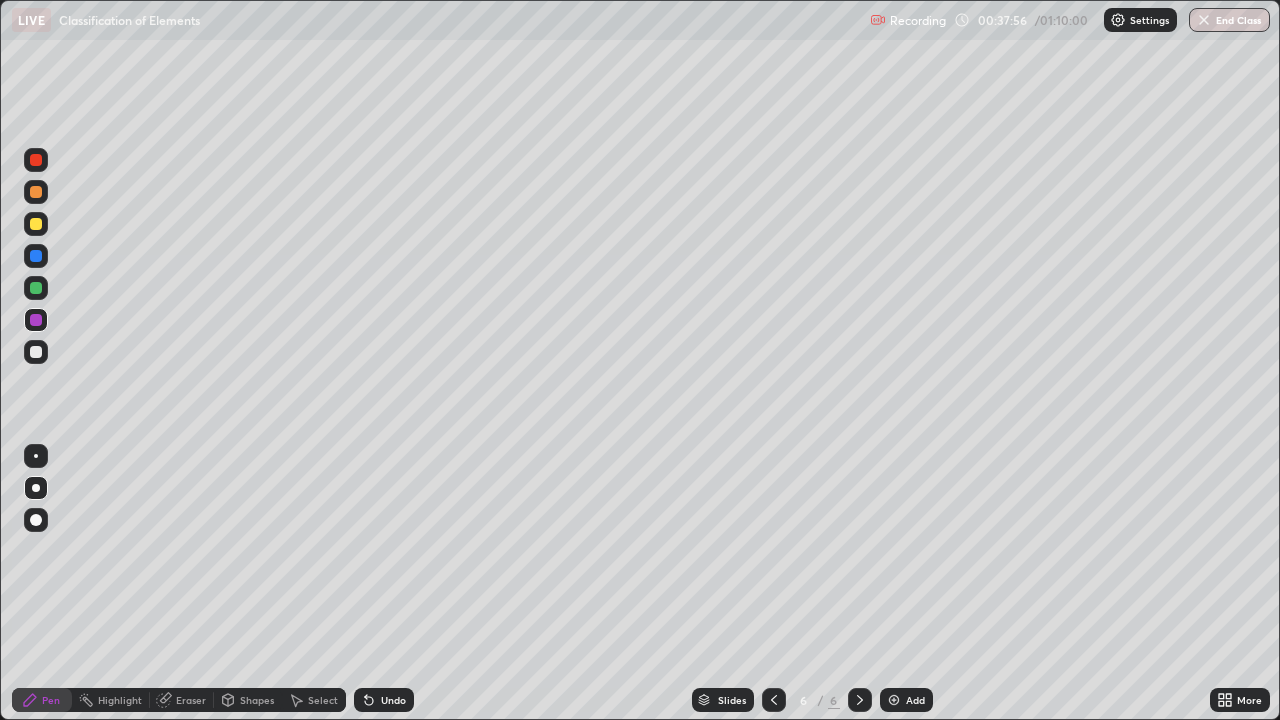 click on "Add" at bounding box center (906, 700) 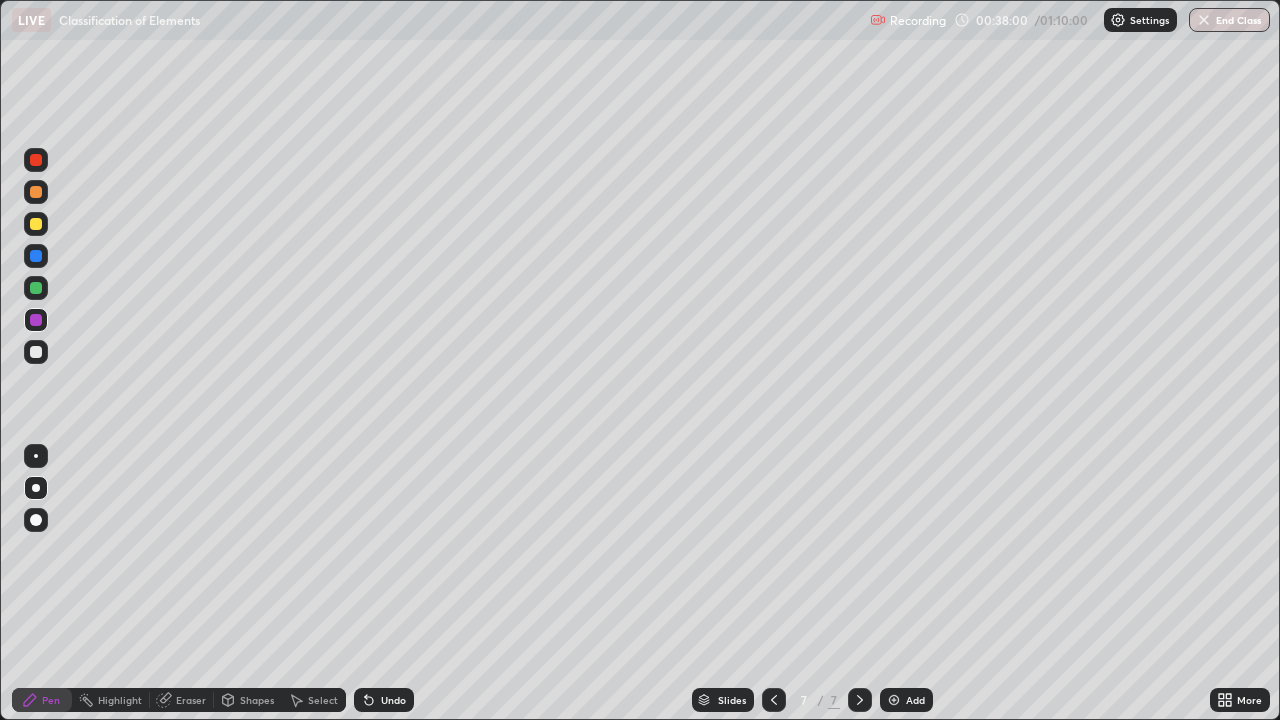 click at bounding box center (36, 224) 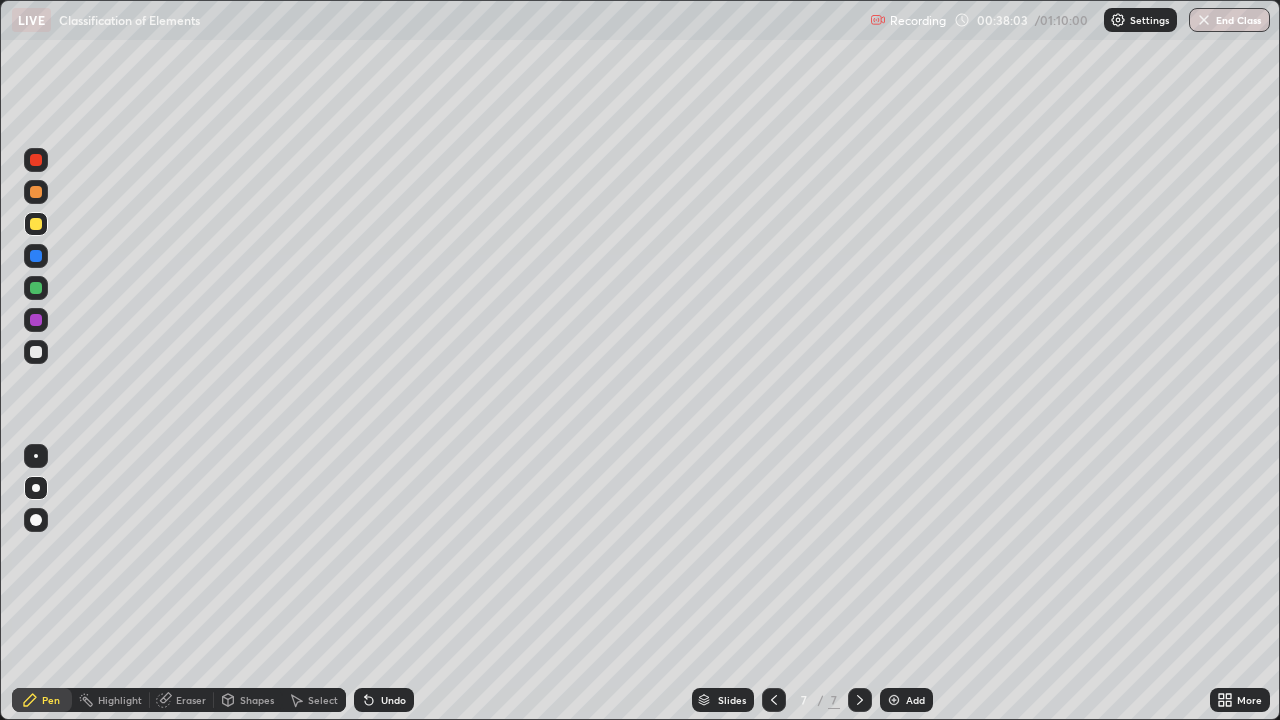 click at bounding box center (774, 700) 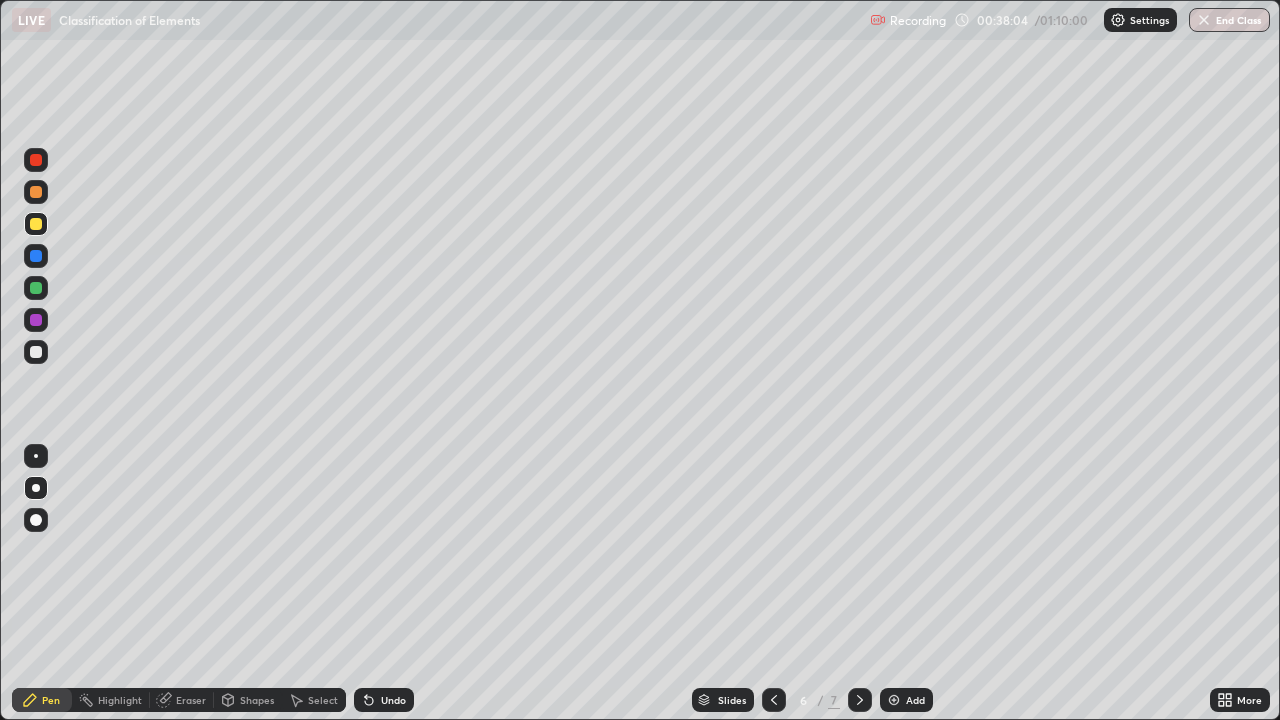 click 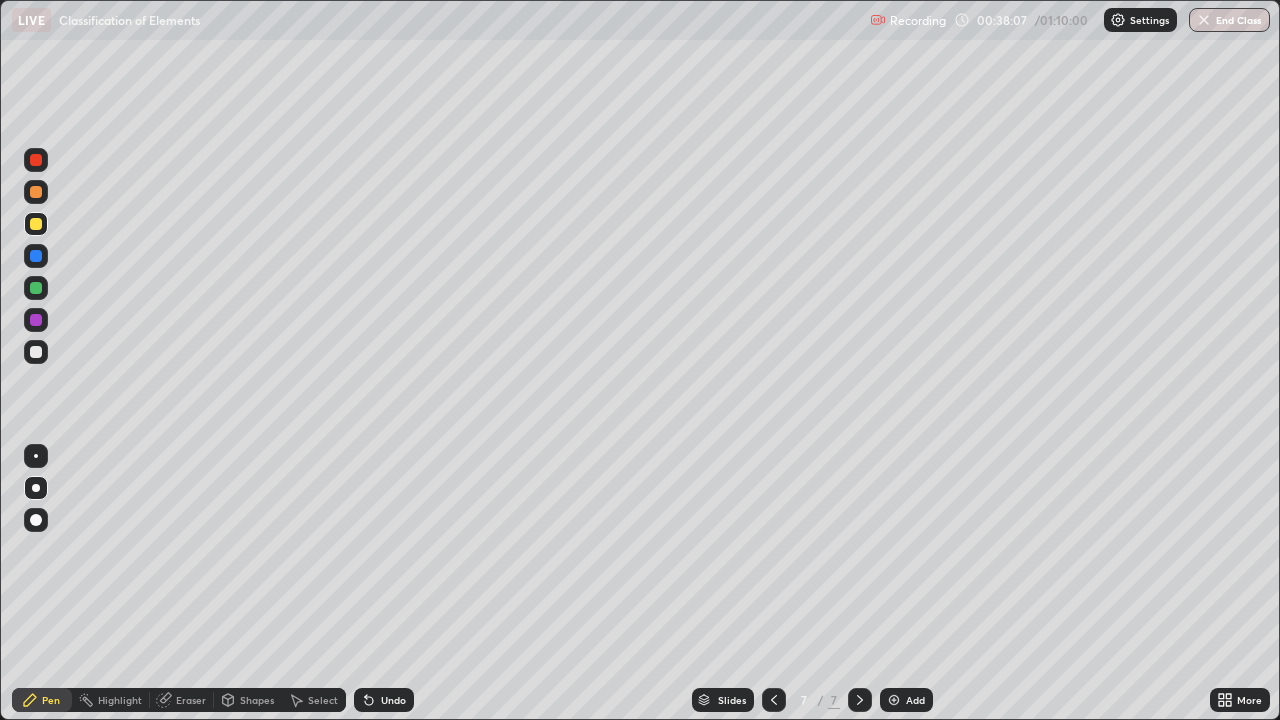 click on "Undo" at bounding box center (393, 700) 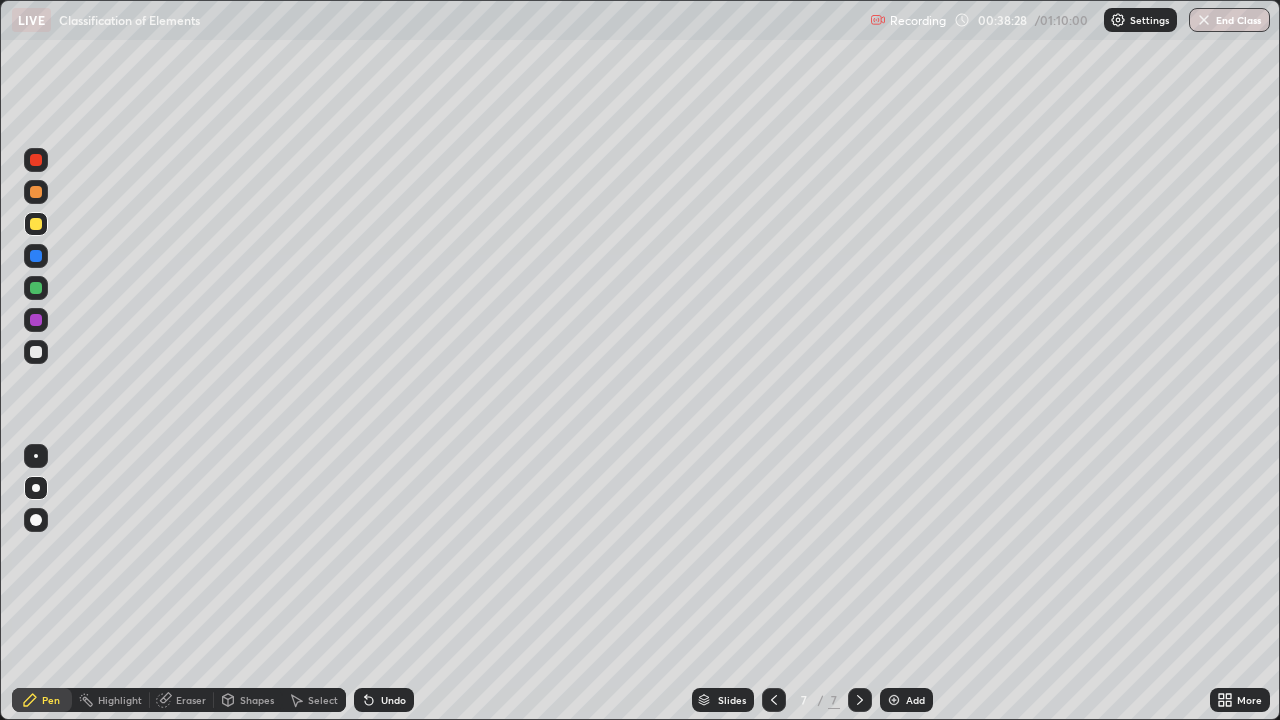 click at bounding box center (36, 352) 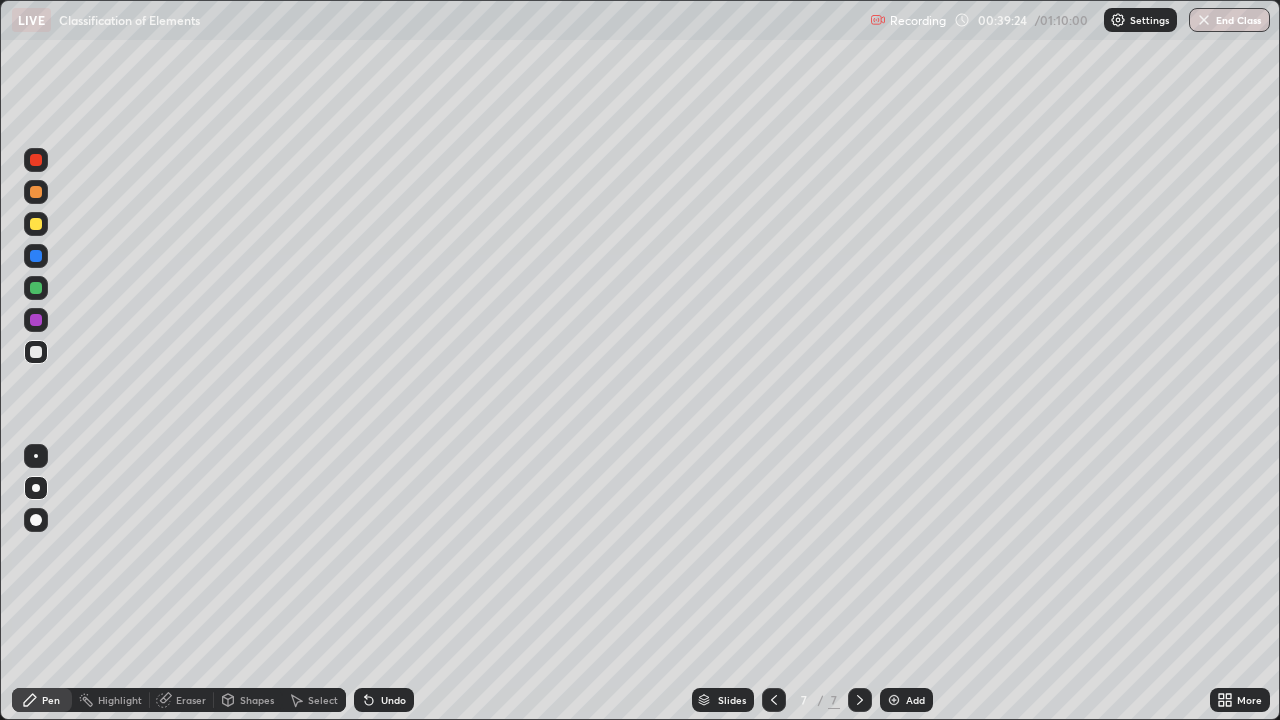 click at bounding box center (36, 320) 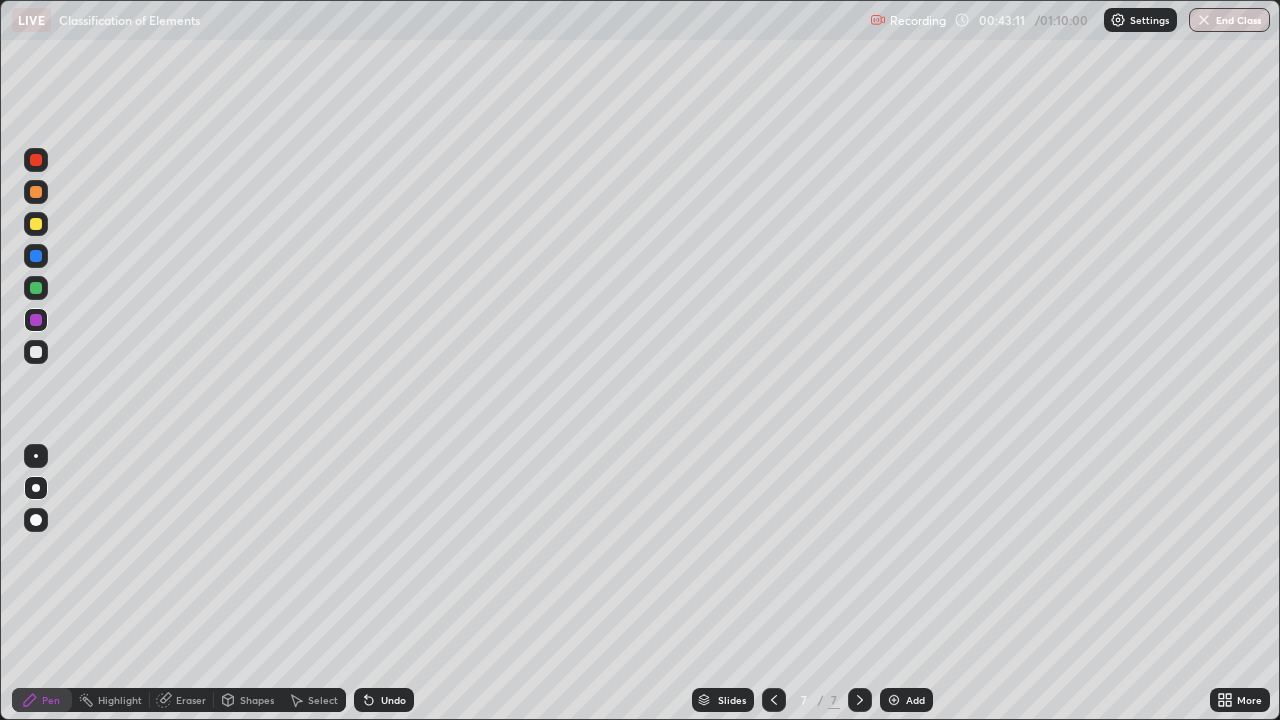 click on "Add" at bounding box center [906, 700] 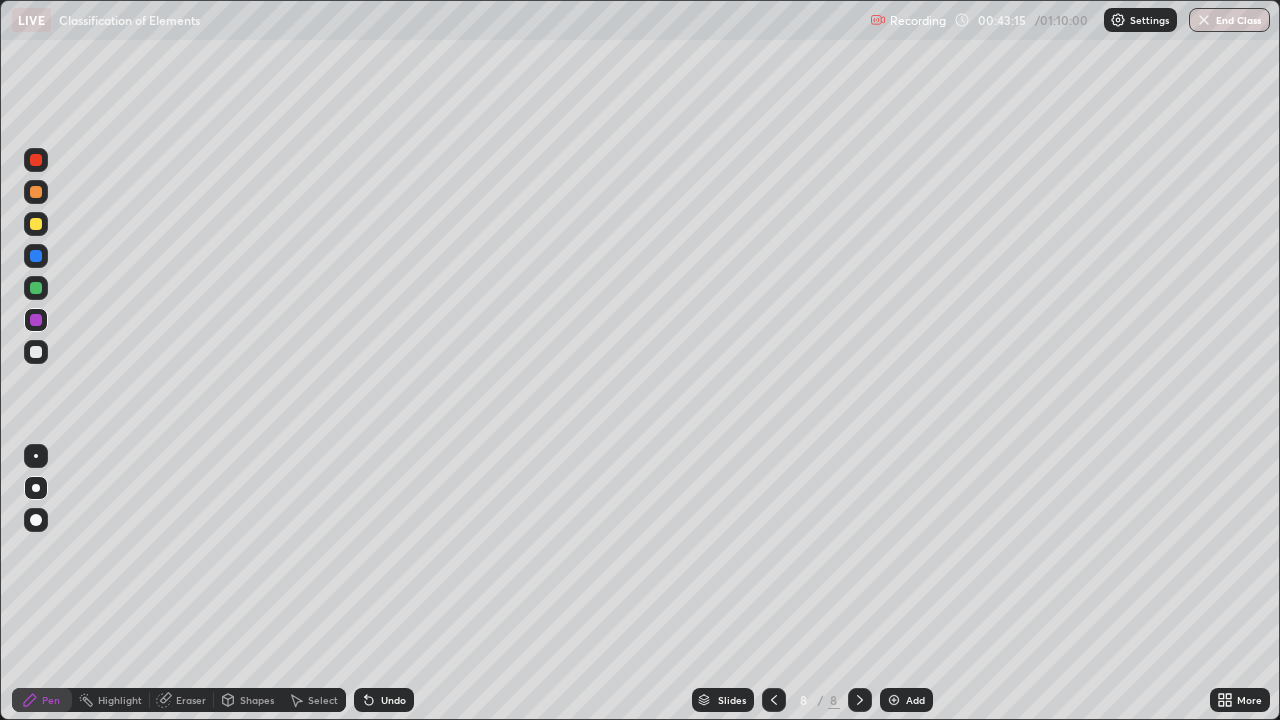click at bounding box center (36, 224) 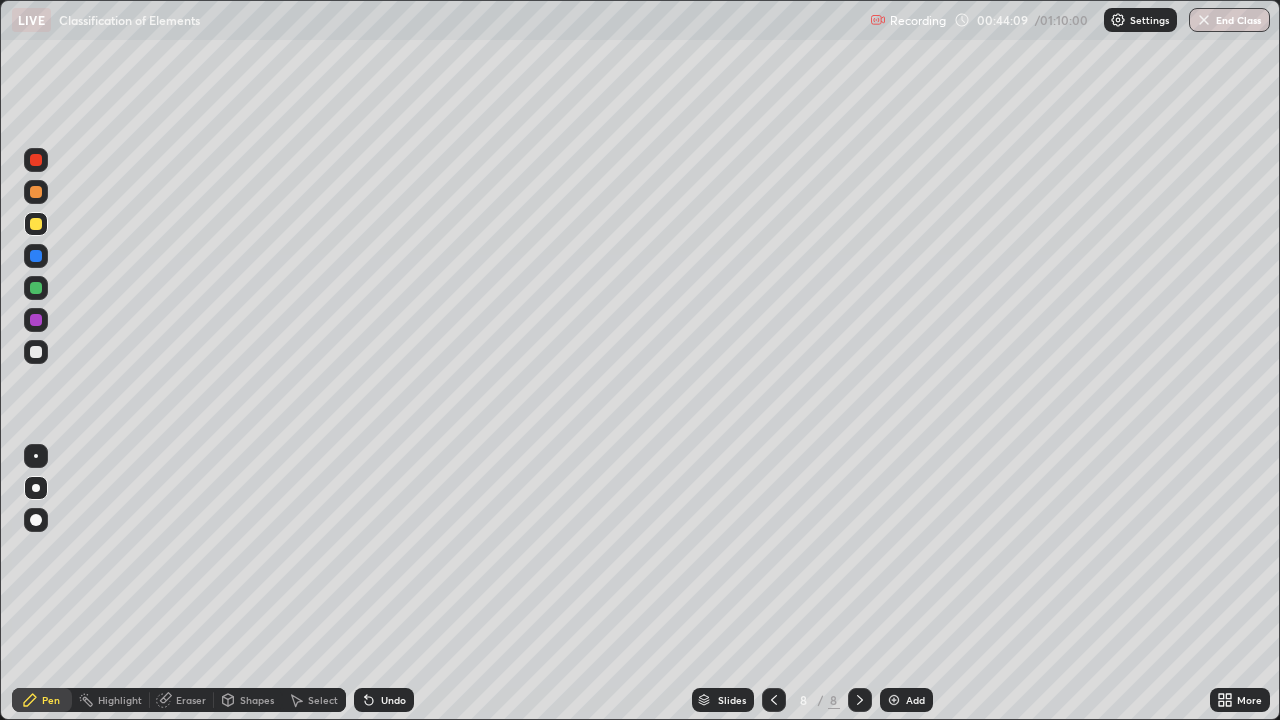 click at bounding box center (36, 352) 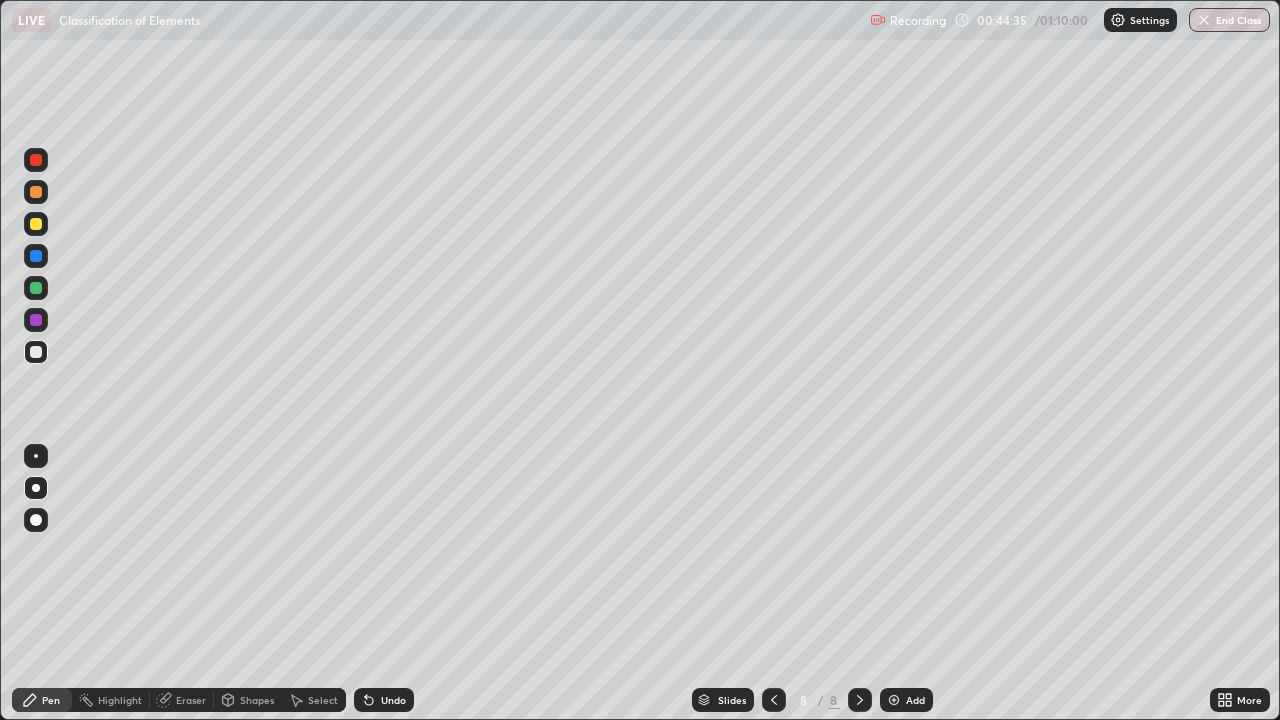 click on "Undo" at bounding box center (393, 700) 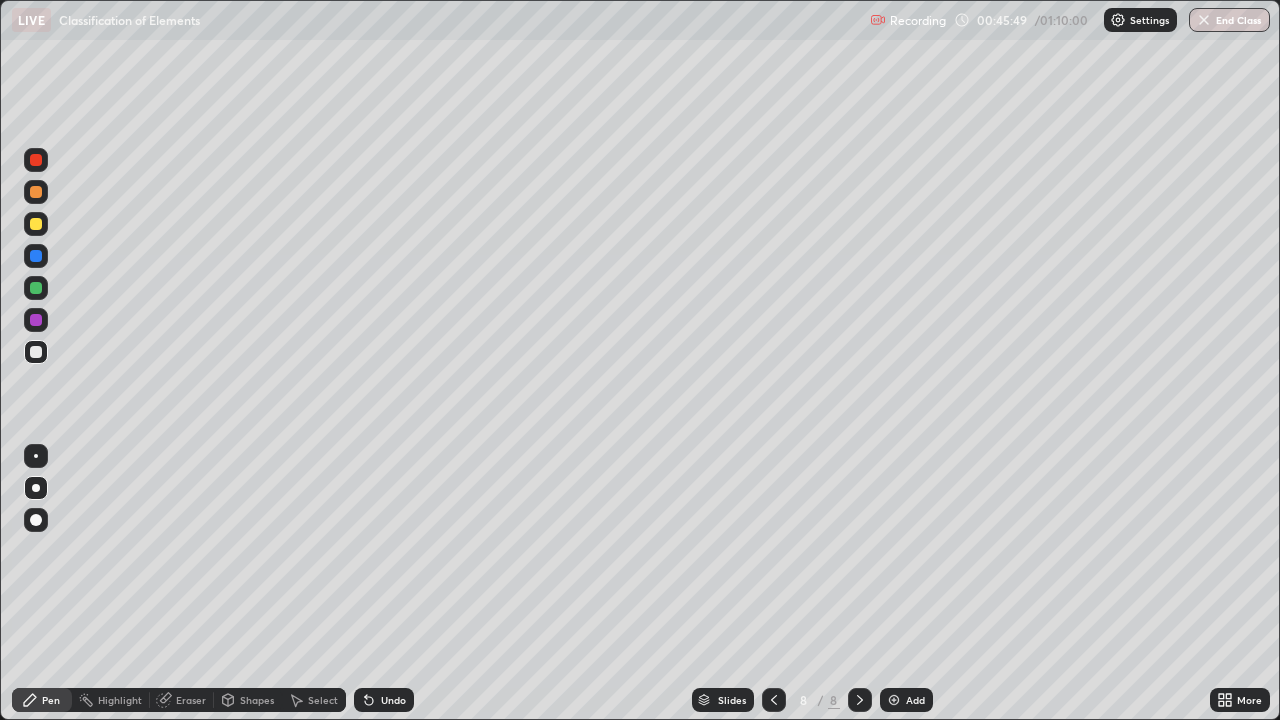 click at bounding box center (36, 320) 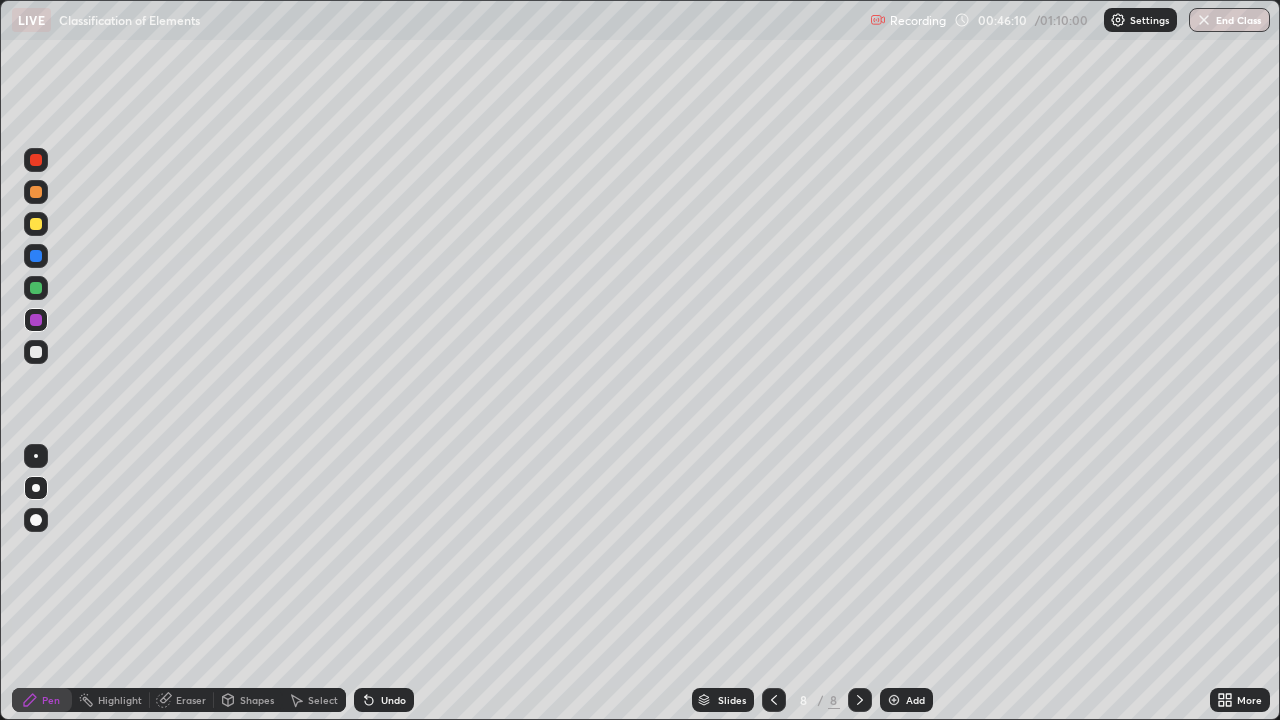 click at bounding box center [36, 352] 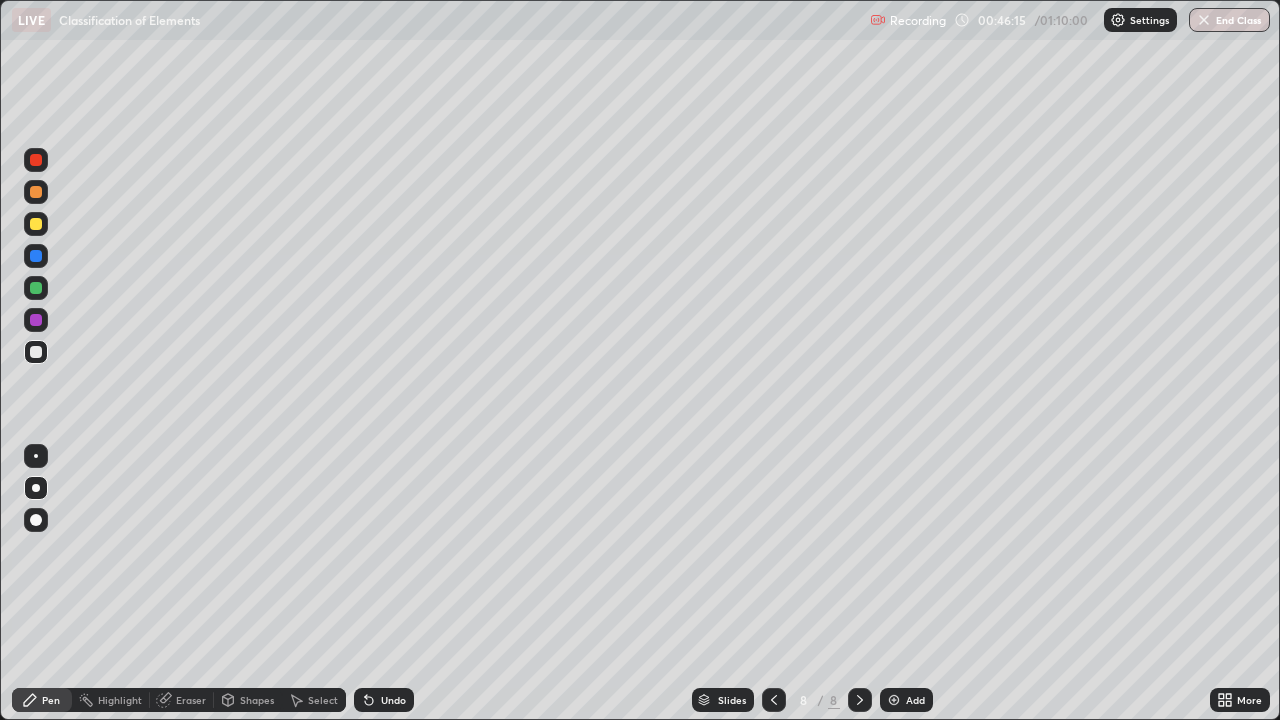 click on "Shapes" at bounding box center (248, 700) 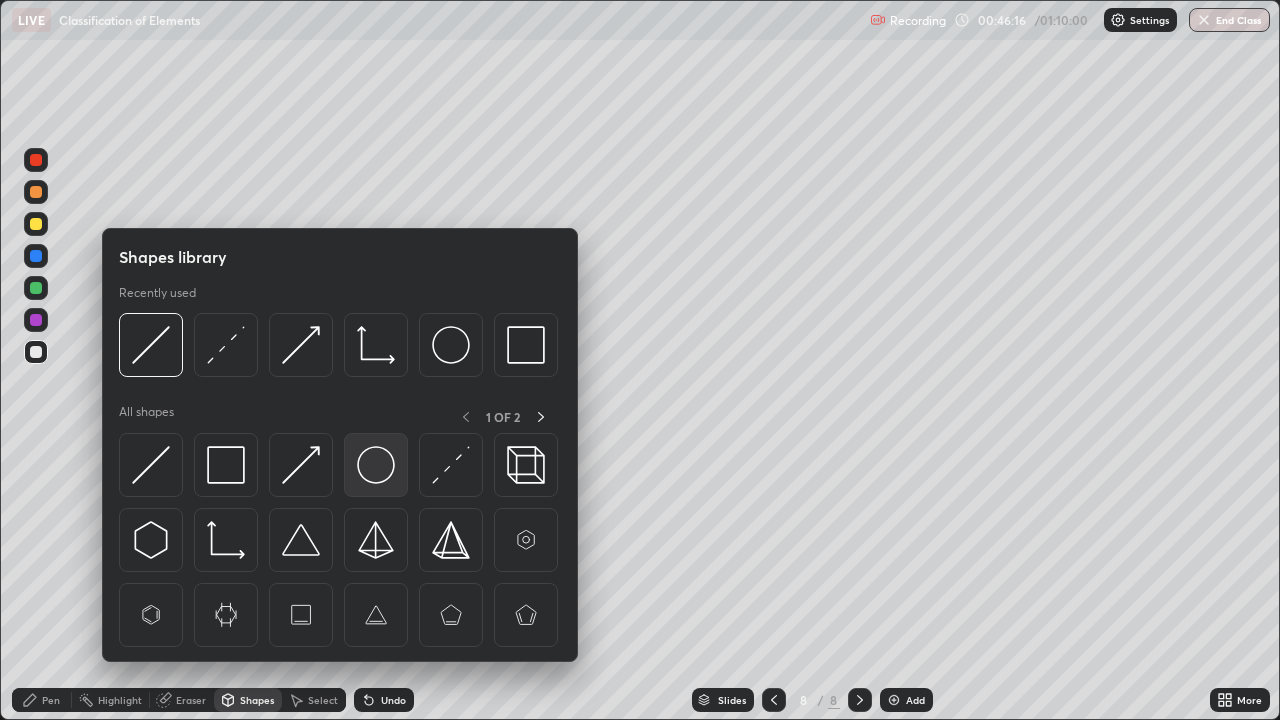 click at bounding box center (376, 465) 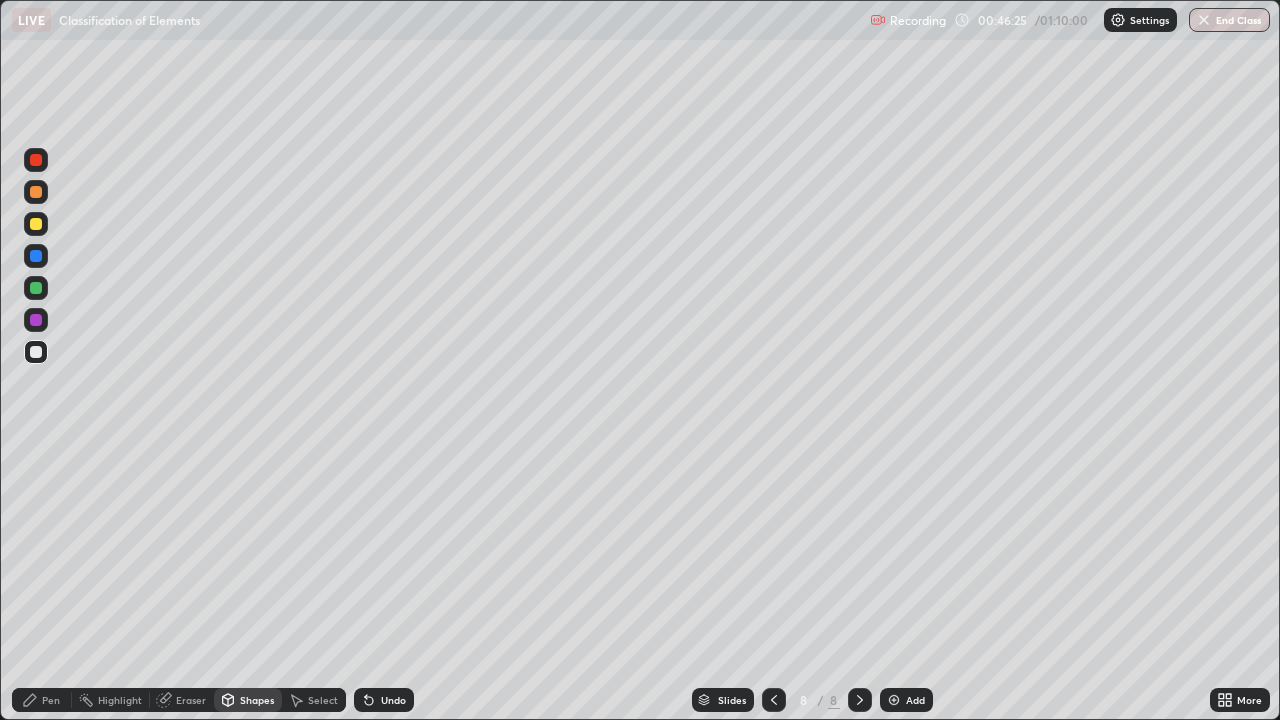 click on "Pen" at bounding box center (42, 700) 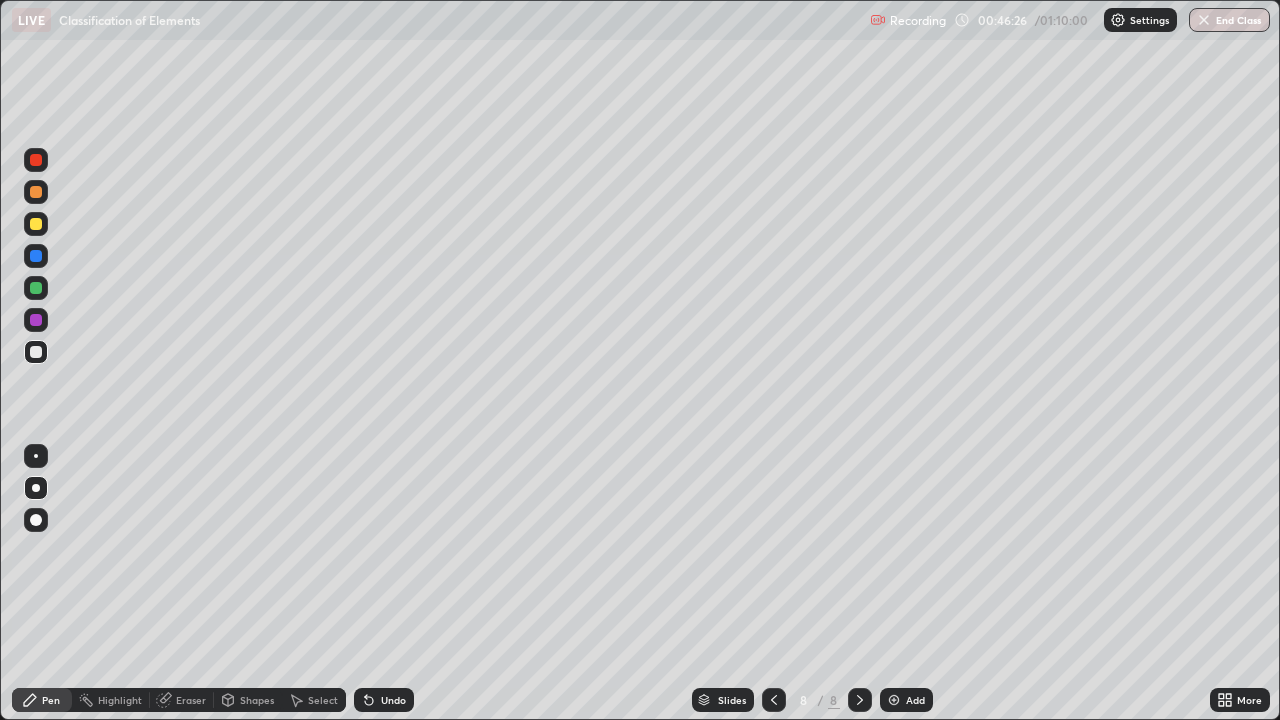 click at bounding box center [36, 288] 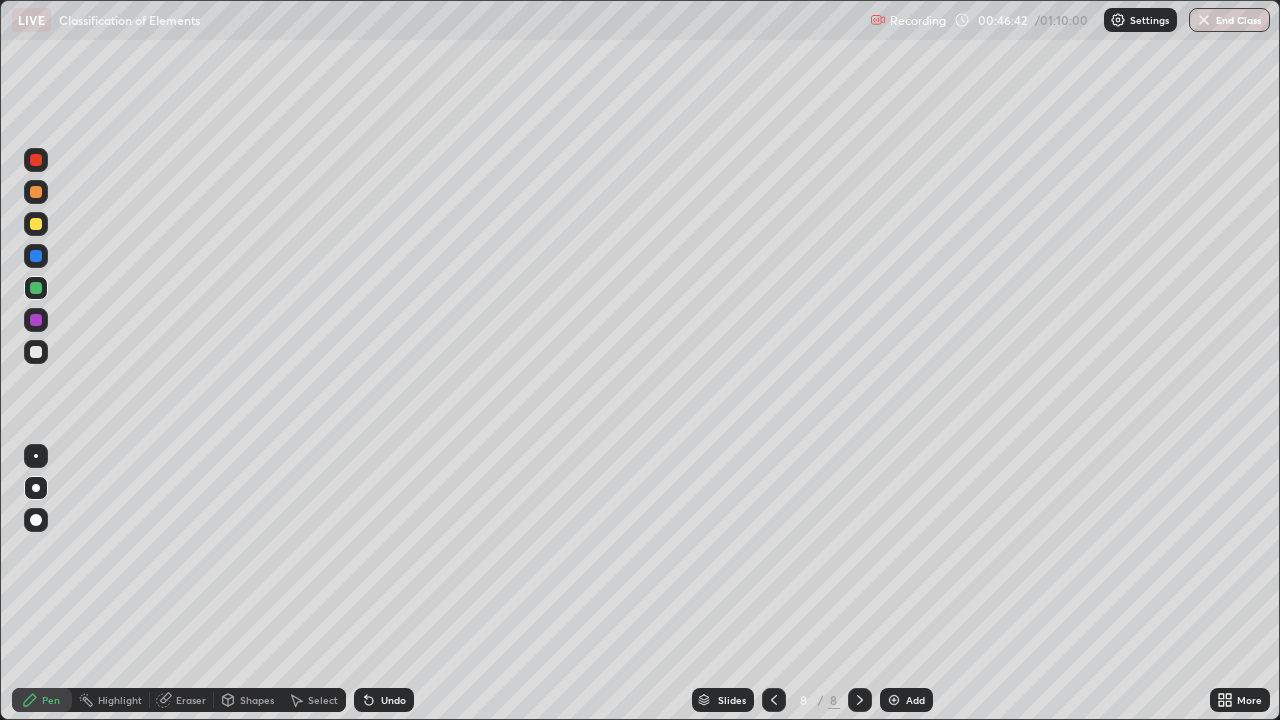 click on "Shapes" at bounding box center [257, 700] 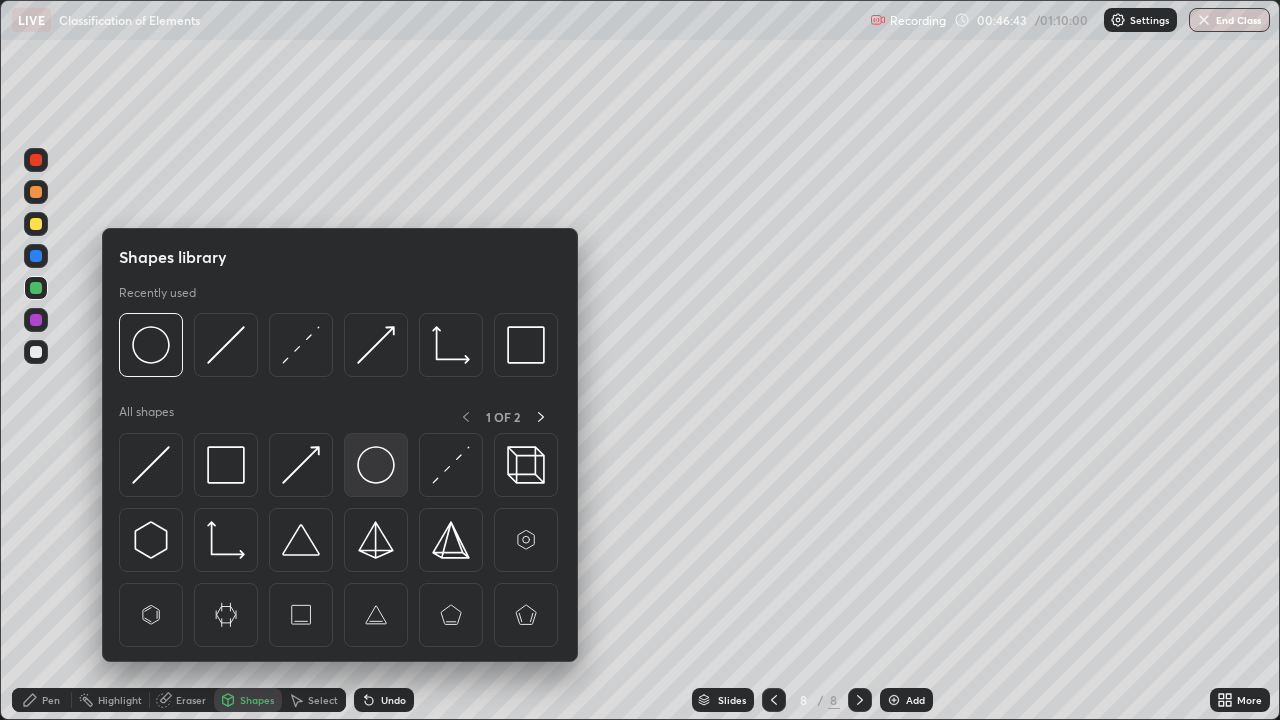click at bounding box center (376, 465) 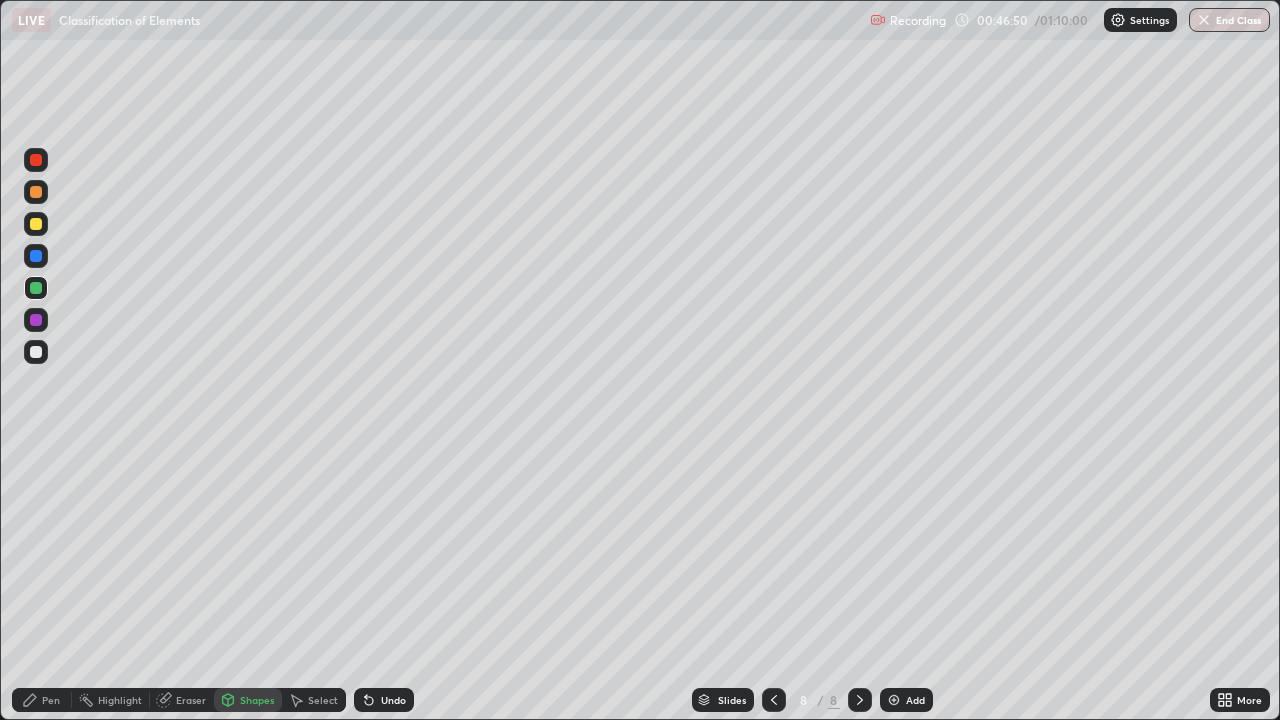 click on "Pen" at bounding box center [42, 700] 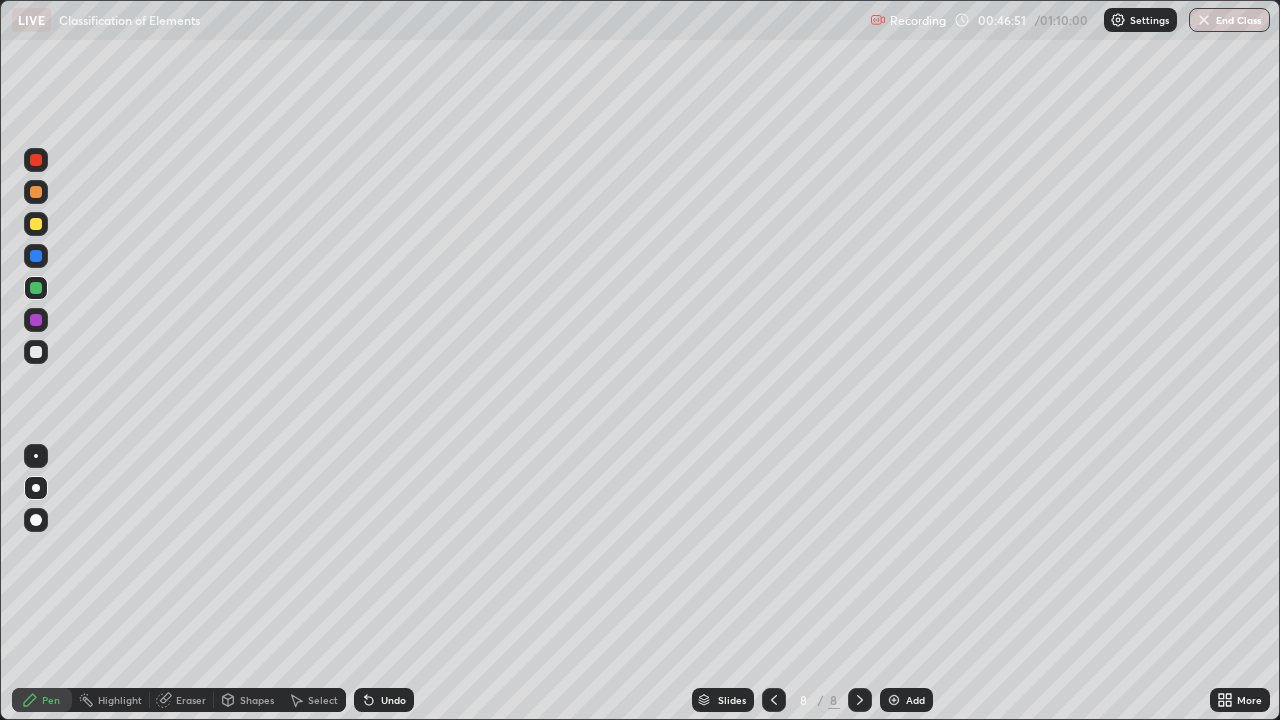 click at bounding box center (36, 352) 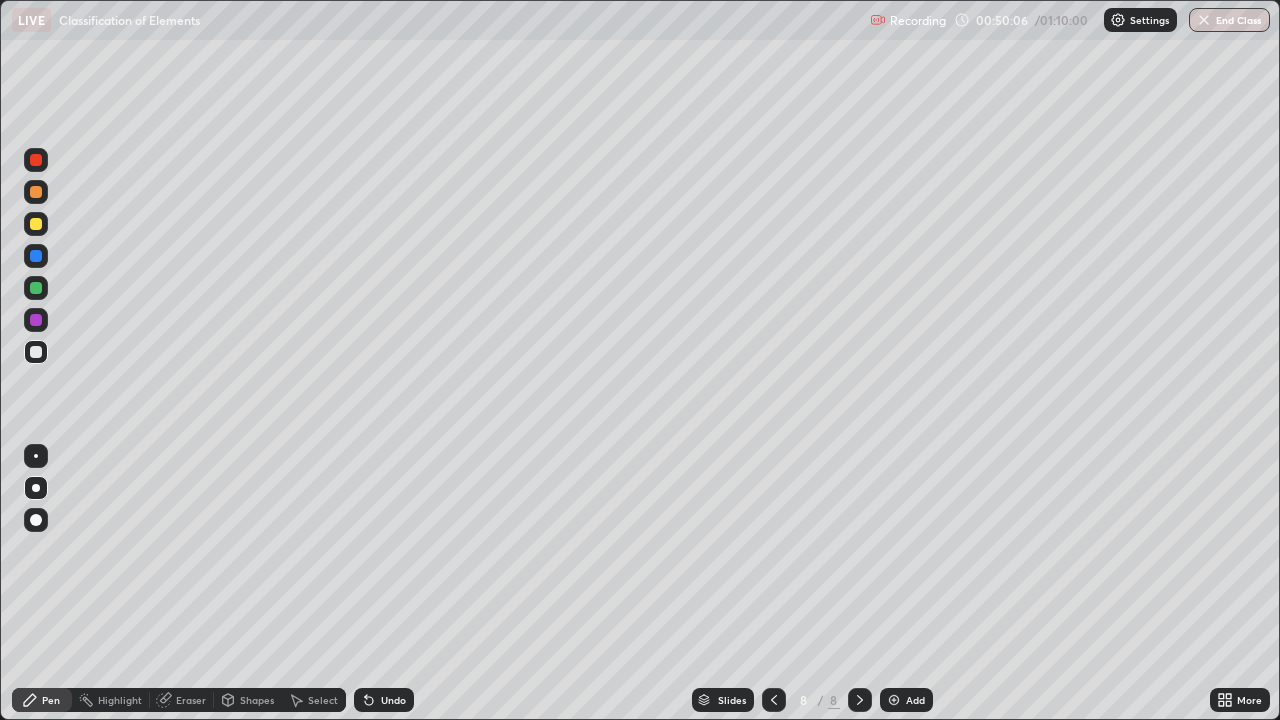 click on "Add" at bounding box center [906, 700] 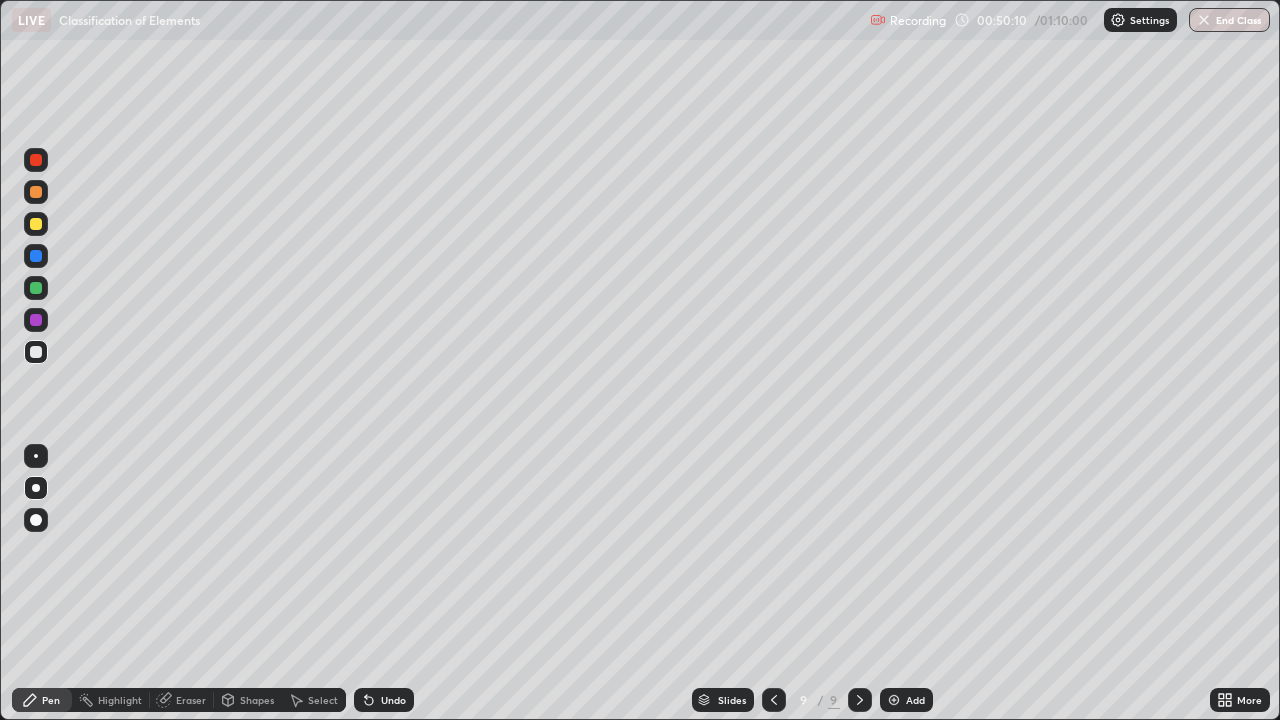click at bounding box center [36, 224] 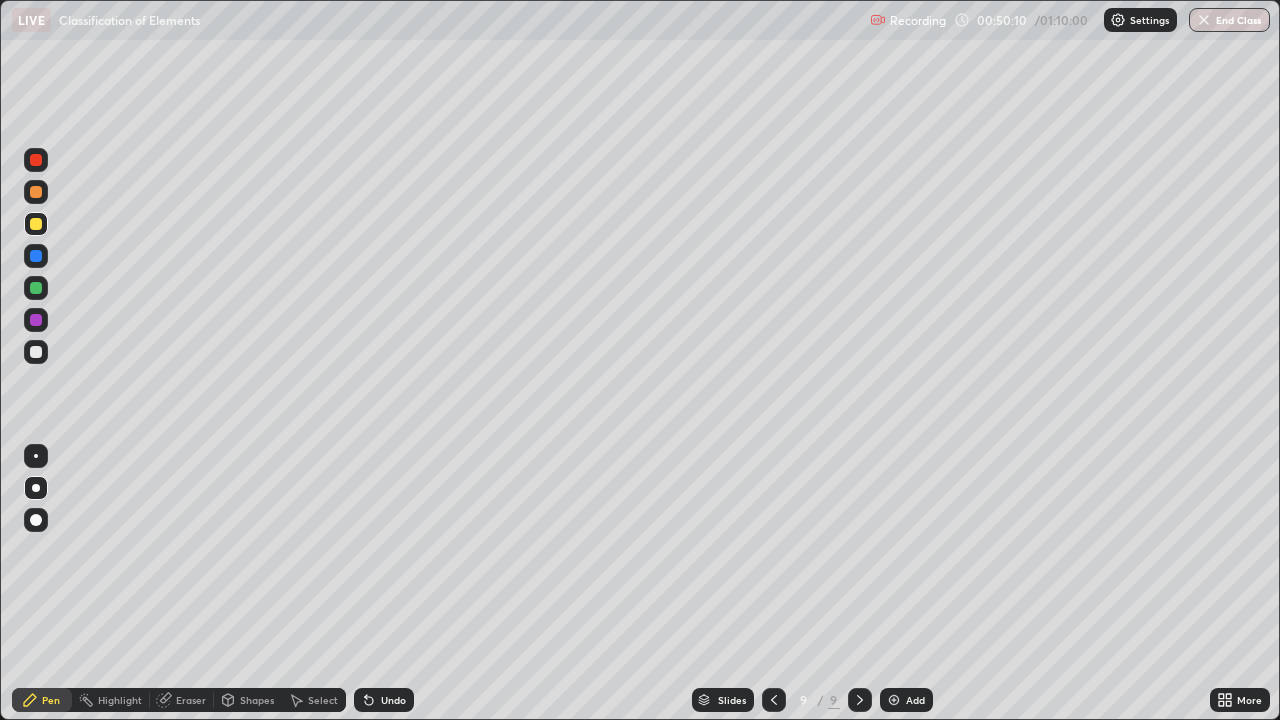 click at bounding box center (36, 192) 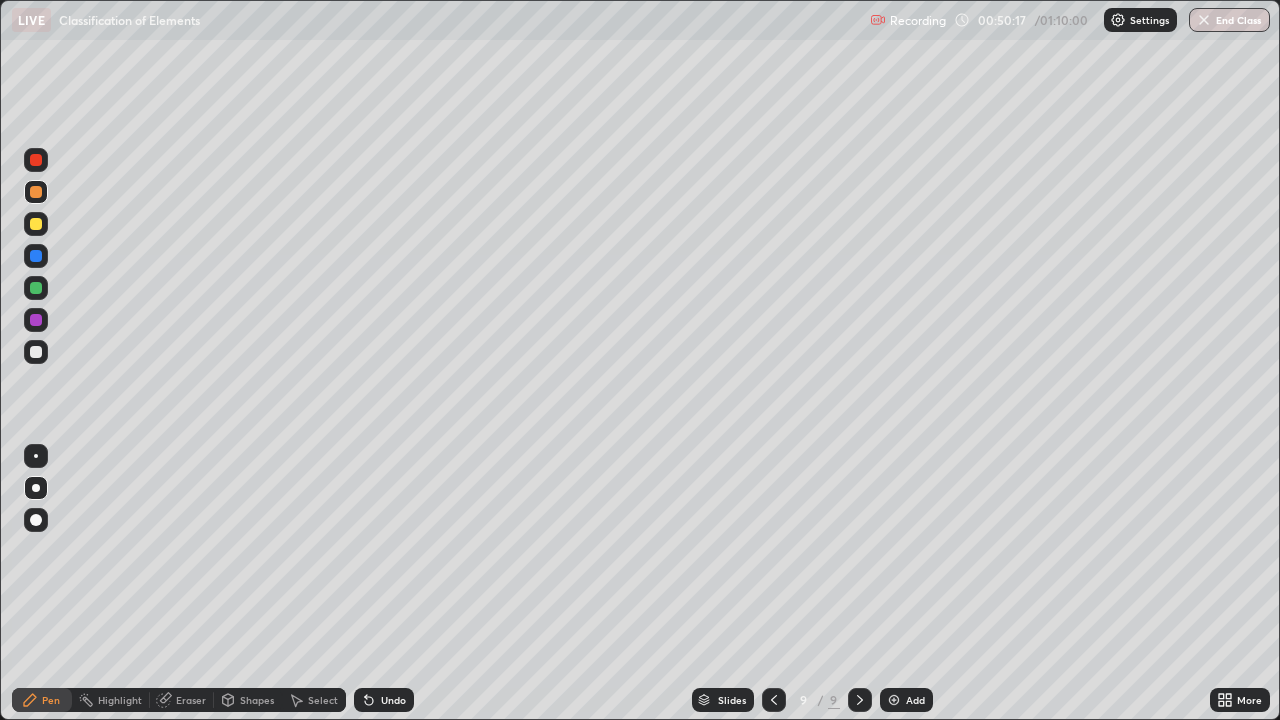 click at bounding box center [36, 288] 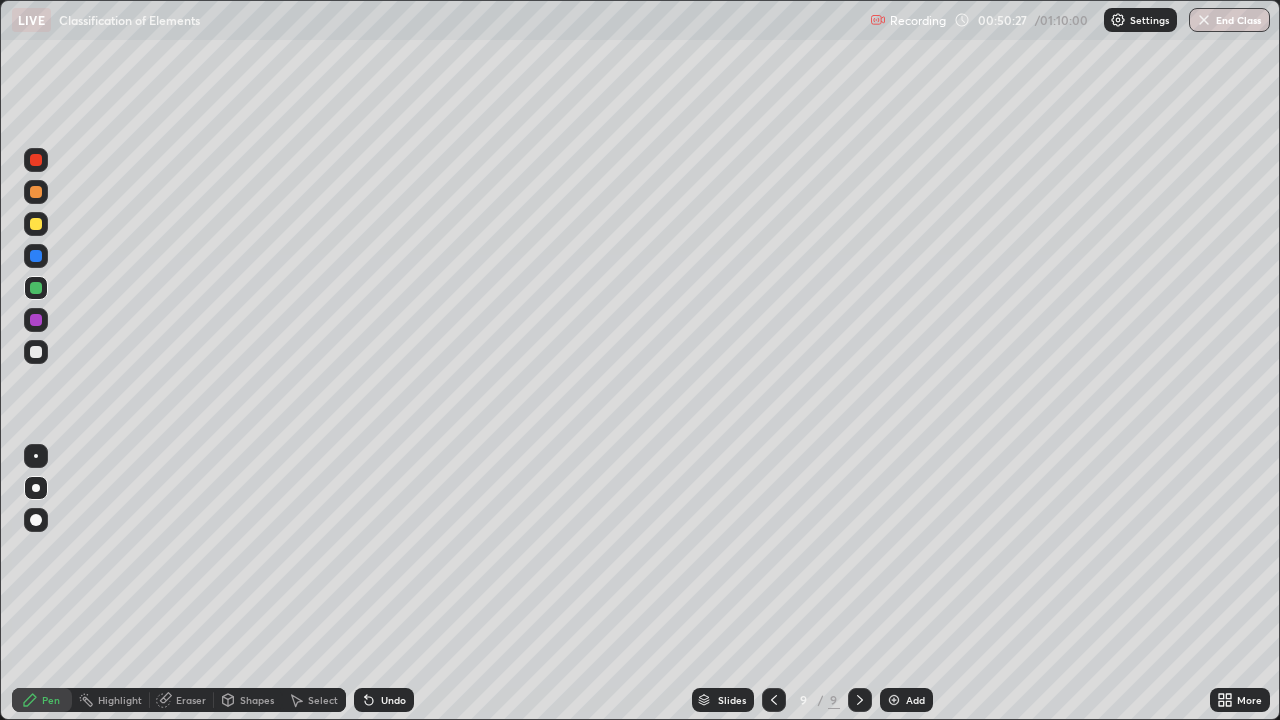 click on "Undo" at bounding box center [384, 700] 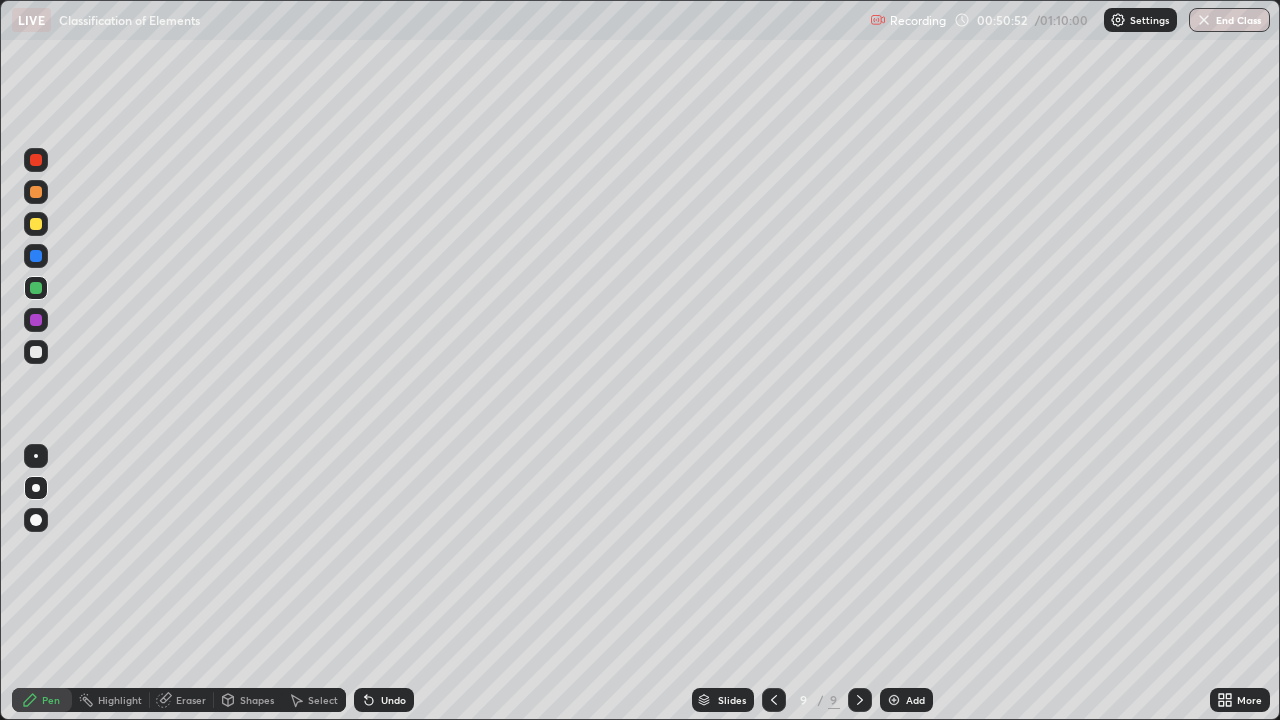 click at bounding box center (36, 352) 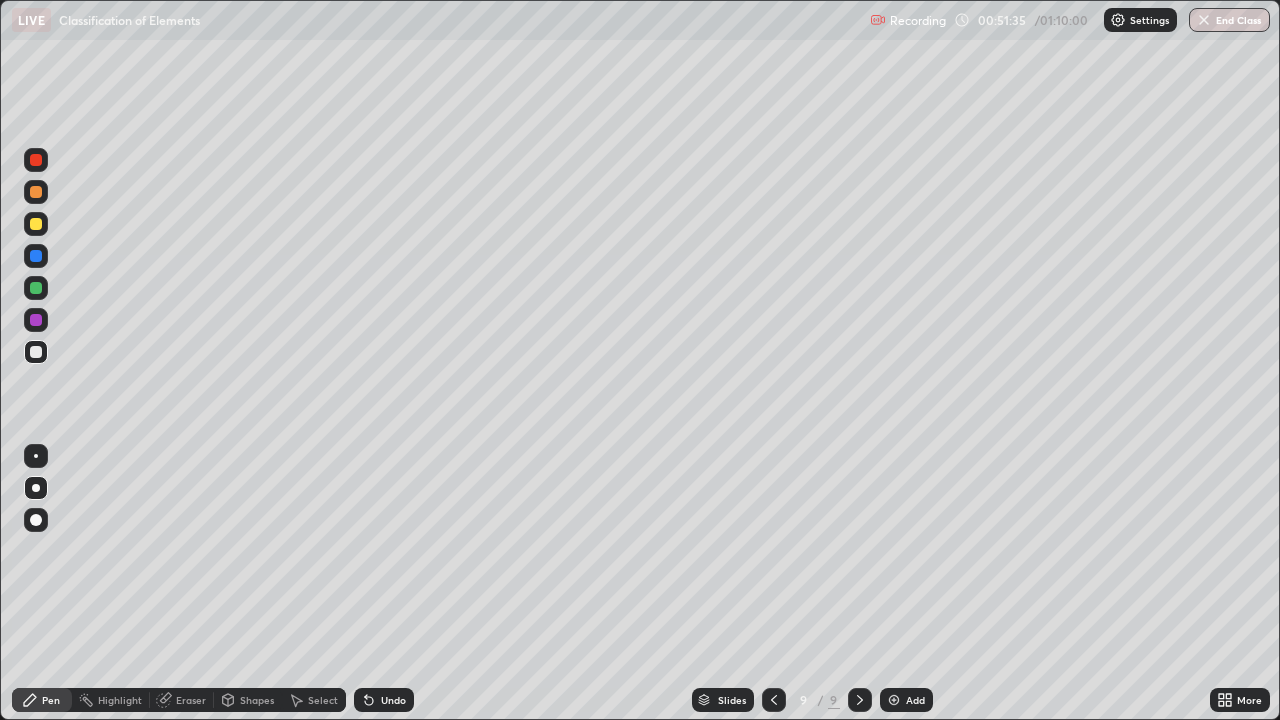 click on "Shapes" at bounding box center [248, 700] 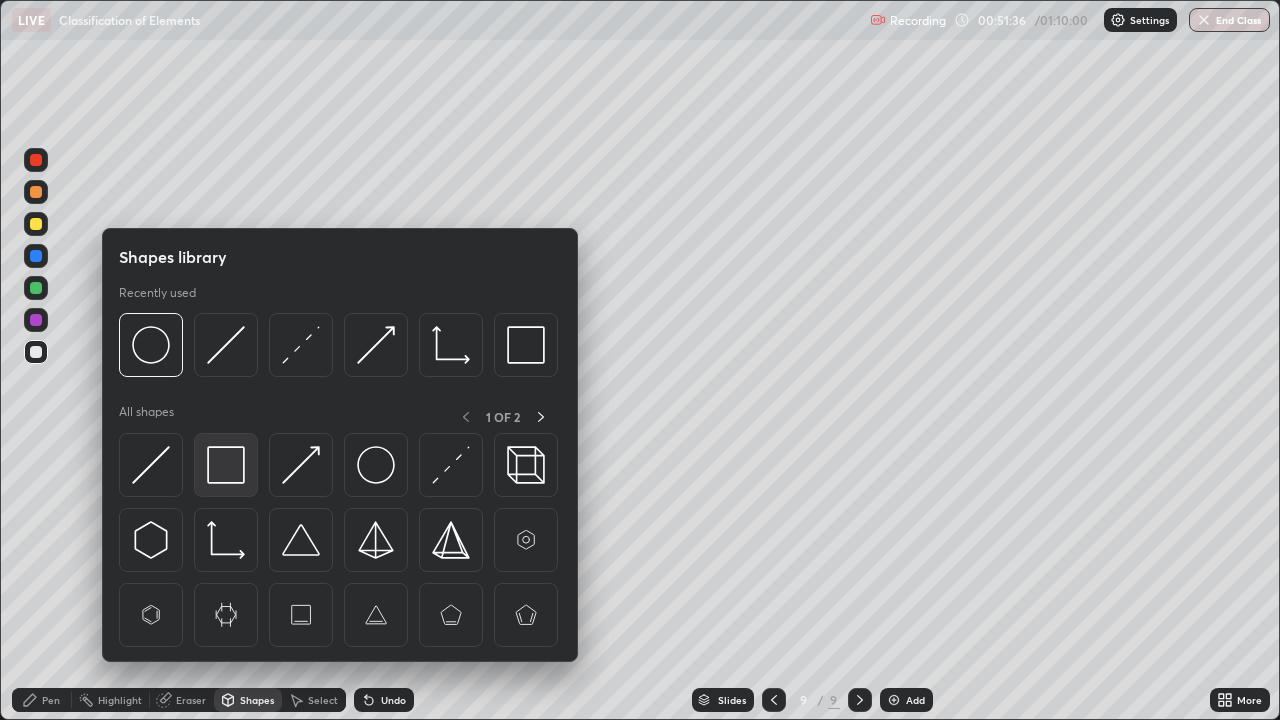 click at bounding box center [226, 465] 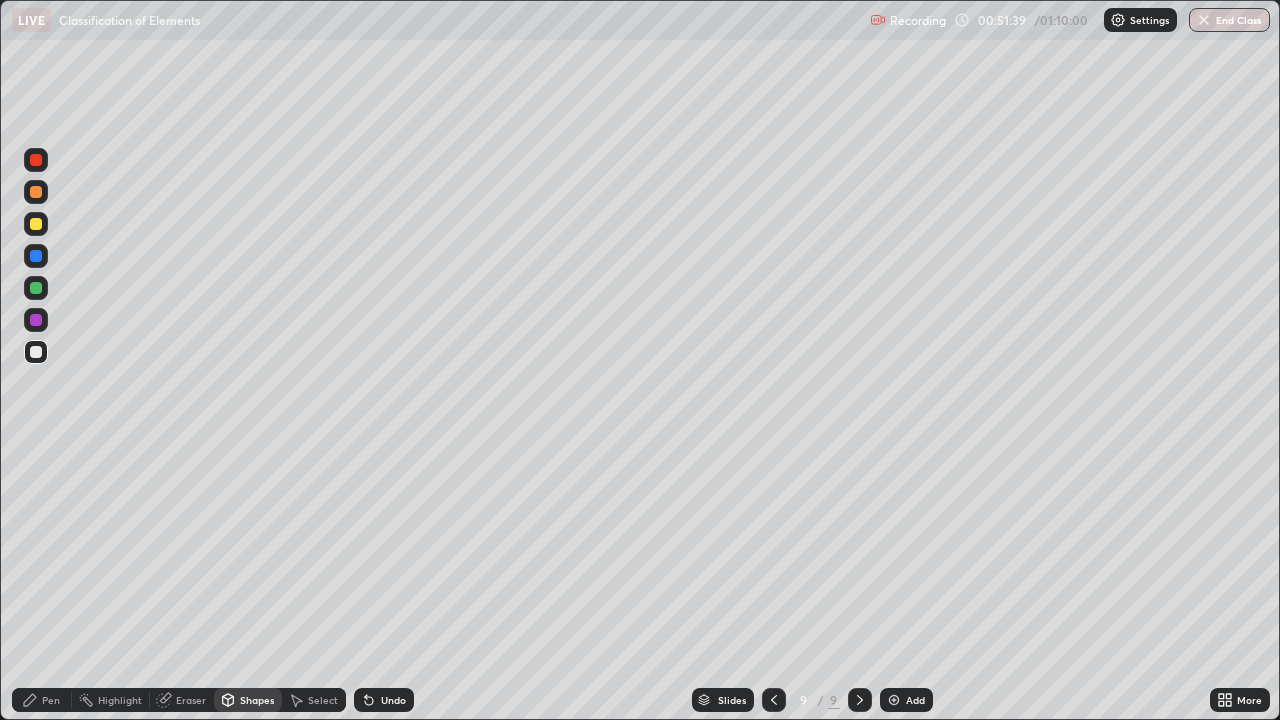 click on "Pen" at bounding box center (42, 700) 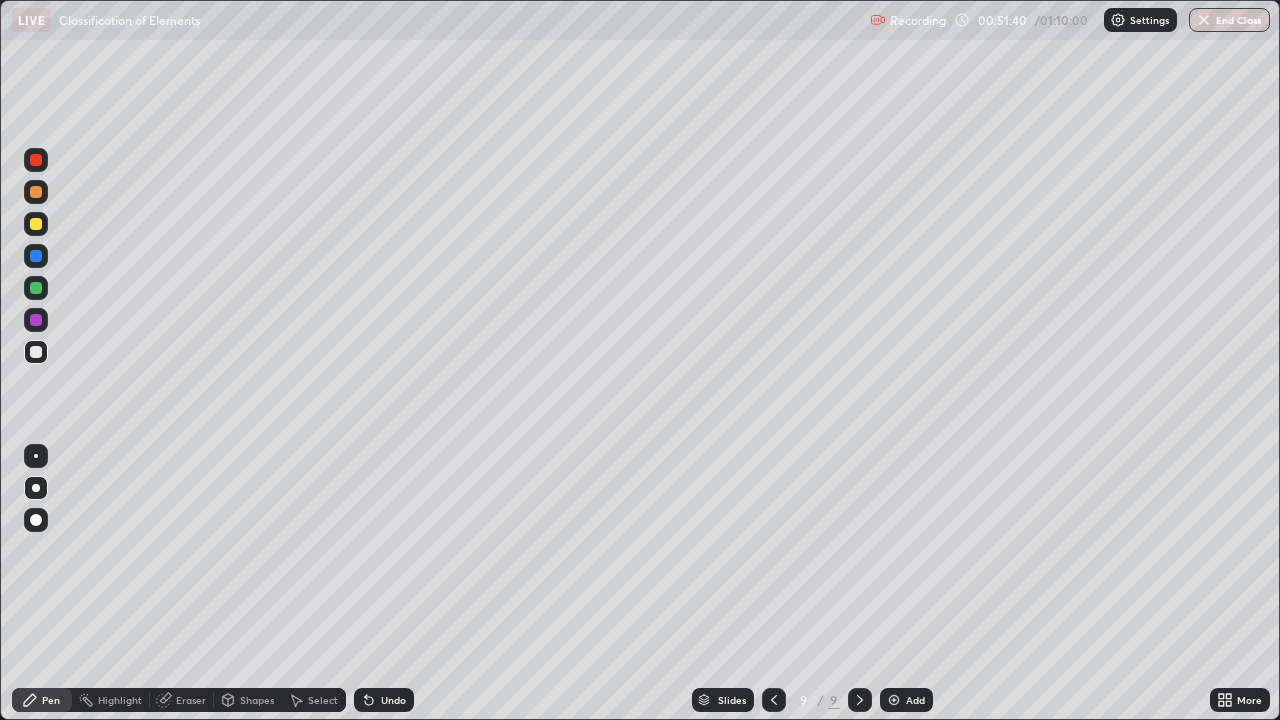 click at bounding box center [36, 352] 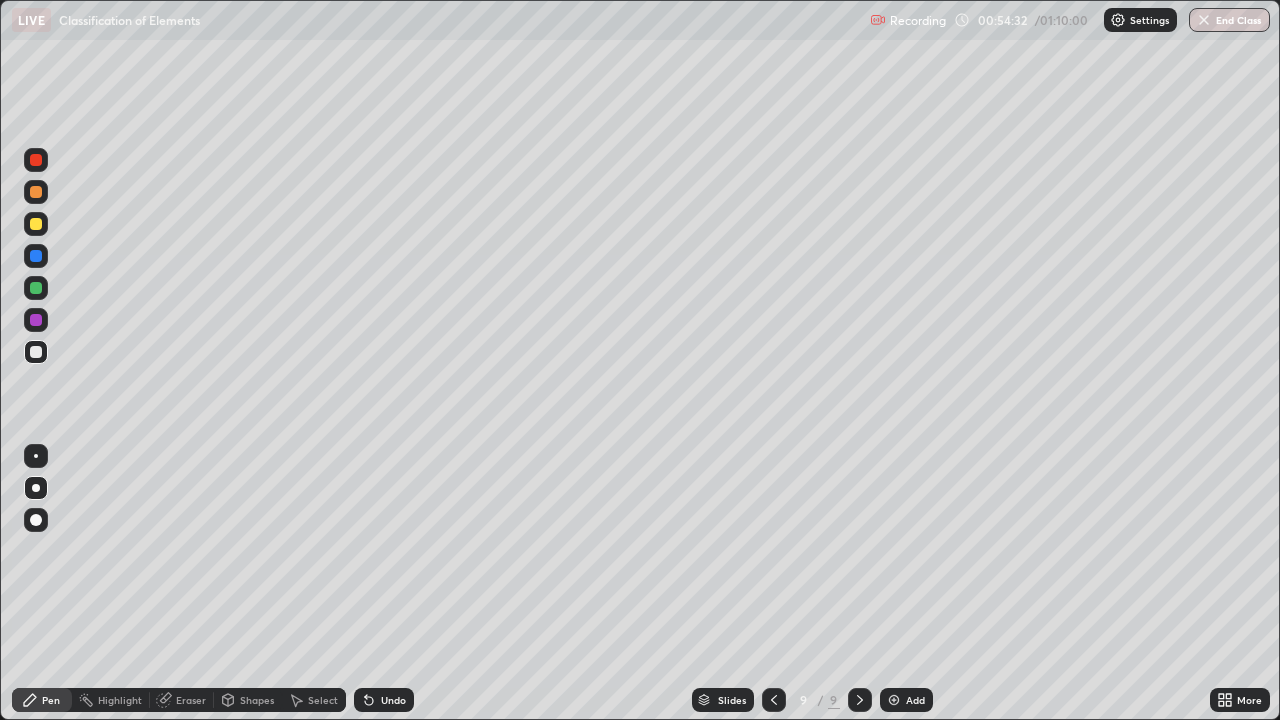 click on "Add" at bounding box center (915, 700) 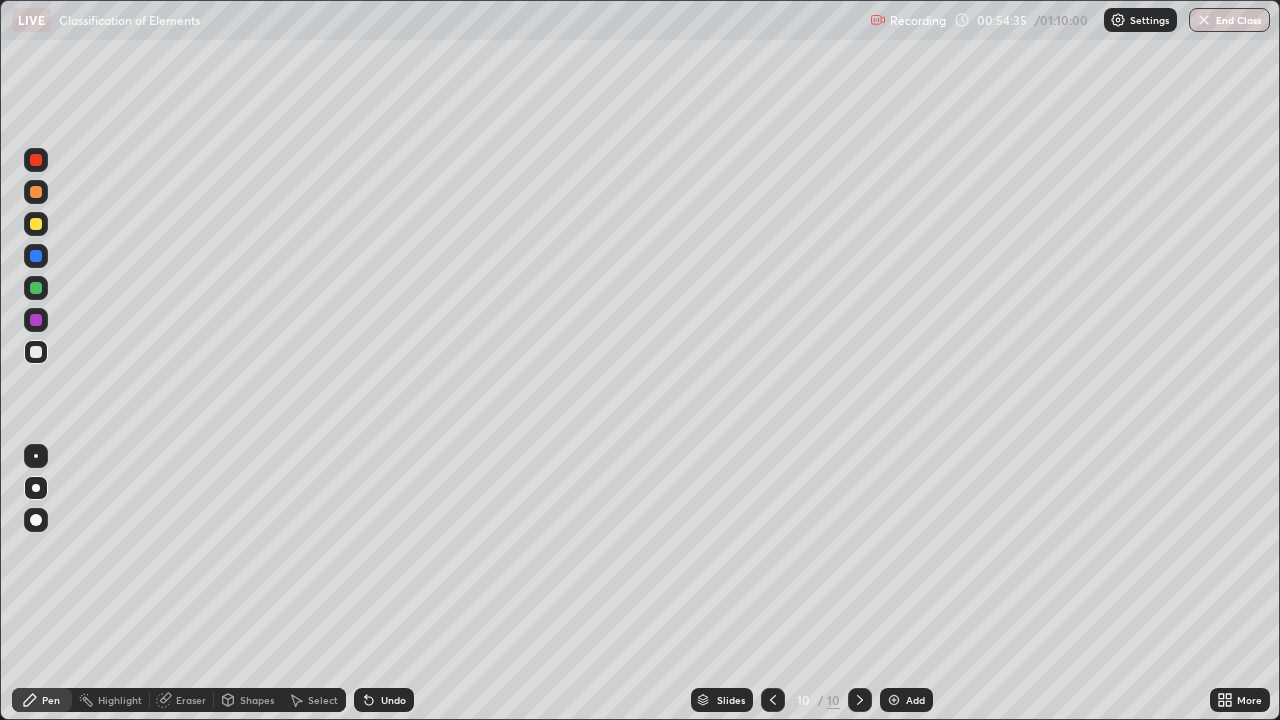 click at bounding box center [36, 224] 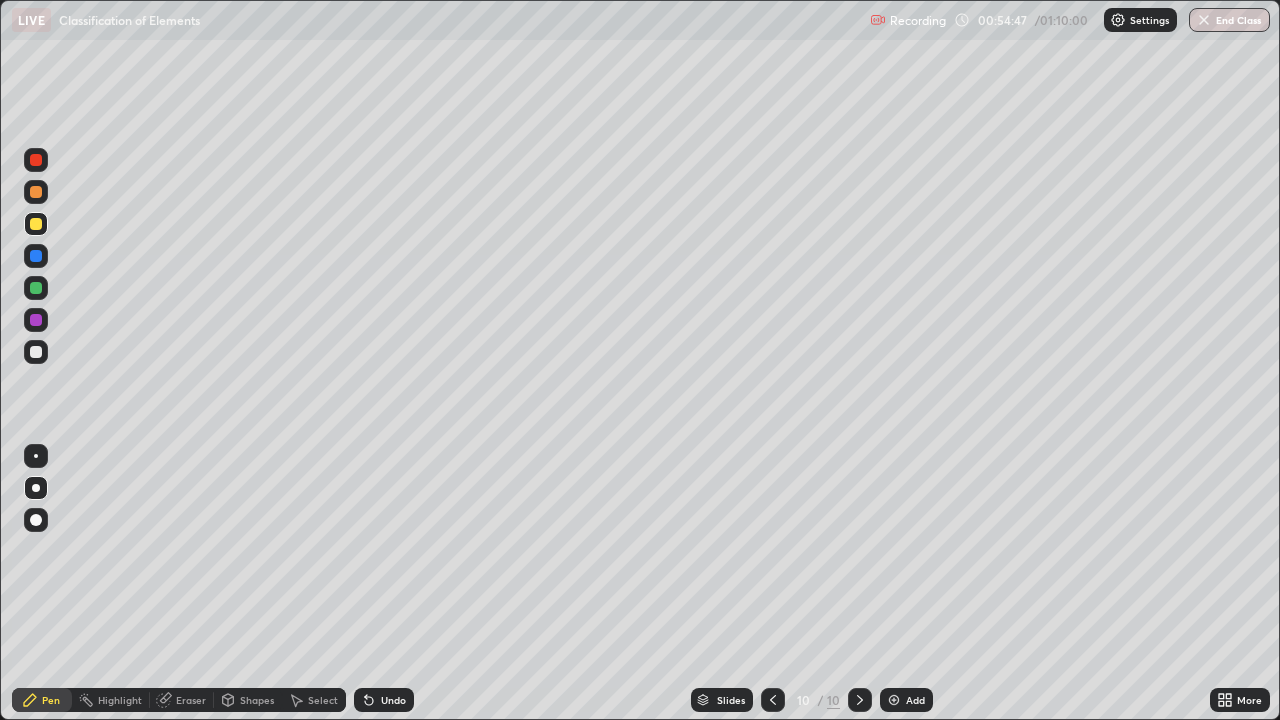 click on "Undo" at bounding box center (393, 700) 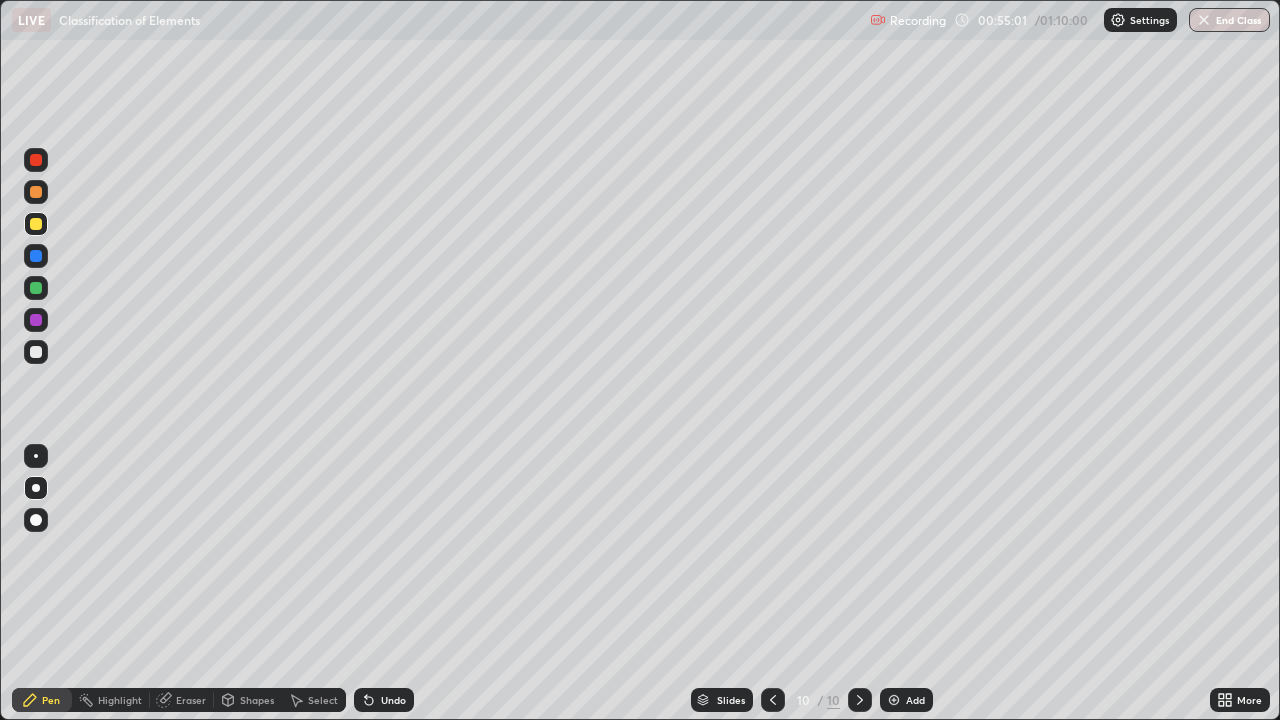 click at bounding box center [36, 288] 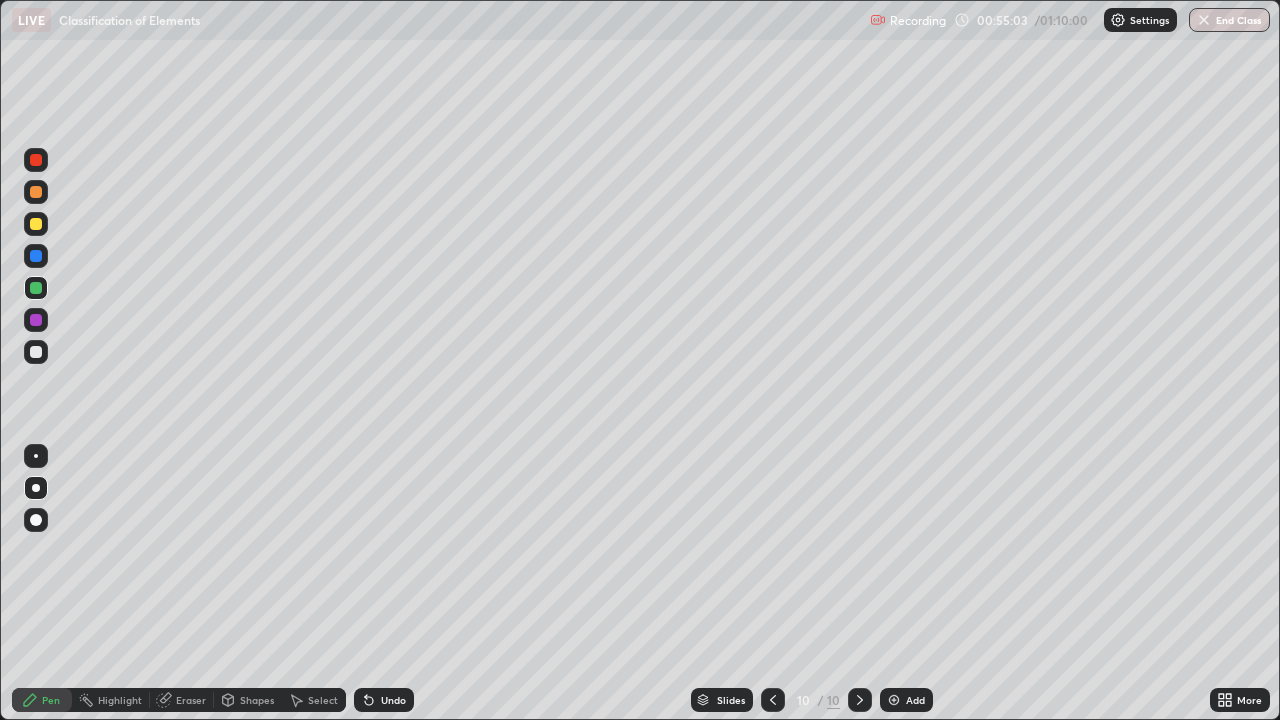 click 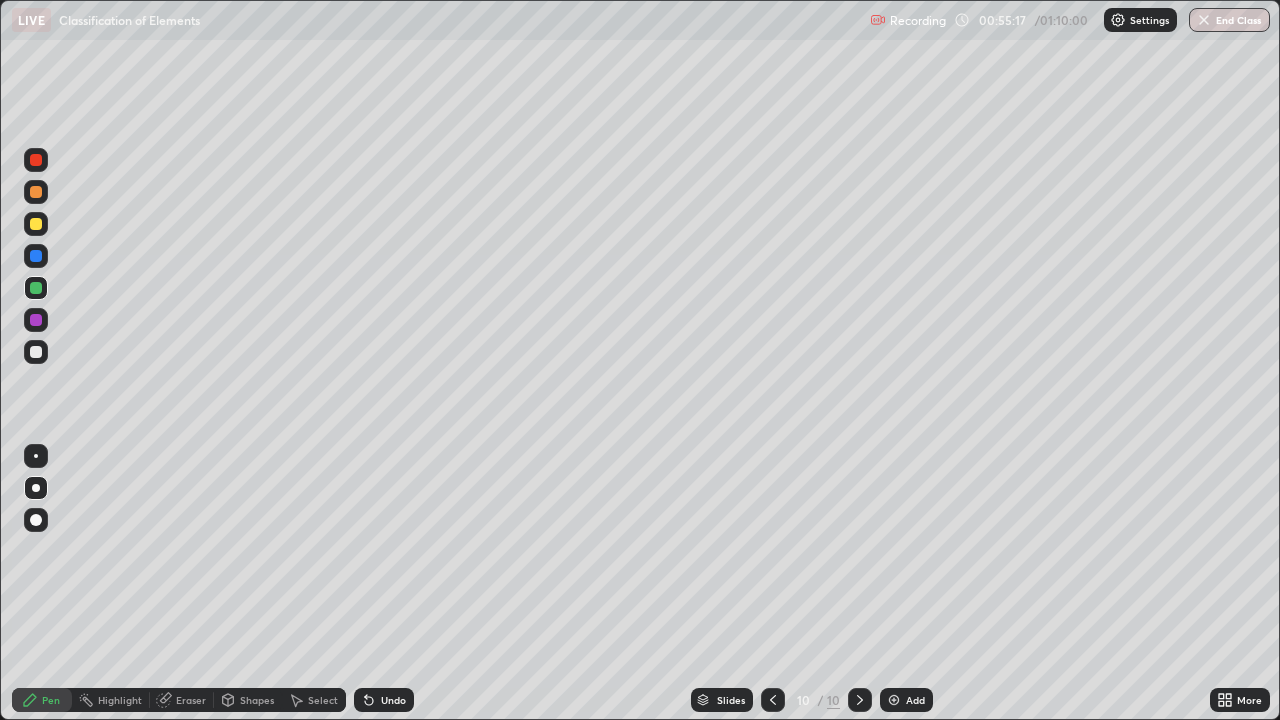 click 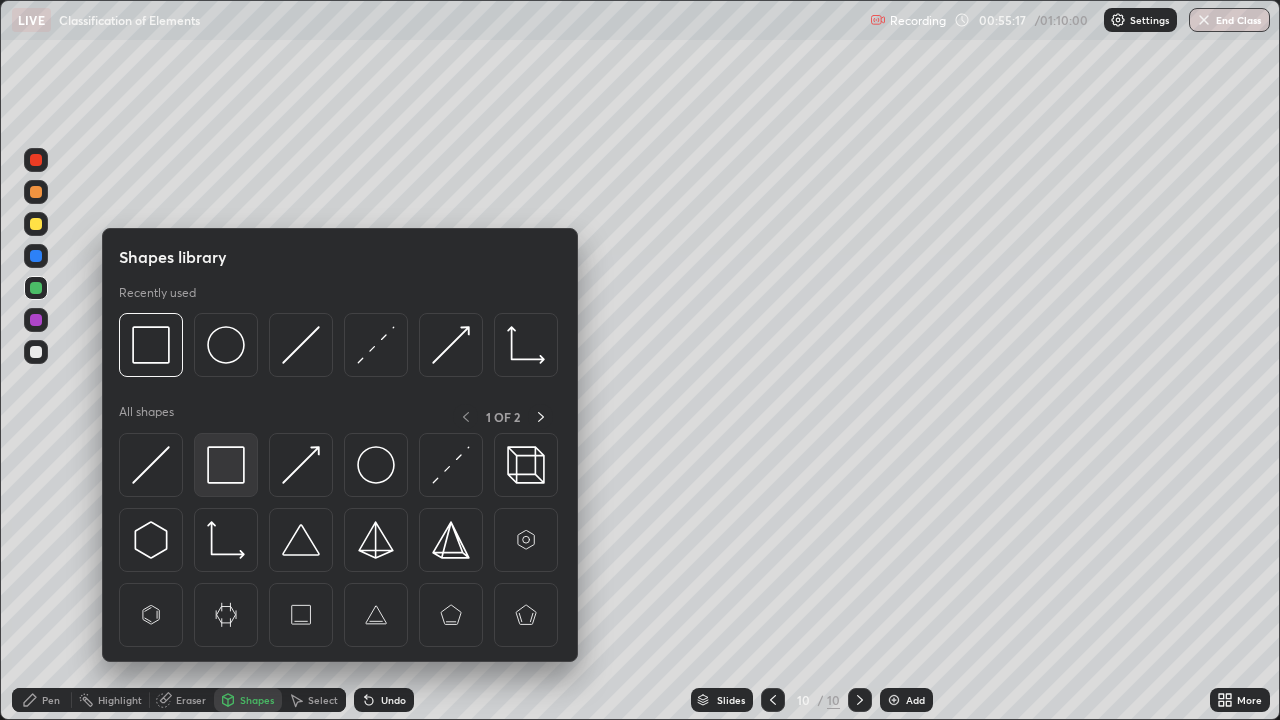 click at bounding box center [226, 465] 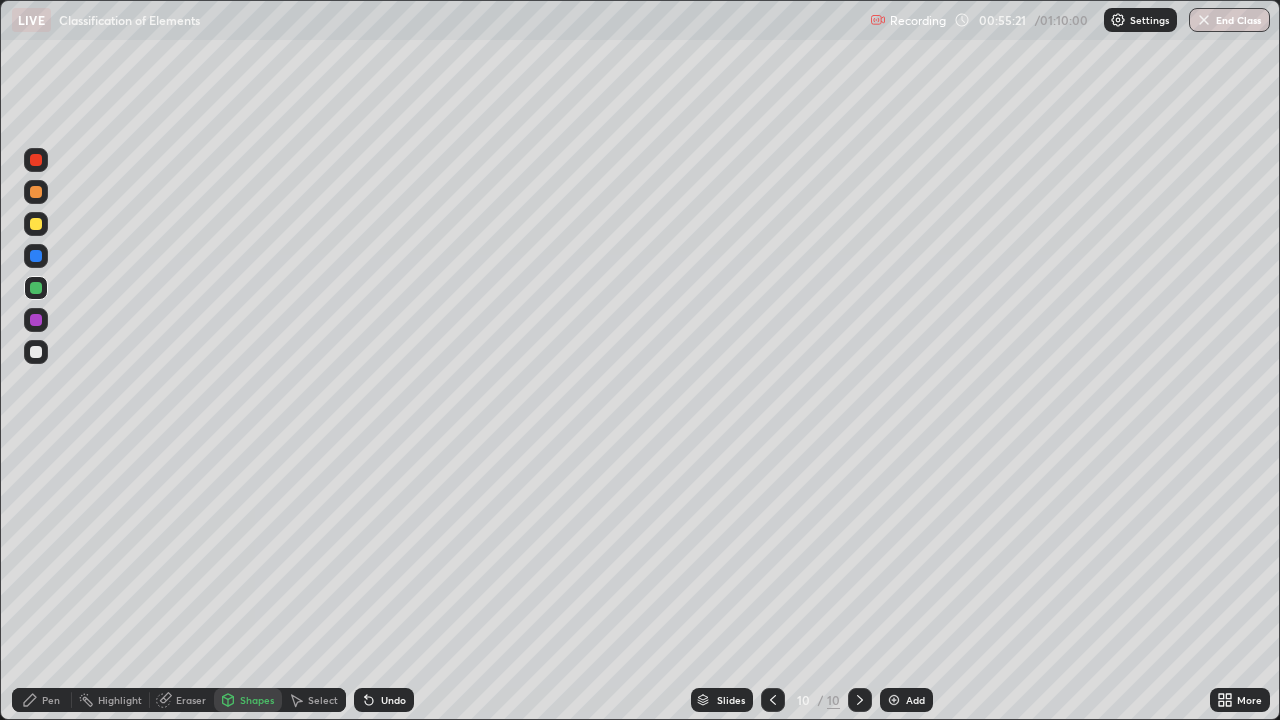 click on "Shapes" at bounding box center [257, 700] 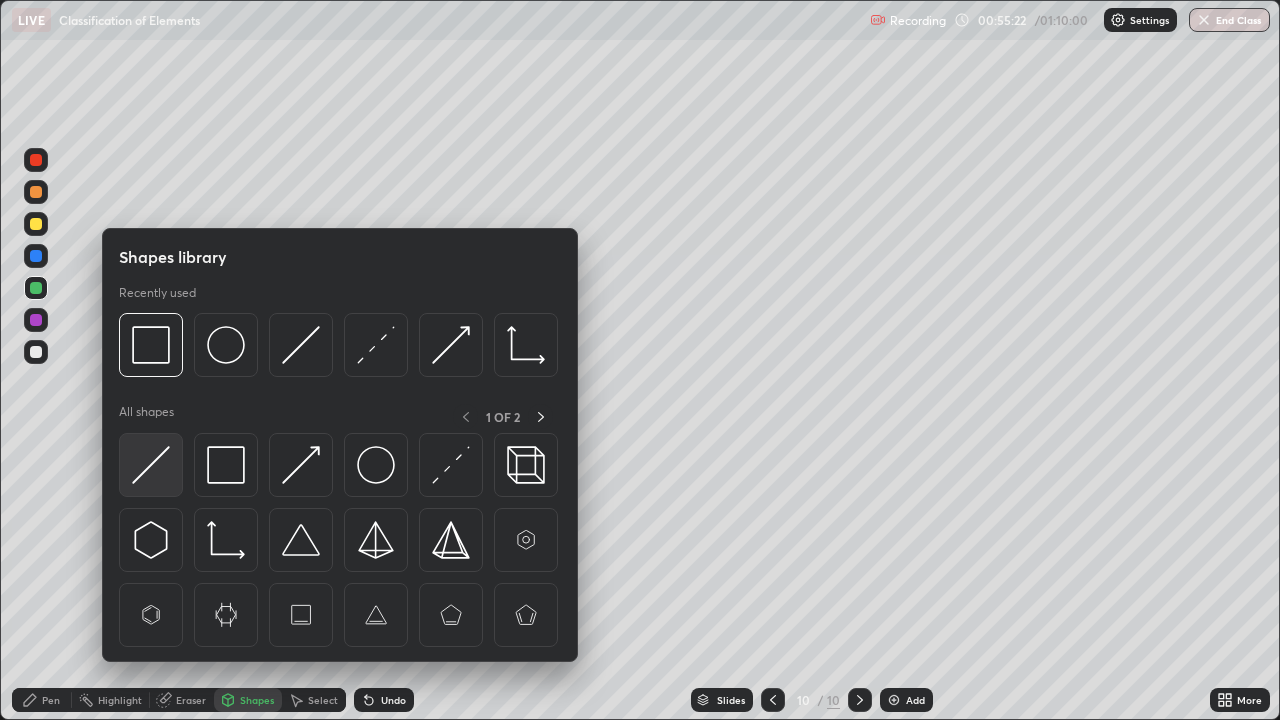 click at bounding box center [151, 465] 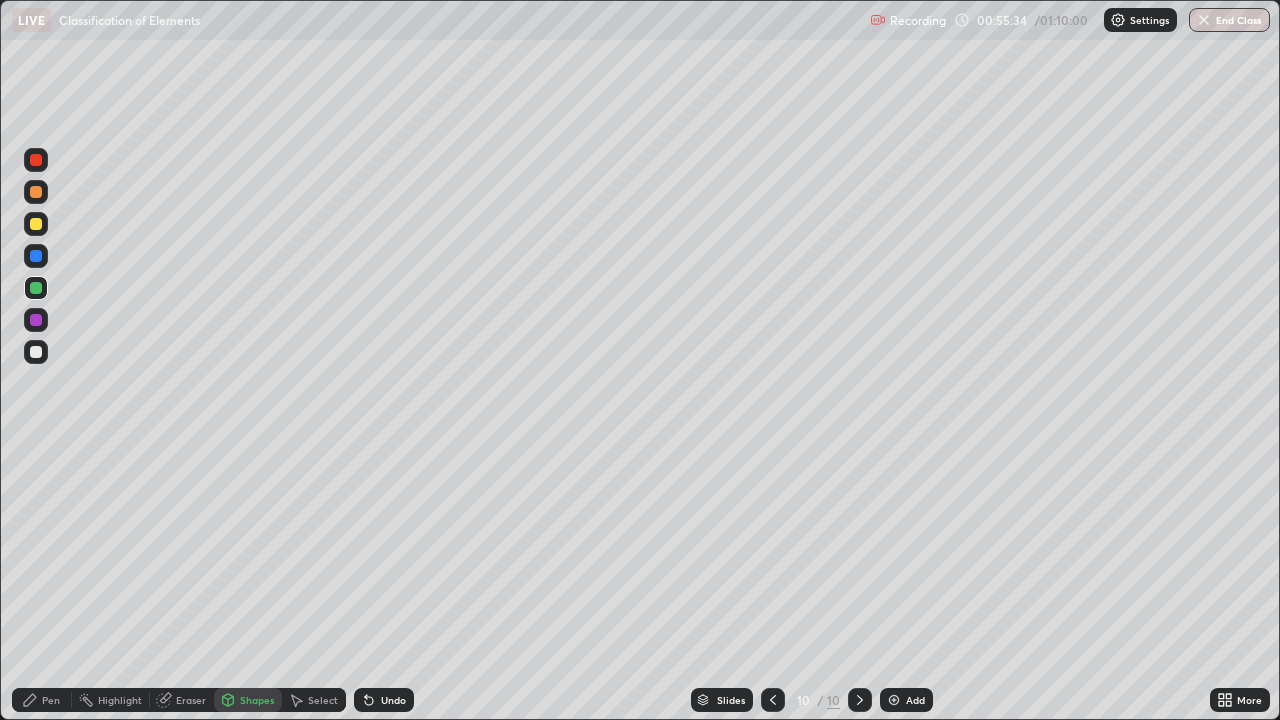 click on "Pen" at bounding box center (51, 700) 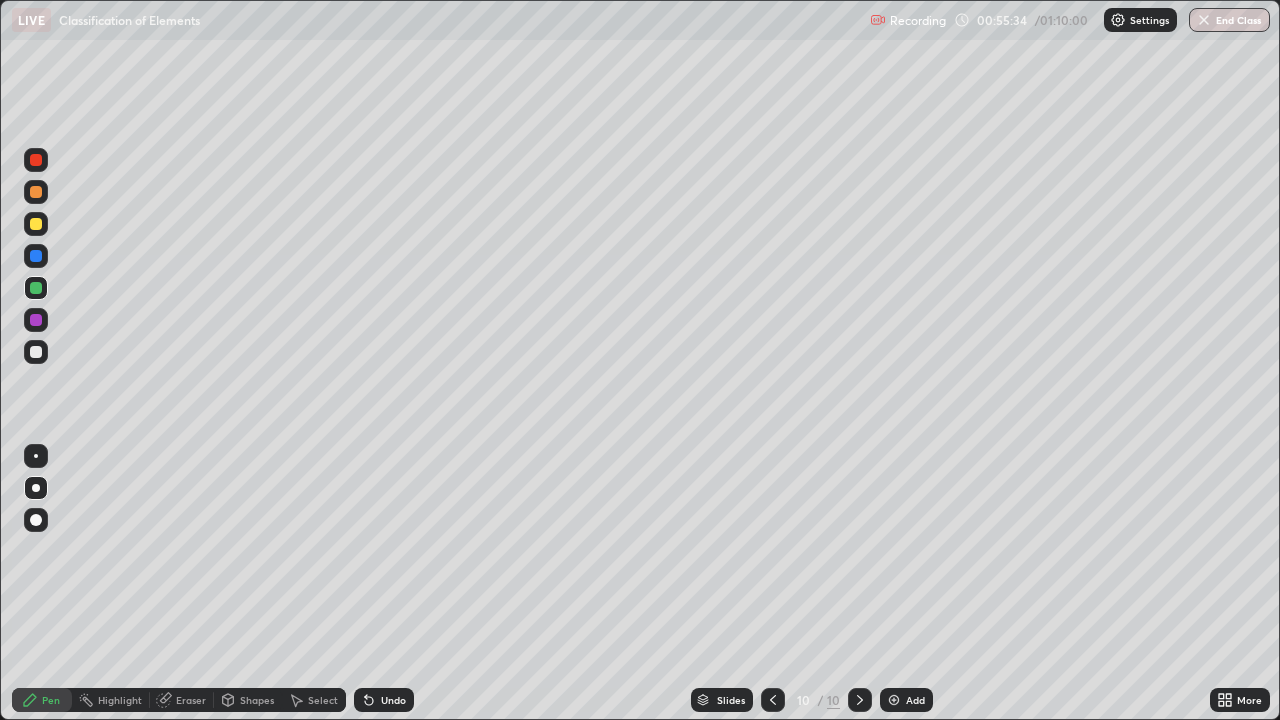 click at bounding box center (36, 352) 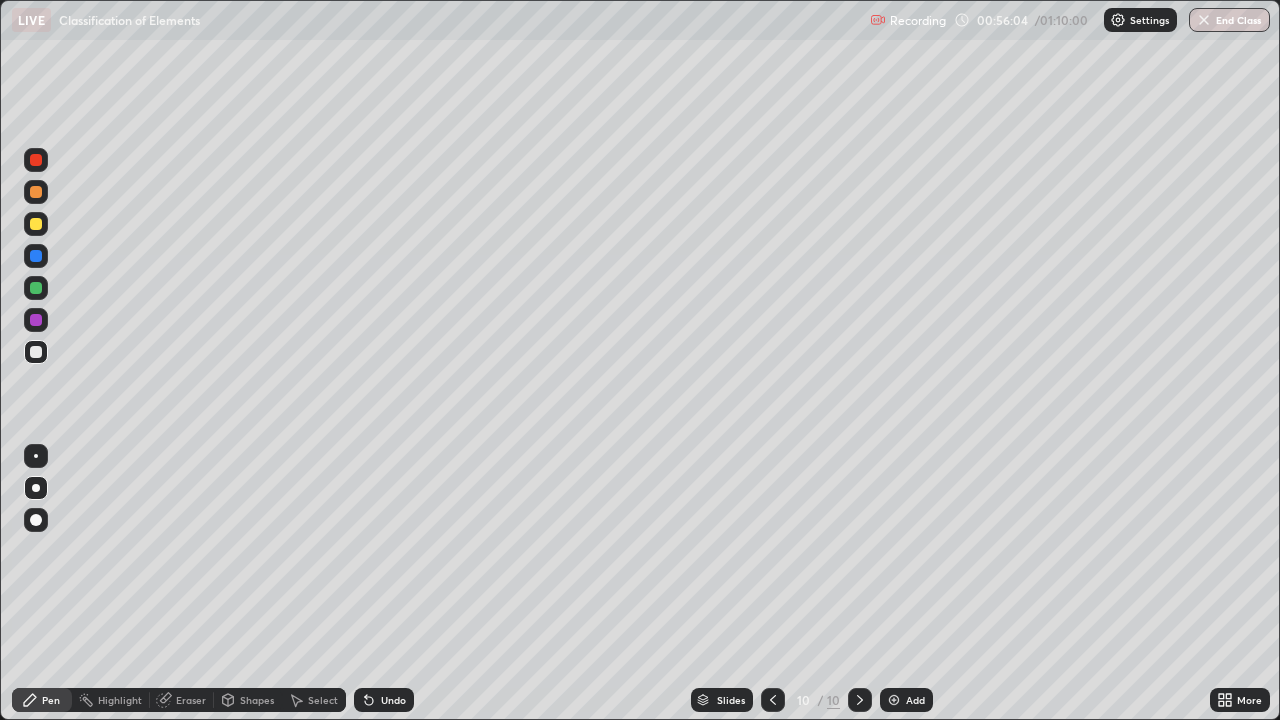 click at bounding box center [36, 320] 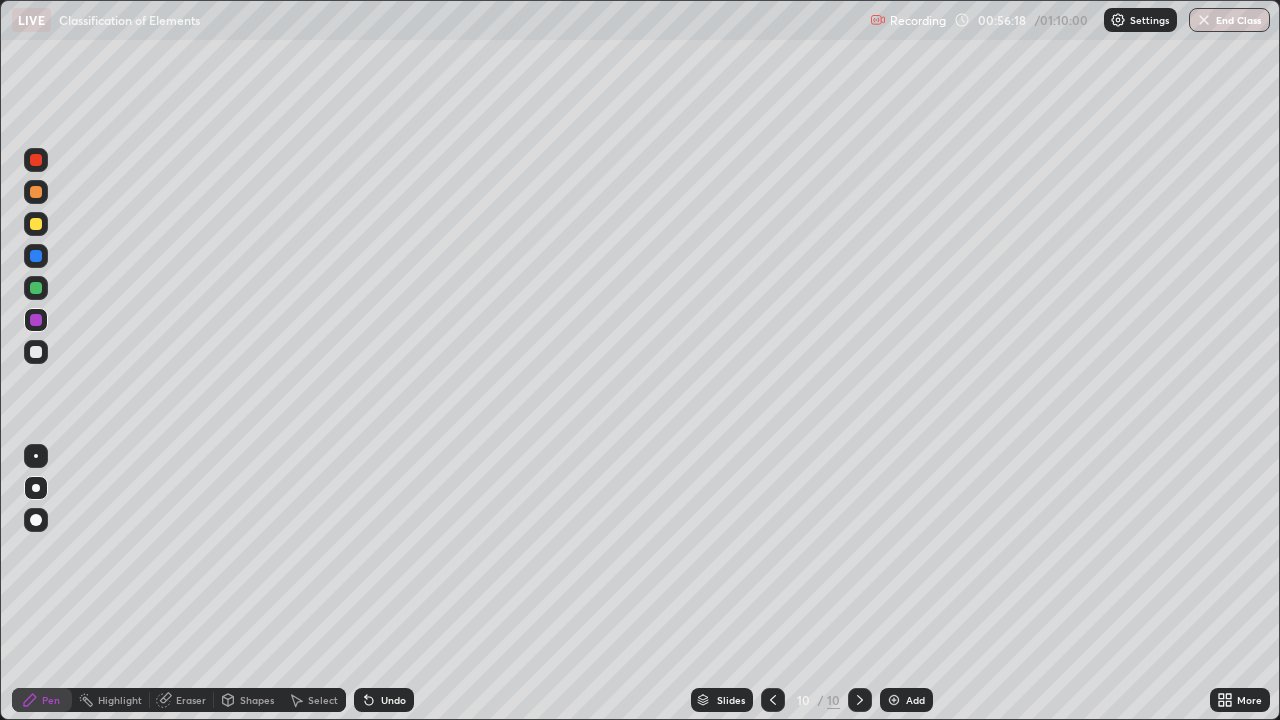 click 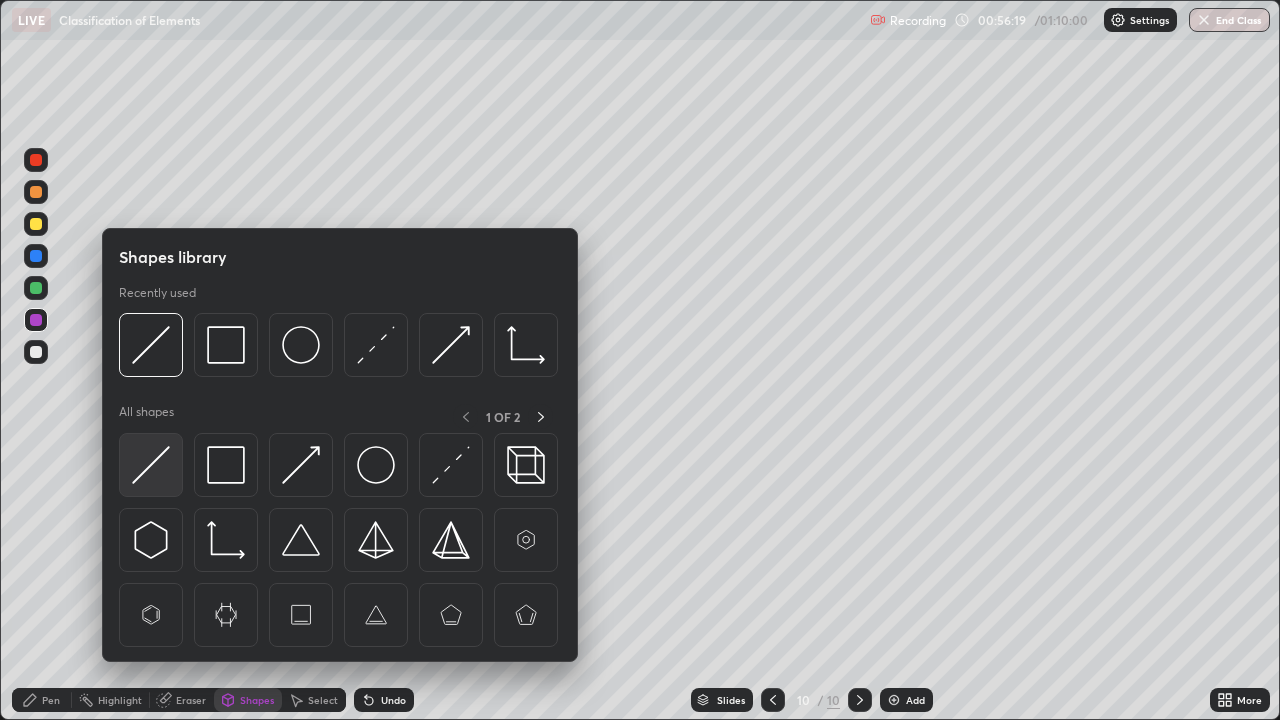 click at bounding box center [151, 465] 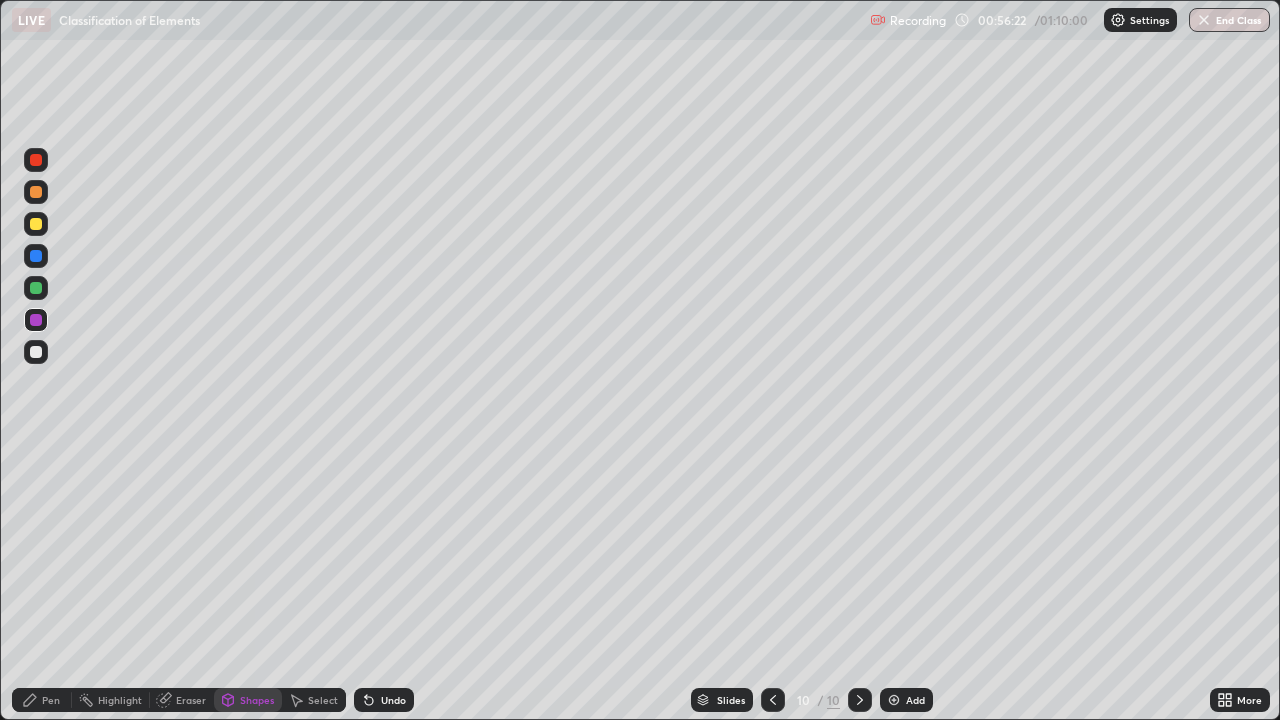click on "Pen" at bounding box center (51, 700) 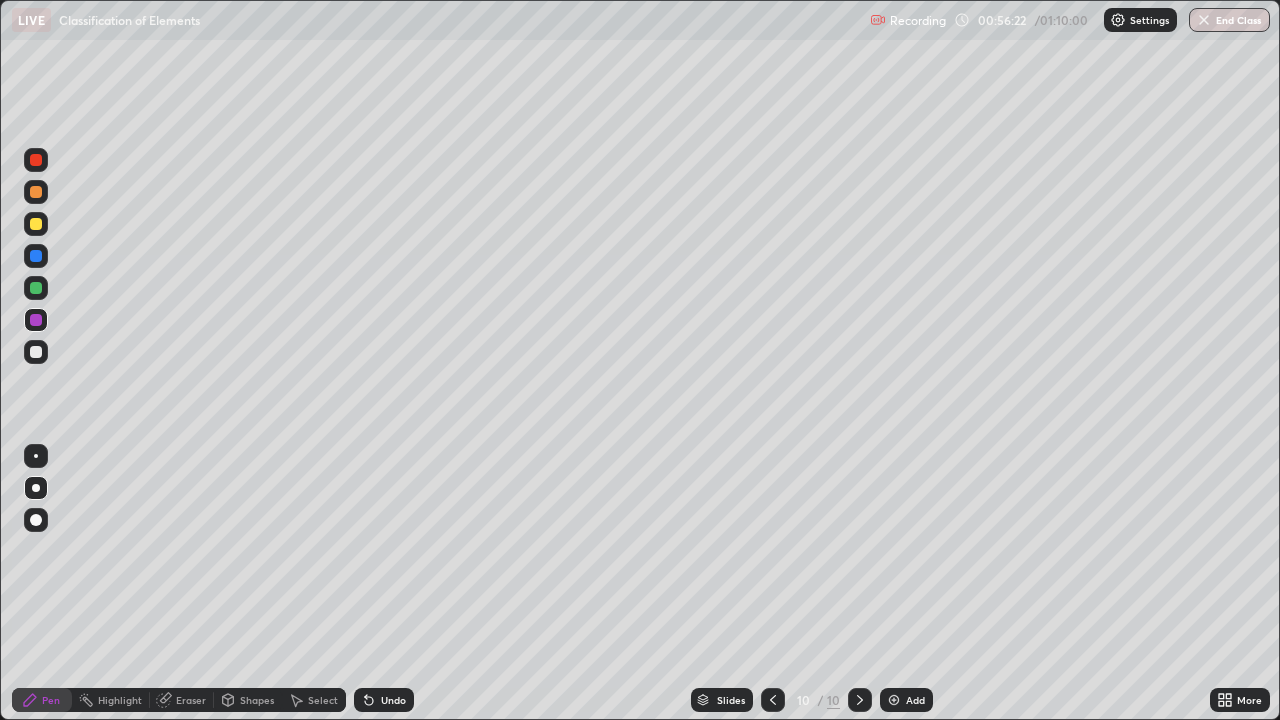 click at bounding box center (36, 352) 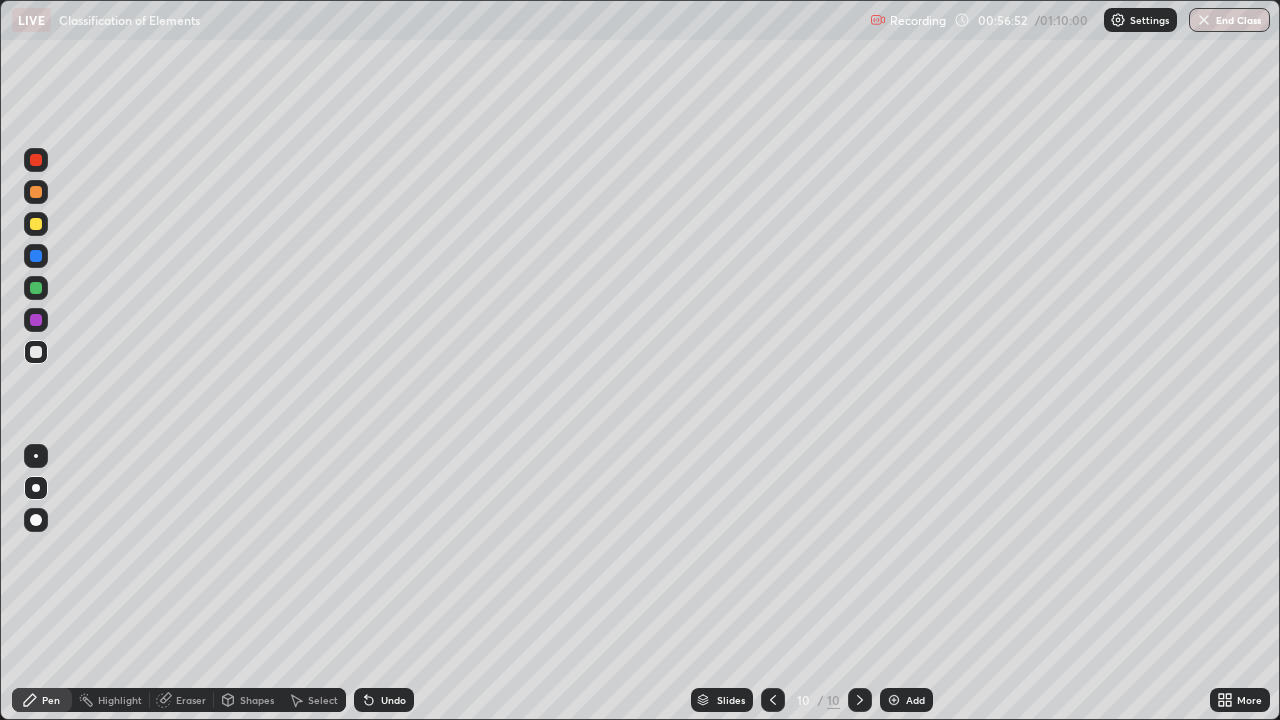 click on "Undo" at bounding box center (393, 700) 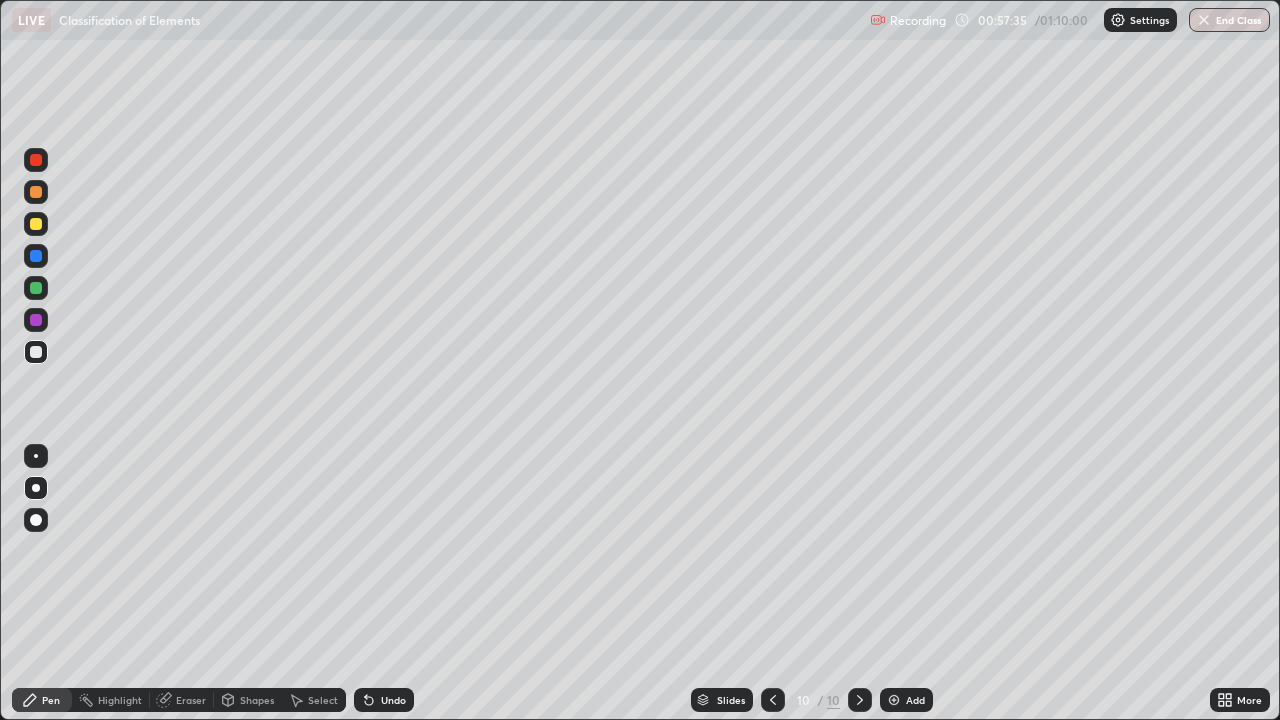 click at bounding box center (36, 352) 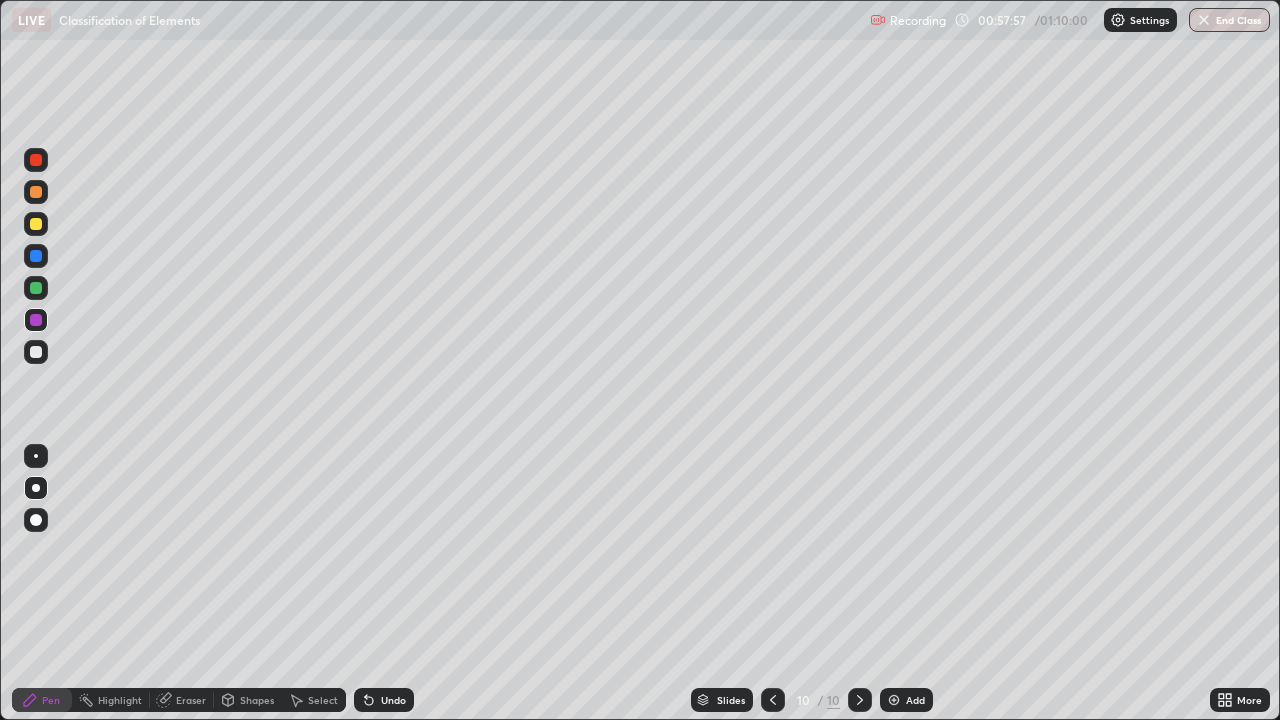click on "Shapes" at bounding box center [248, 700] 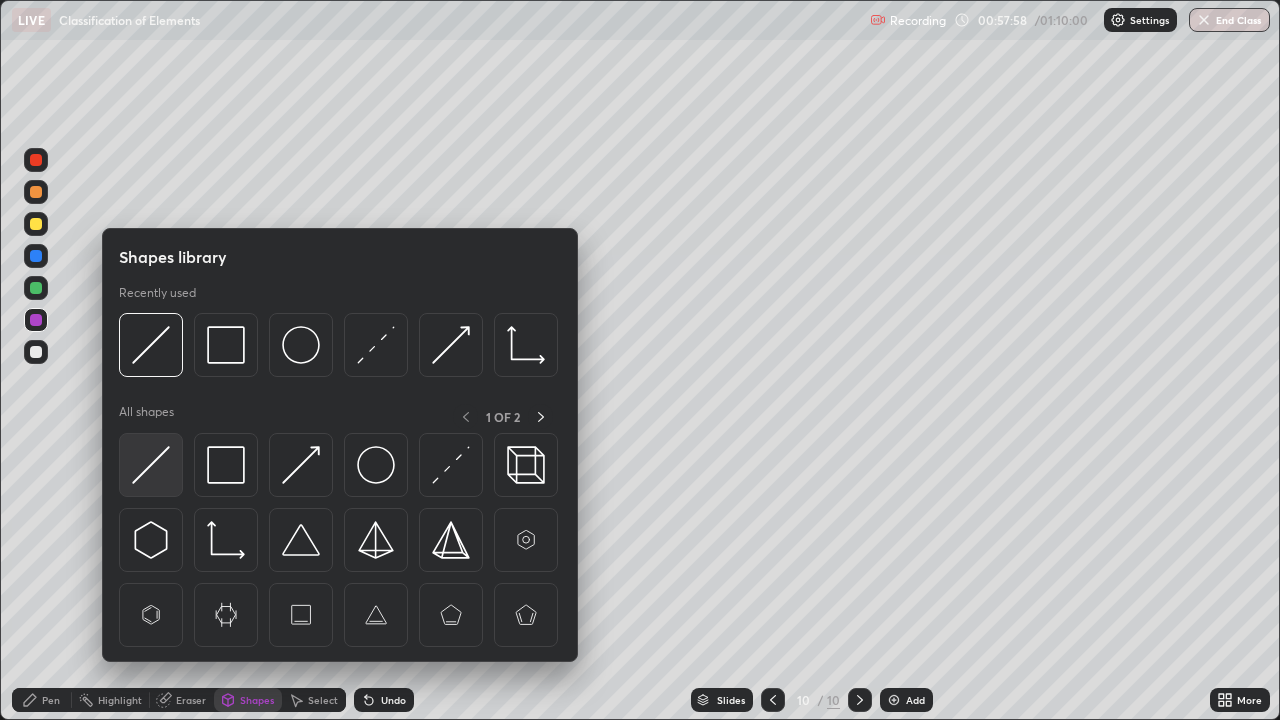click at bounding box center (151, 465) 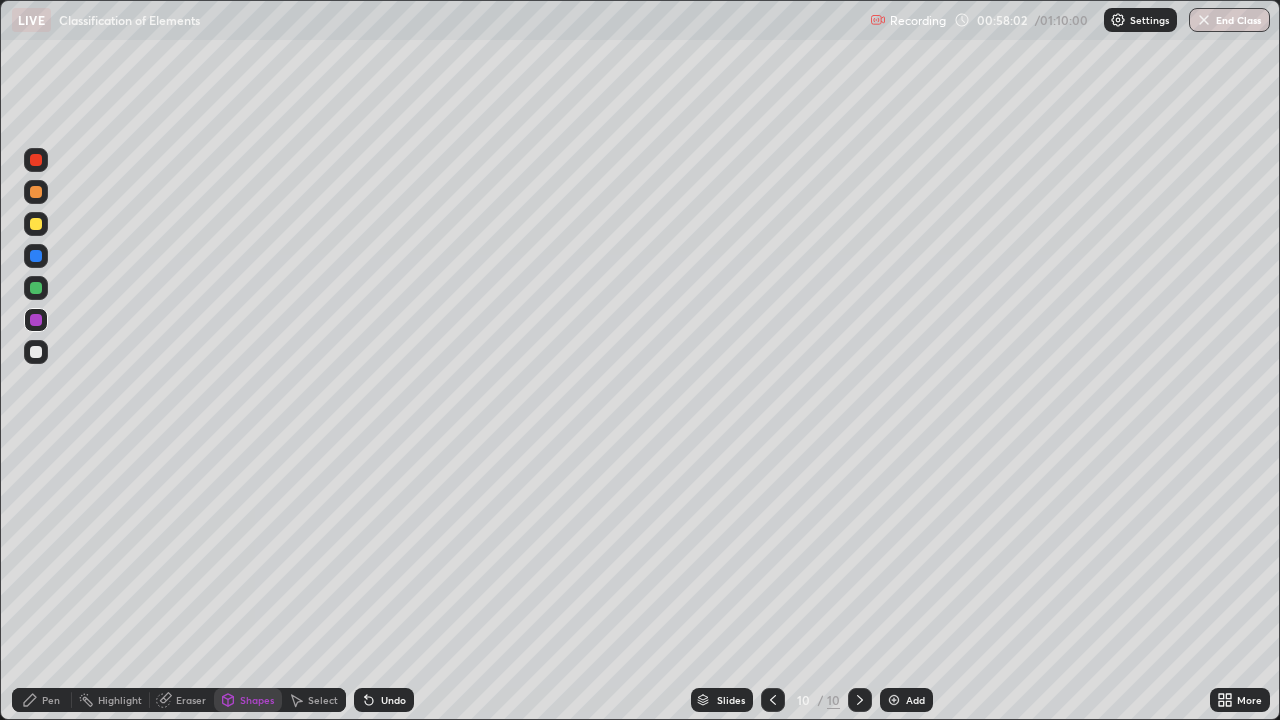 click on "Pen" at bounding box center (51, 700) 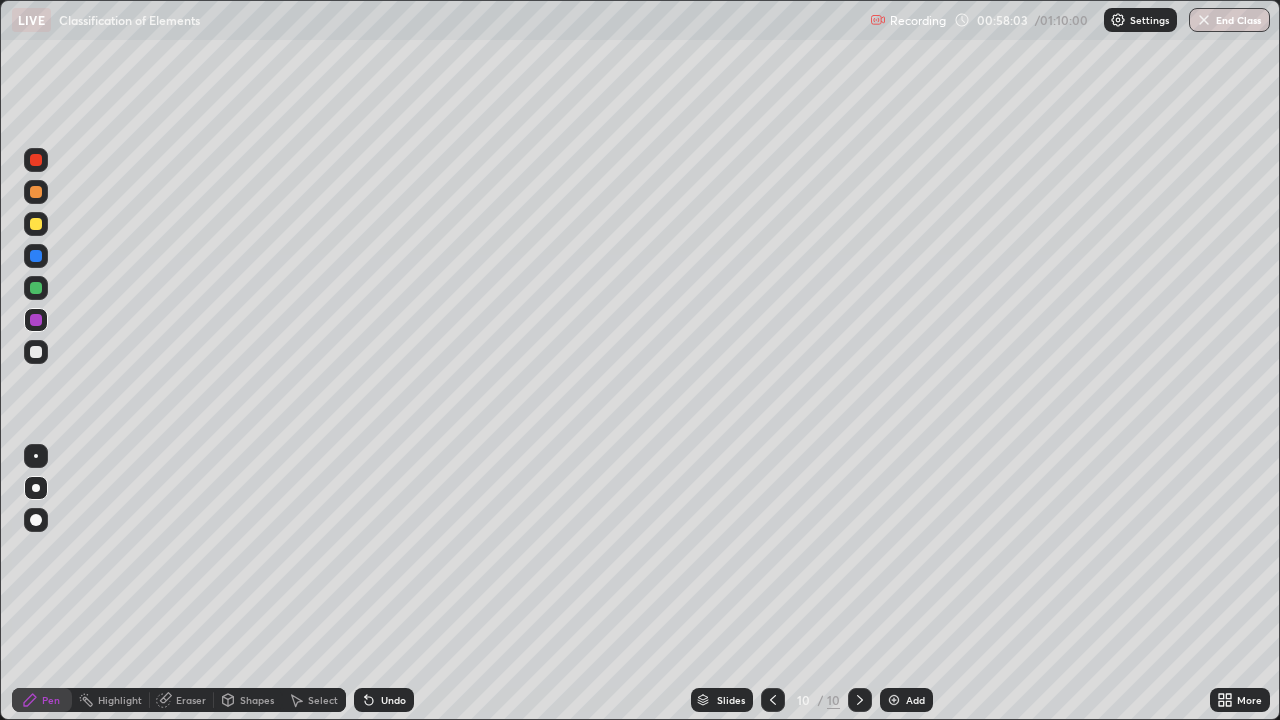 click at bounding box center (36, 352) 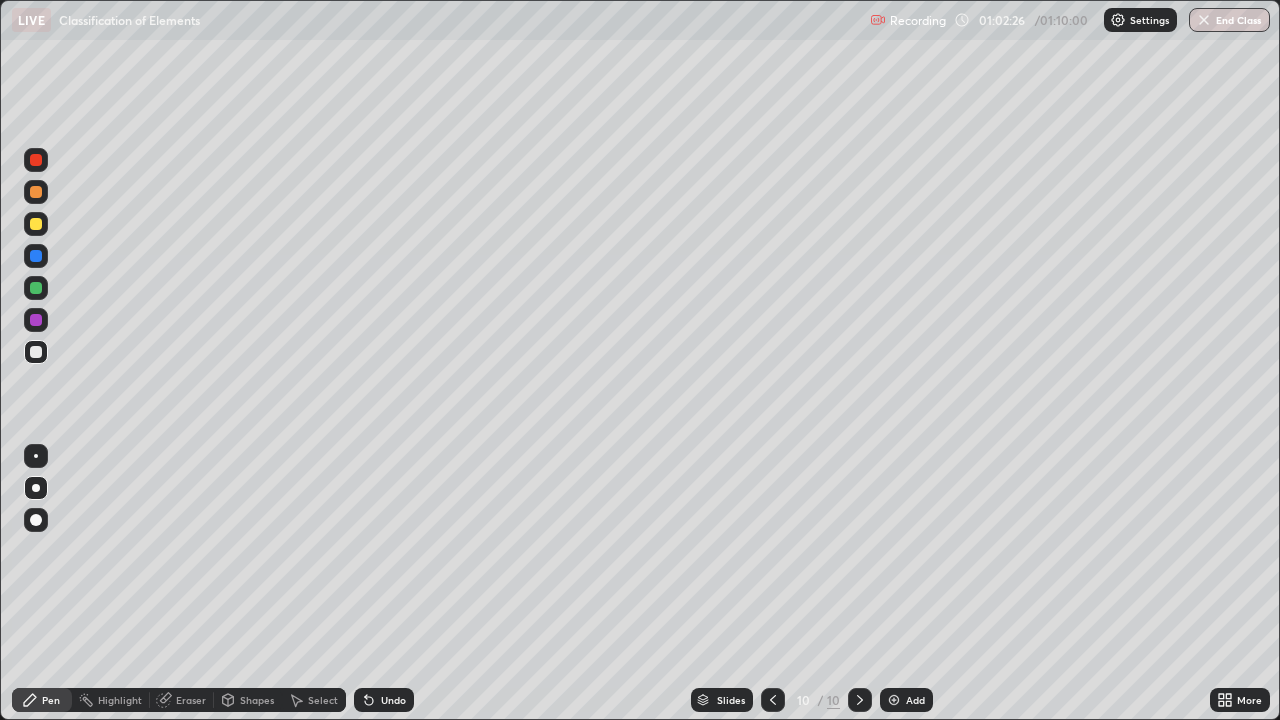 click on "Add" at bounding box center (906, 700) 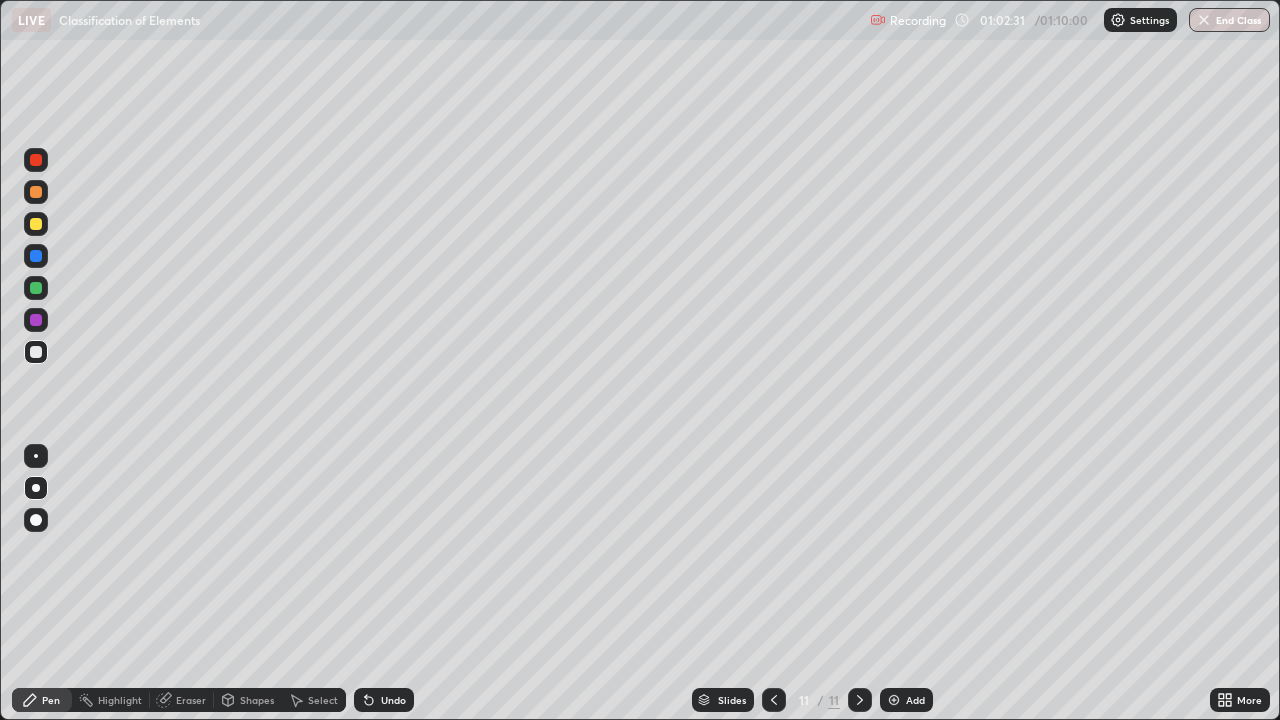 click at bounding box center [36, 192] 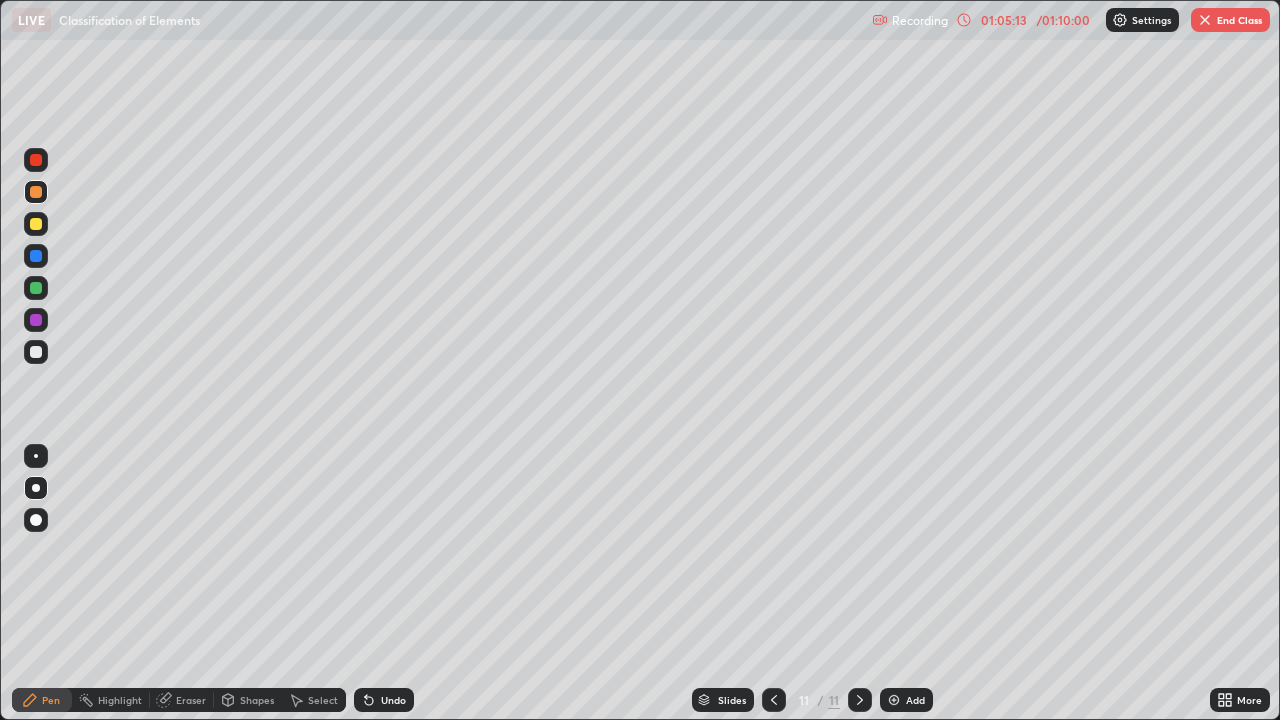 click on "Undo" at bounding box center (384, 700) 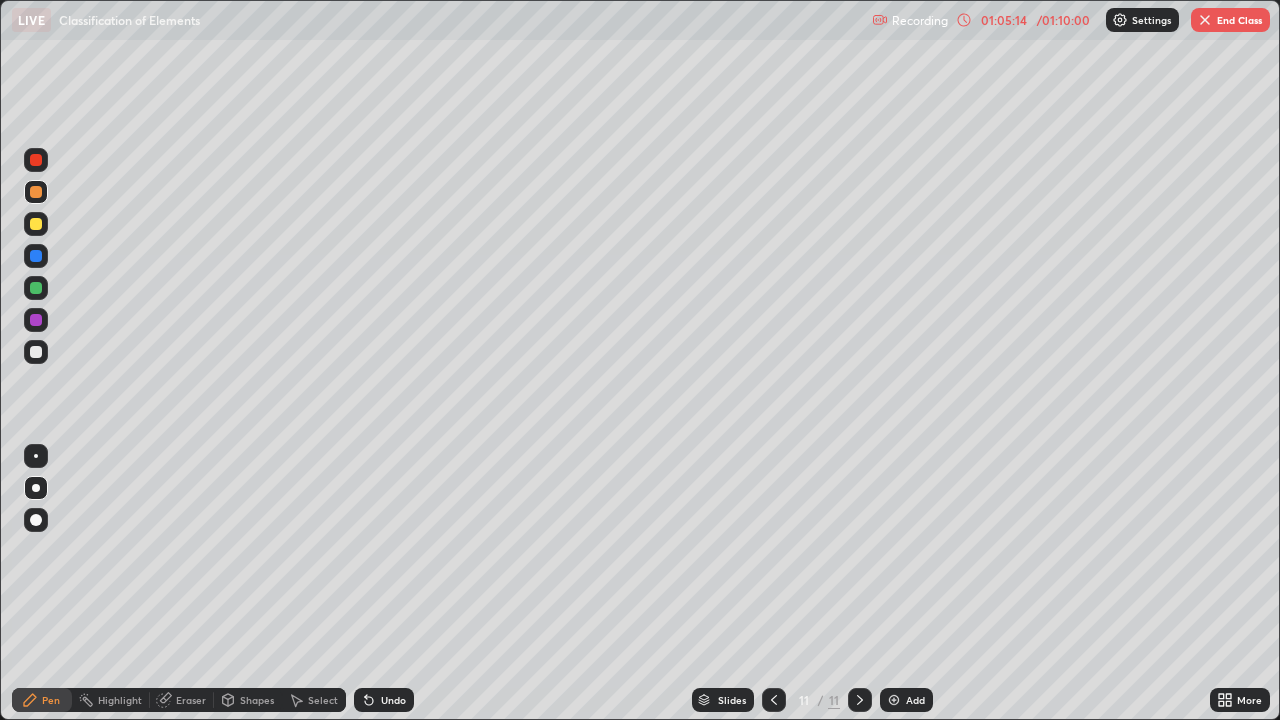 click on "Undo" at bounding box center [393, 700] 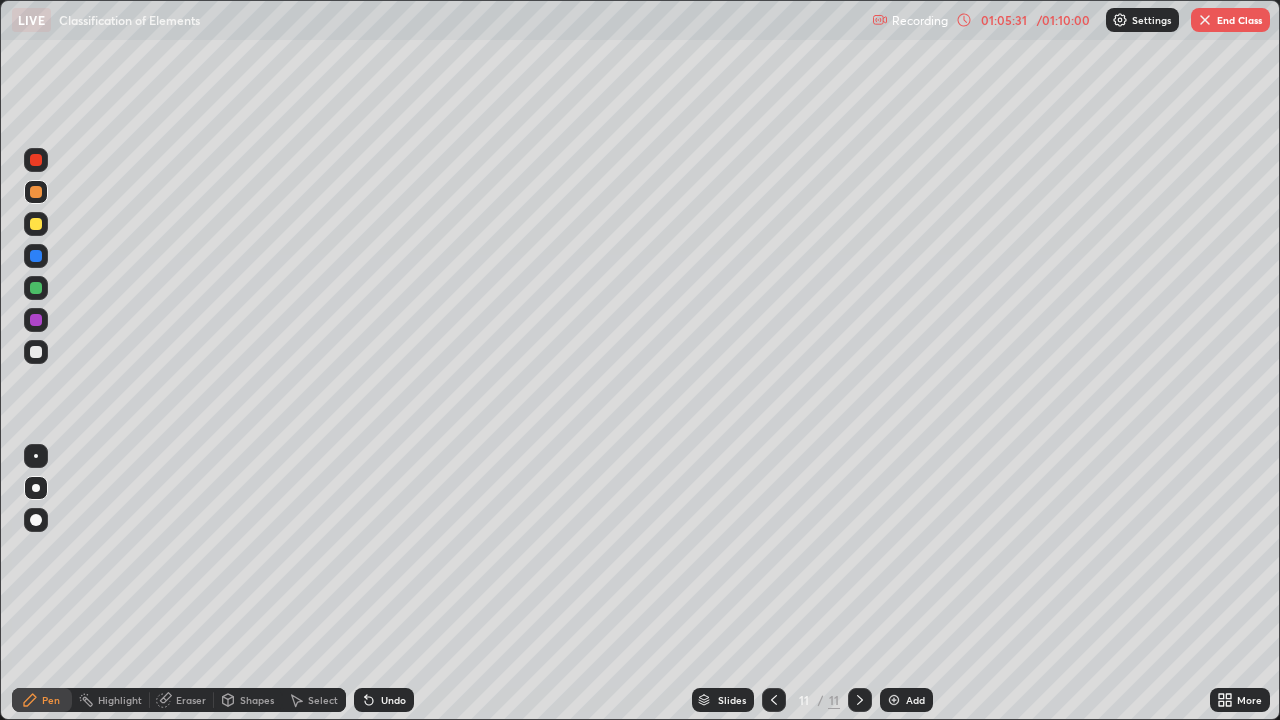 click on "Undo" at bounding box center (393, 700) 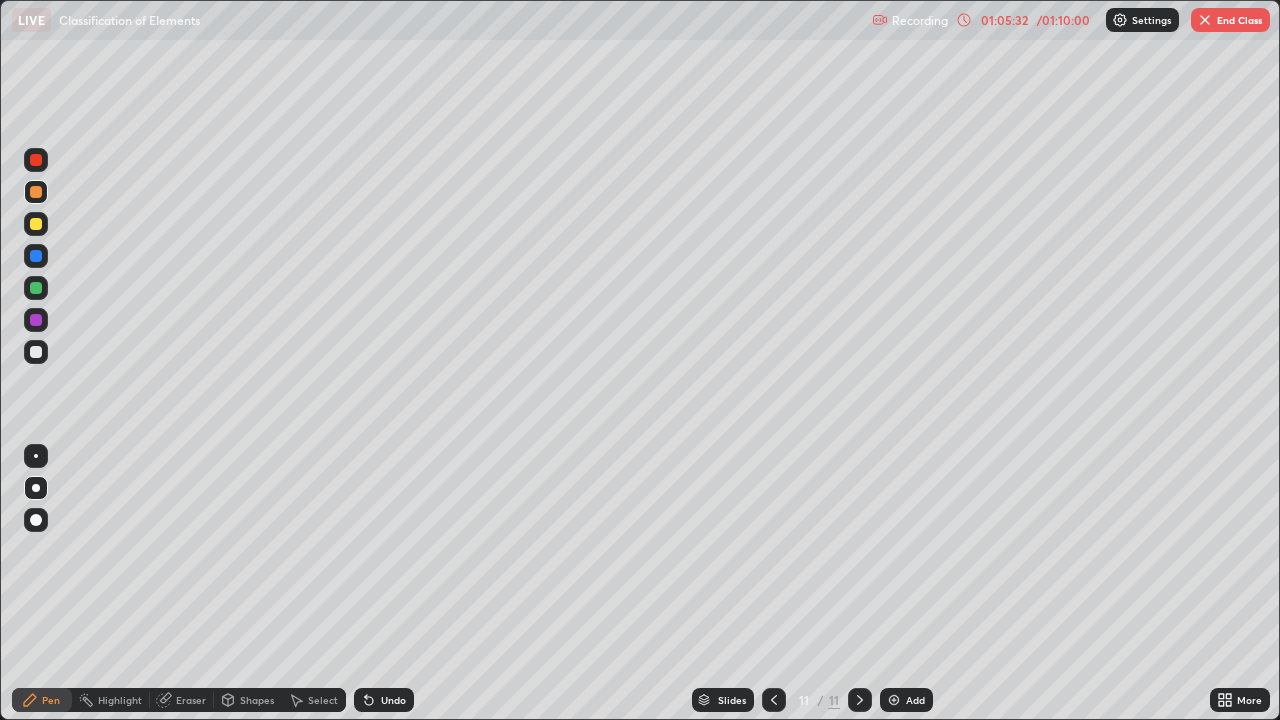 click on "Undo" at bounding box center (384, 700) 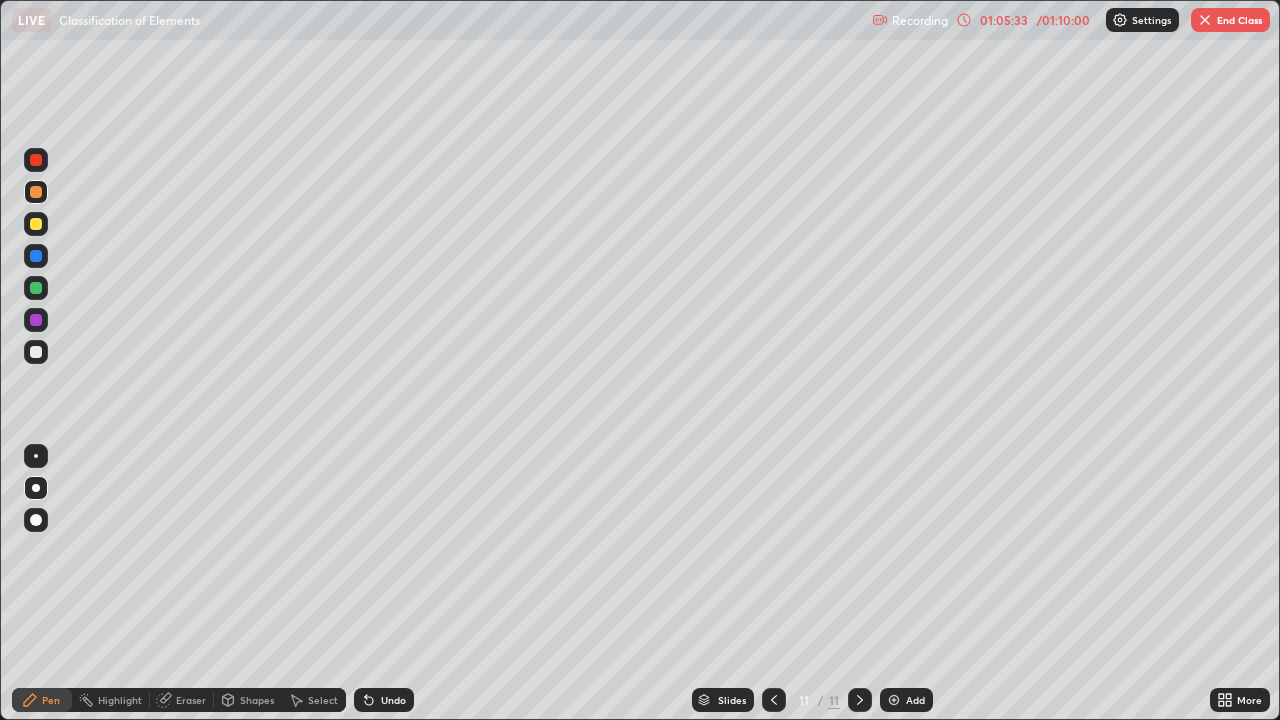 click on "Undo" at bounding box center [380, 700] 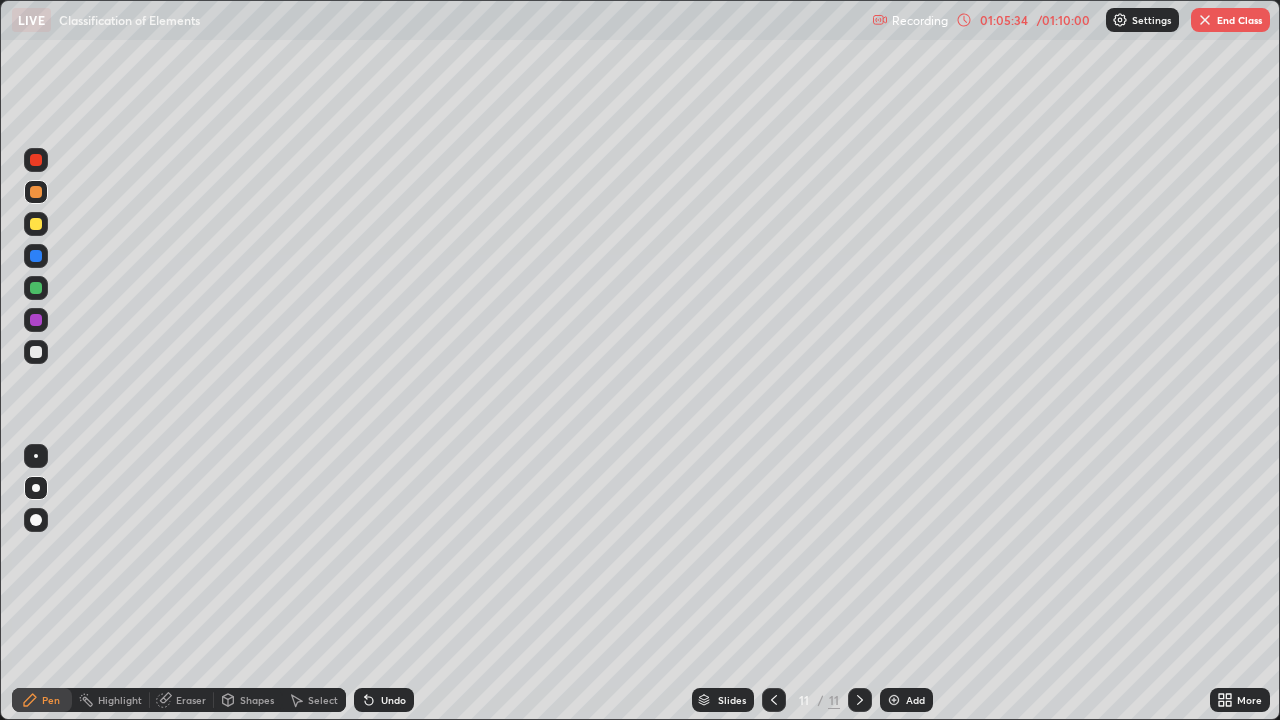 click on "Undo" at bounding box center [380, 700] 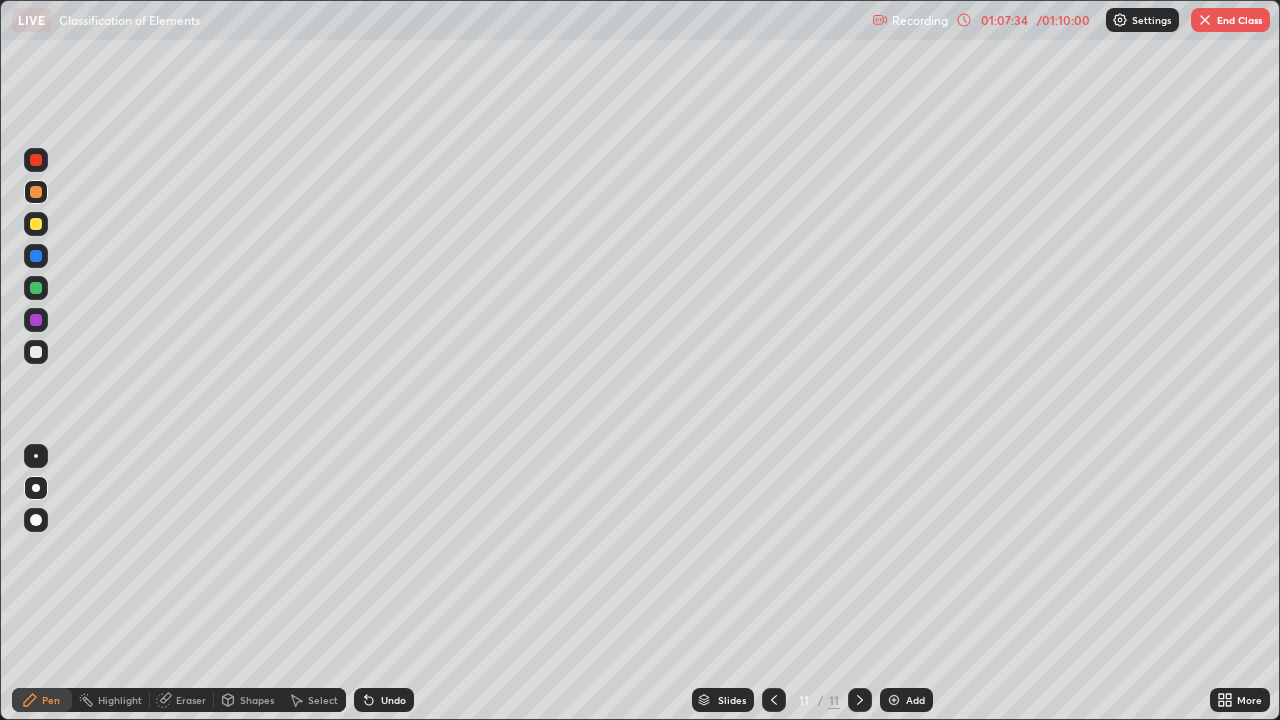 click on "Undo" at bounding box center [393, 700] 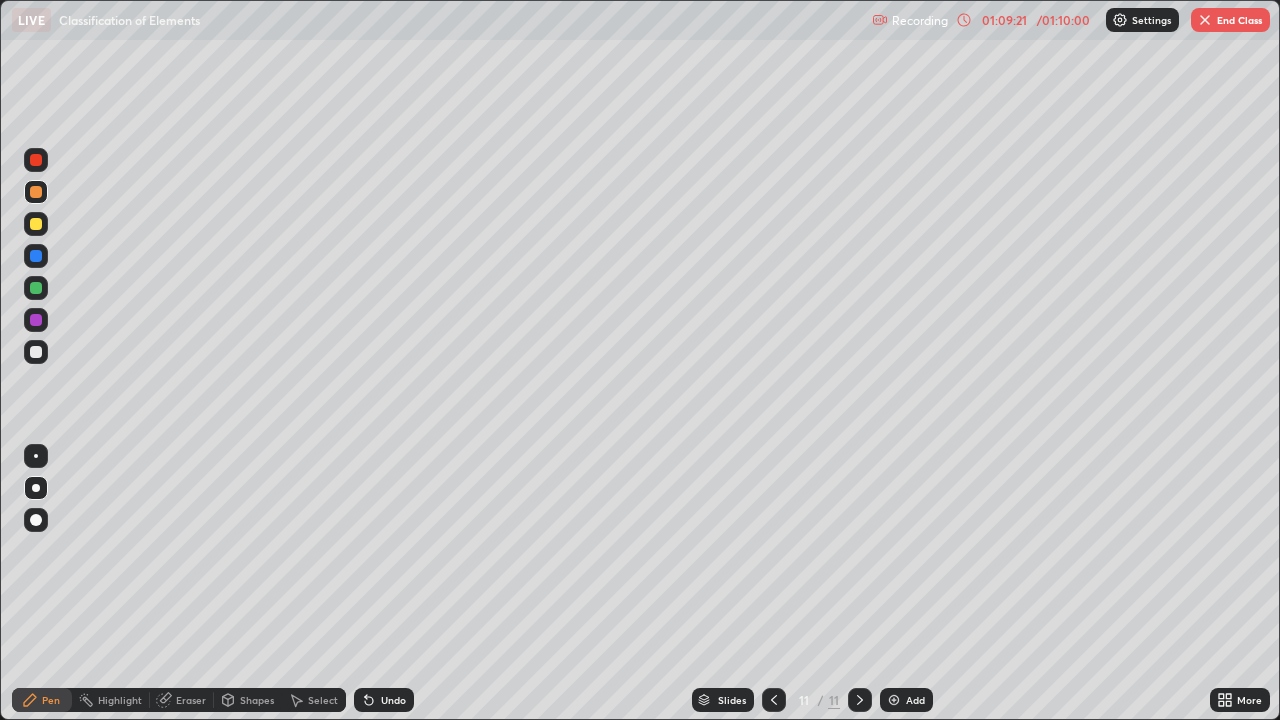 click on "Add" at bounding box center [915, 700] 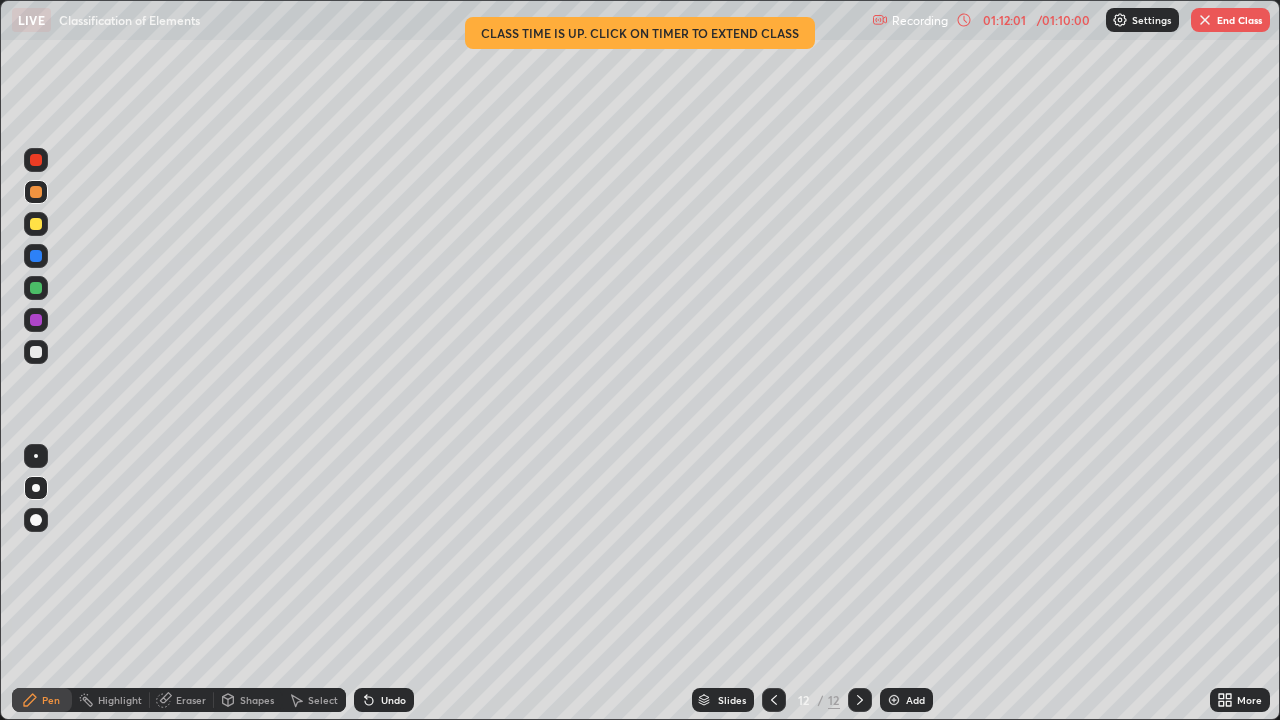 click at bounding box center (1205, 20) 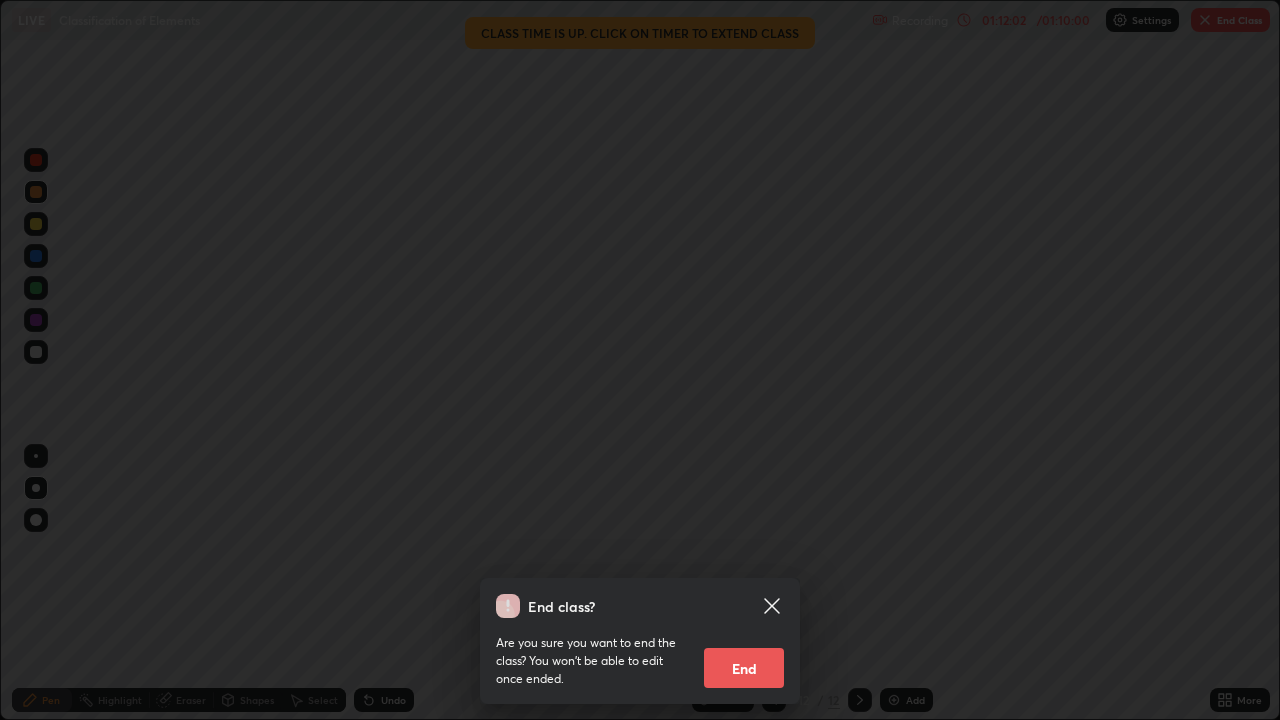 click on "End" at bounding box center [744, 668] 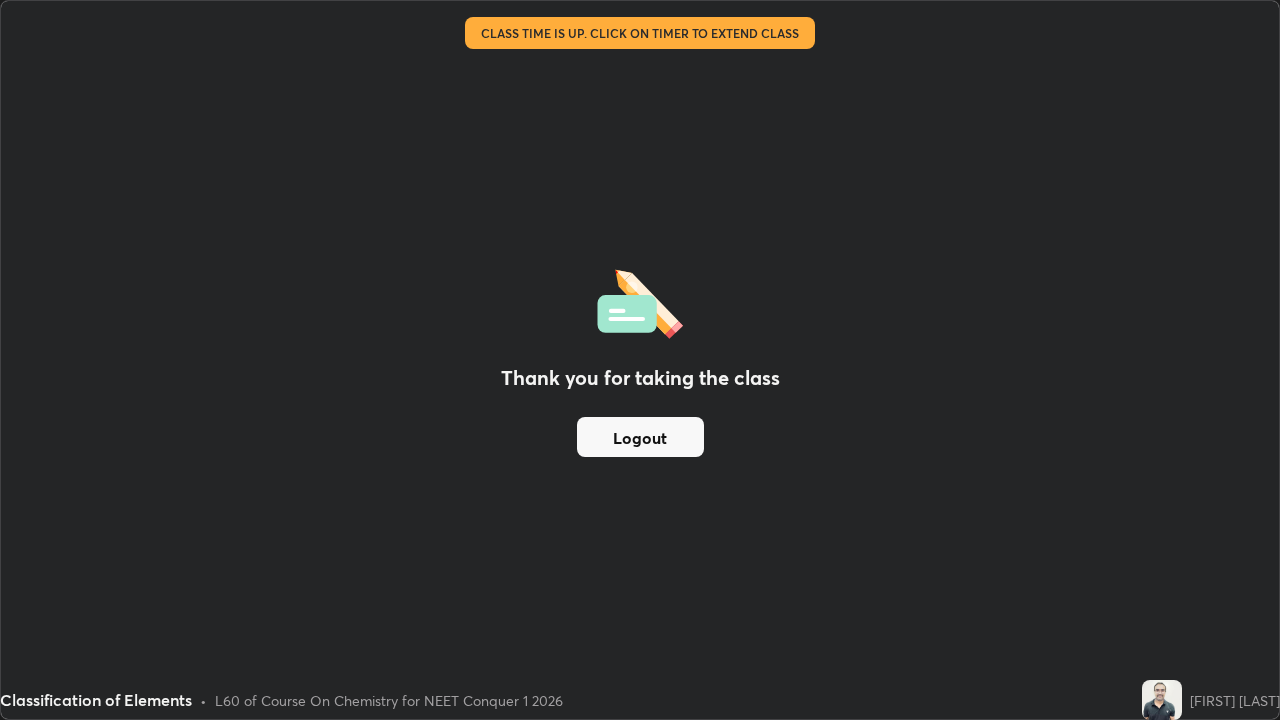 click on "Logout" at bounding box center [640, 437] 